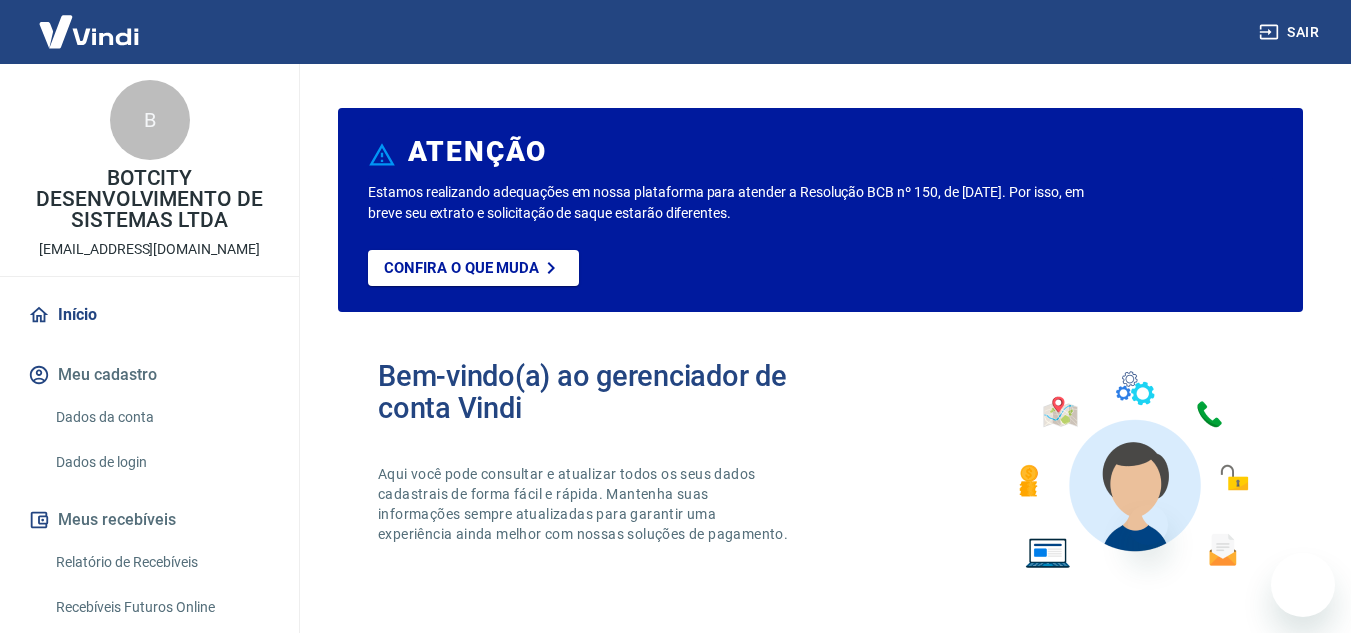 scroll, scrollTop: 0, scrollLeft: 0, axis: both 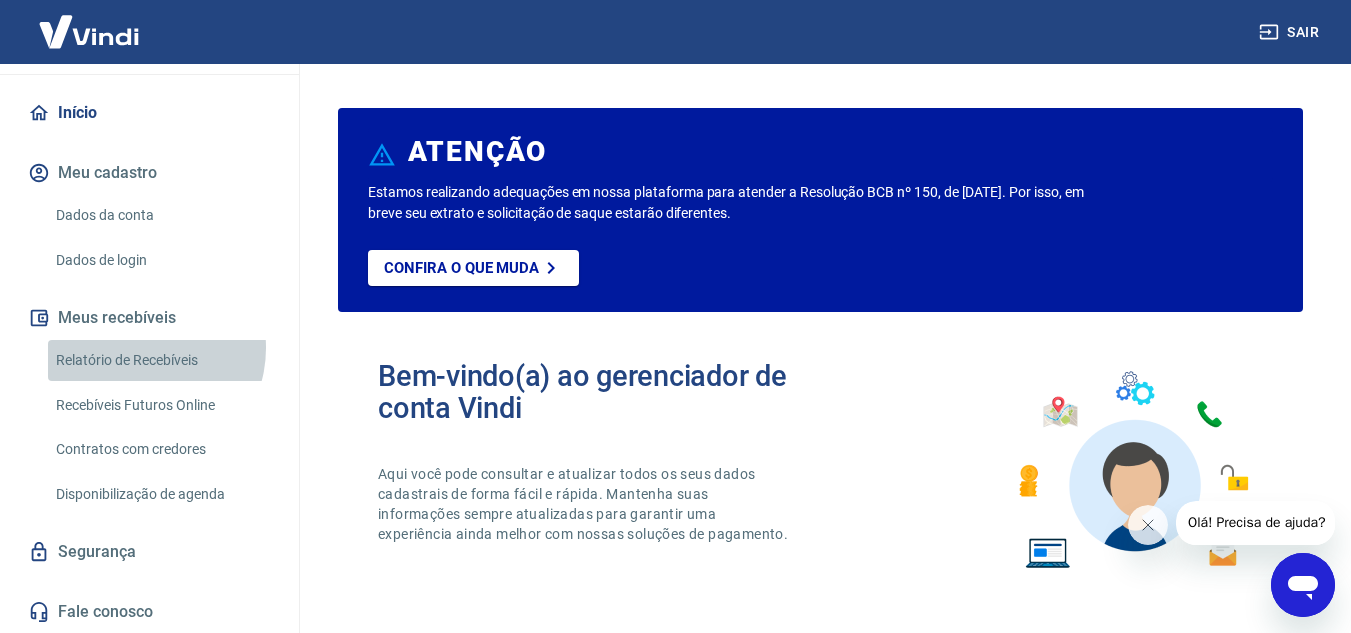 click on "Relatório de Recebíveis" at bounding box center [161, 360] 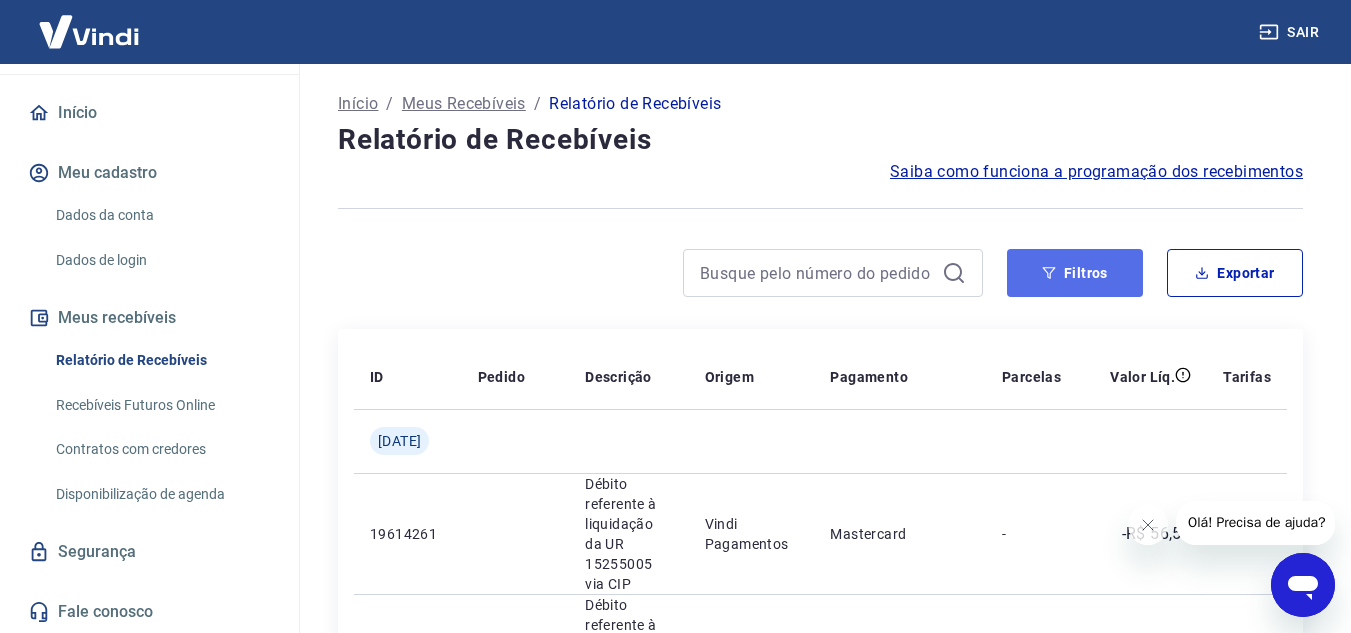 click on "Filtros" at bounding box center [1075, 273] 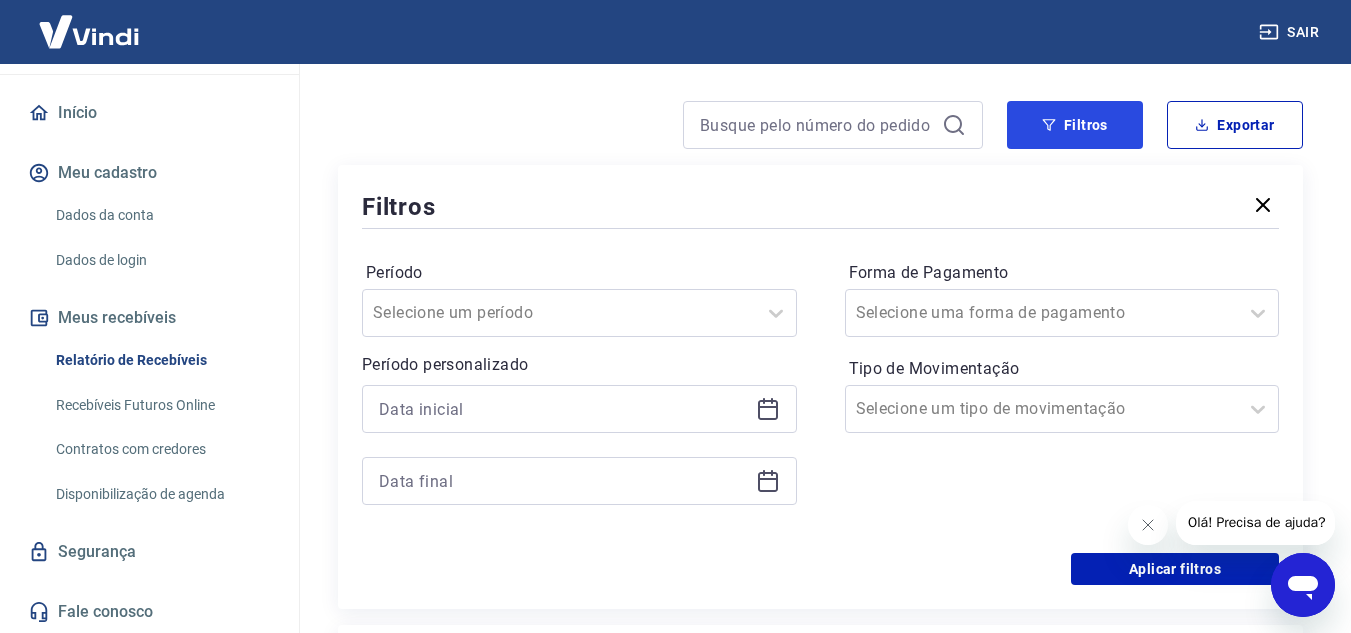 scroll, scrollTop: 175, scrollLeft: 0, axis: vertical 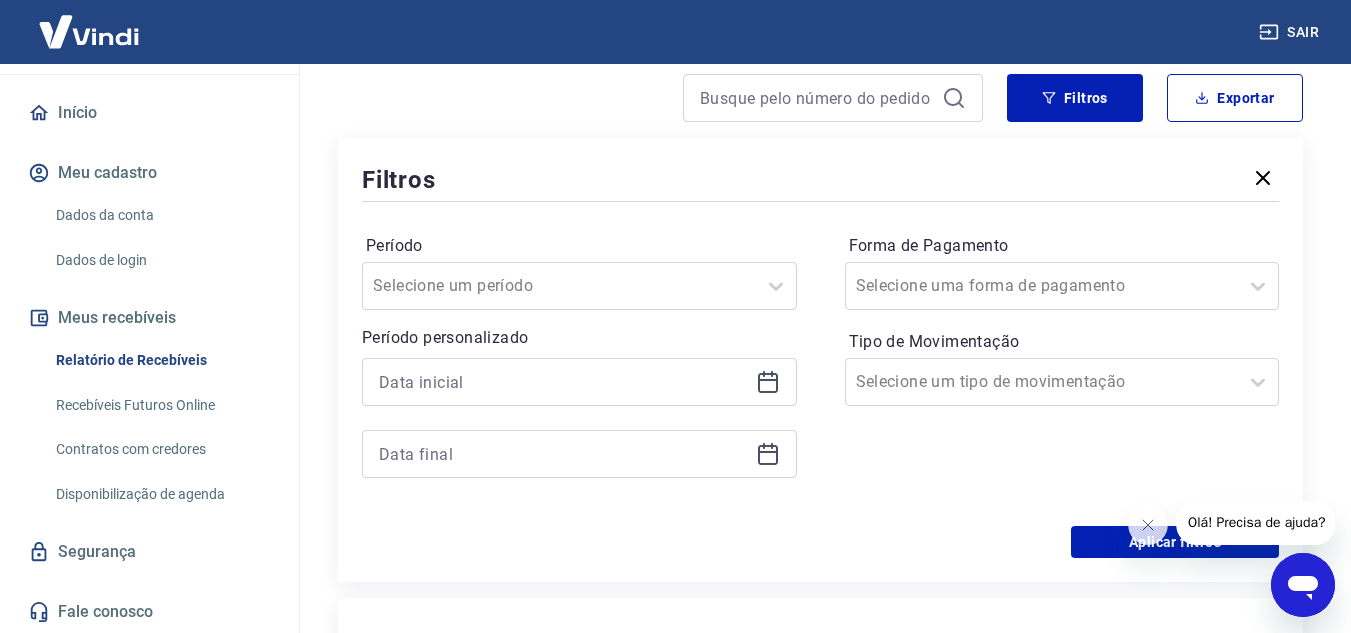 click on "Período Selecione um período Período personalizado" at bounding box center [579, 366] 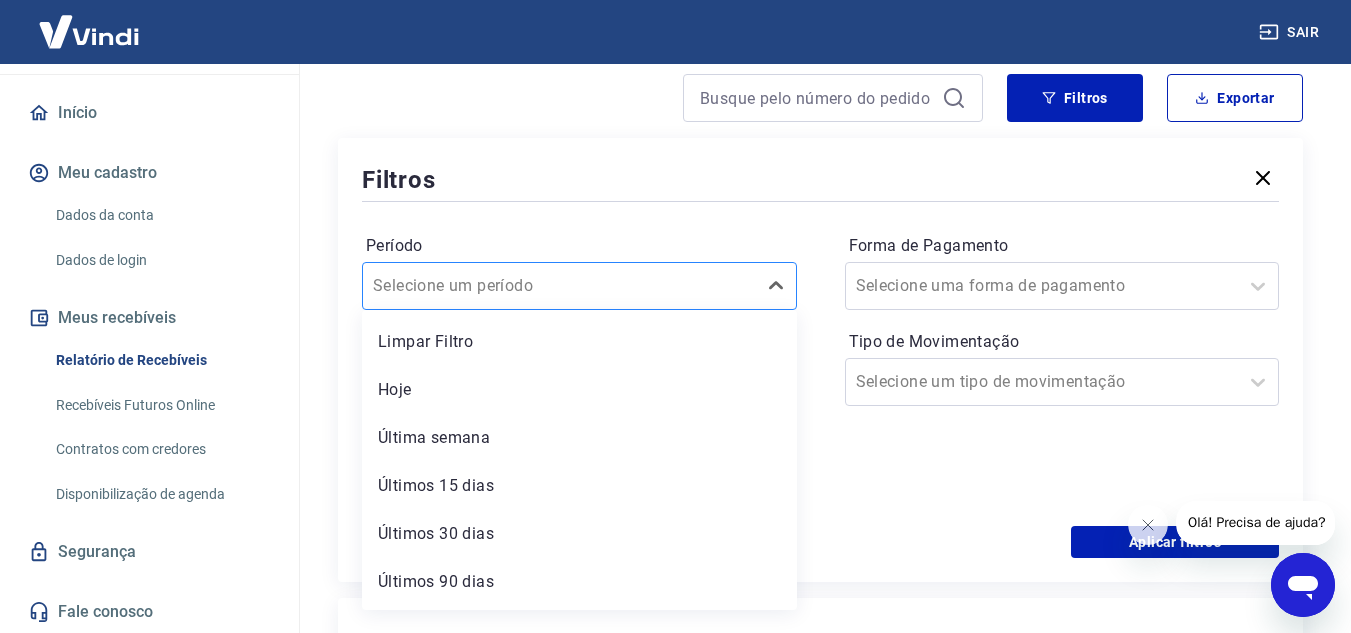 click on "Selecione um período" at bounding box center (579, 286) 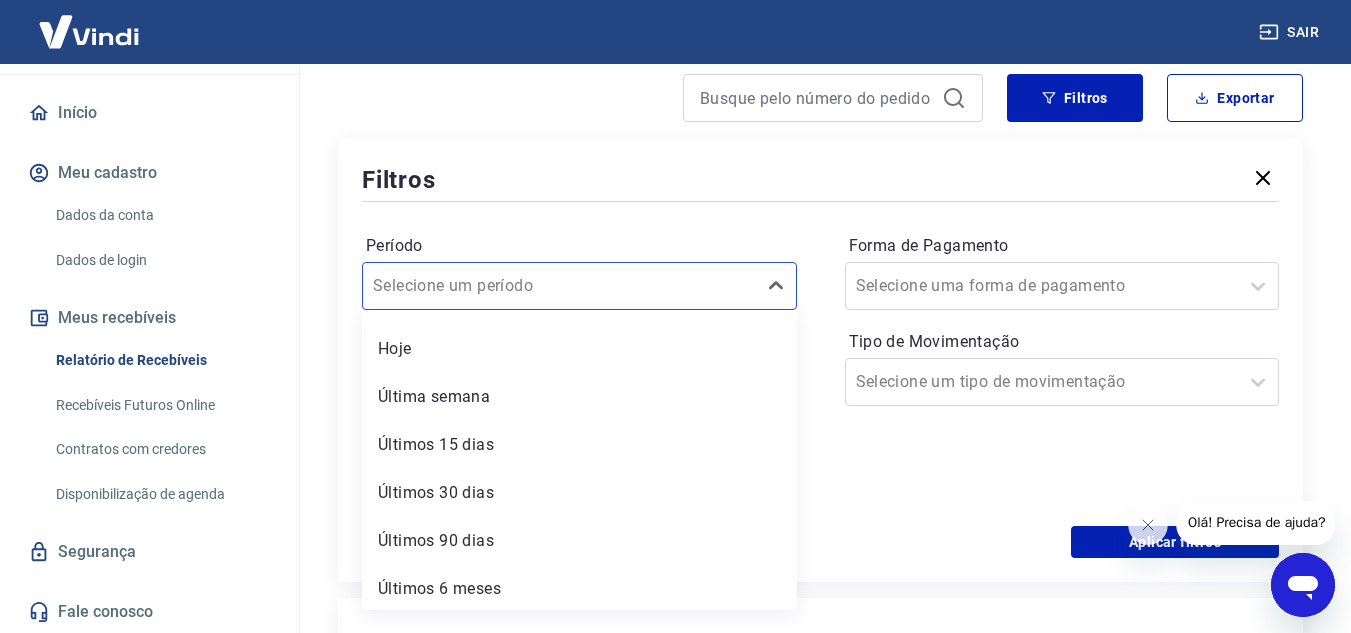 scroll, scrollTop: 44, scrollLeft: 0, axis: vertical 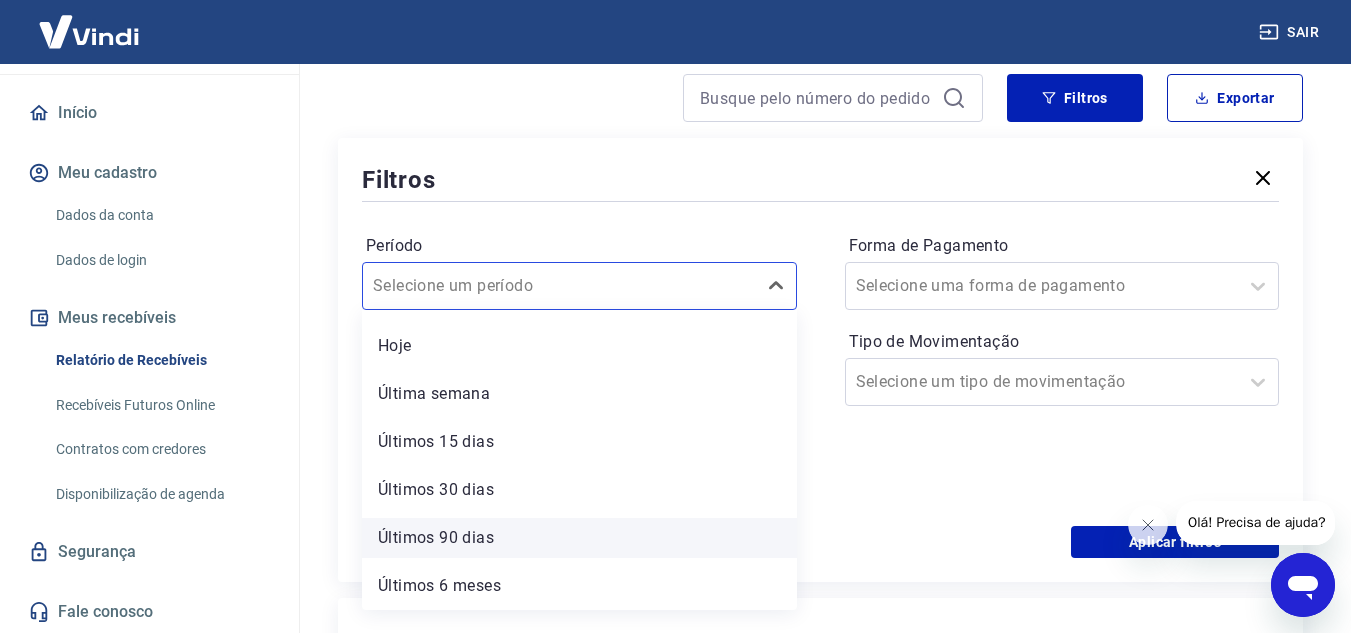 click on "Últimos 90 dias" at bounding box center (579, 538) 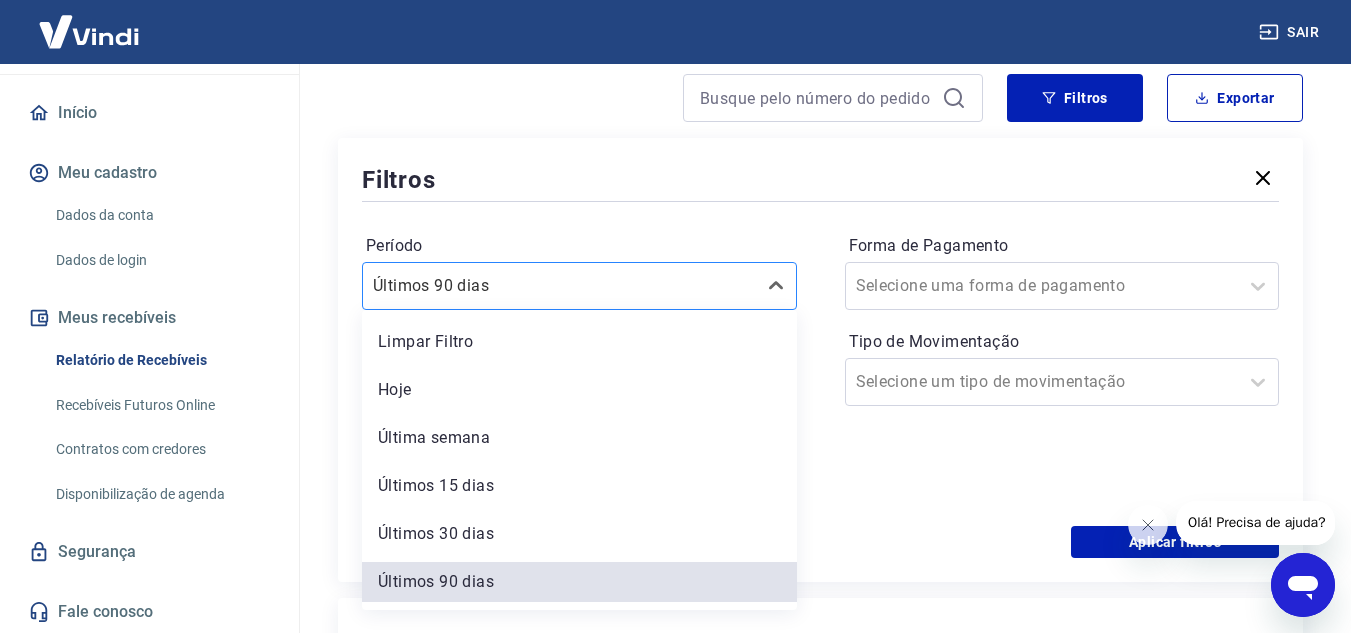 click at bounding box center [559, 286] 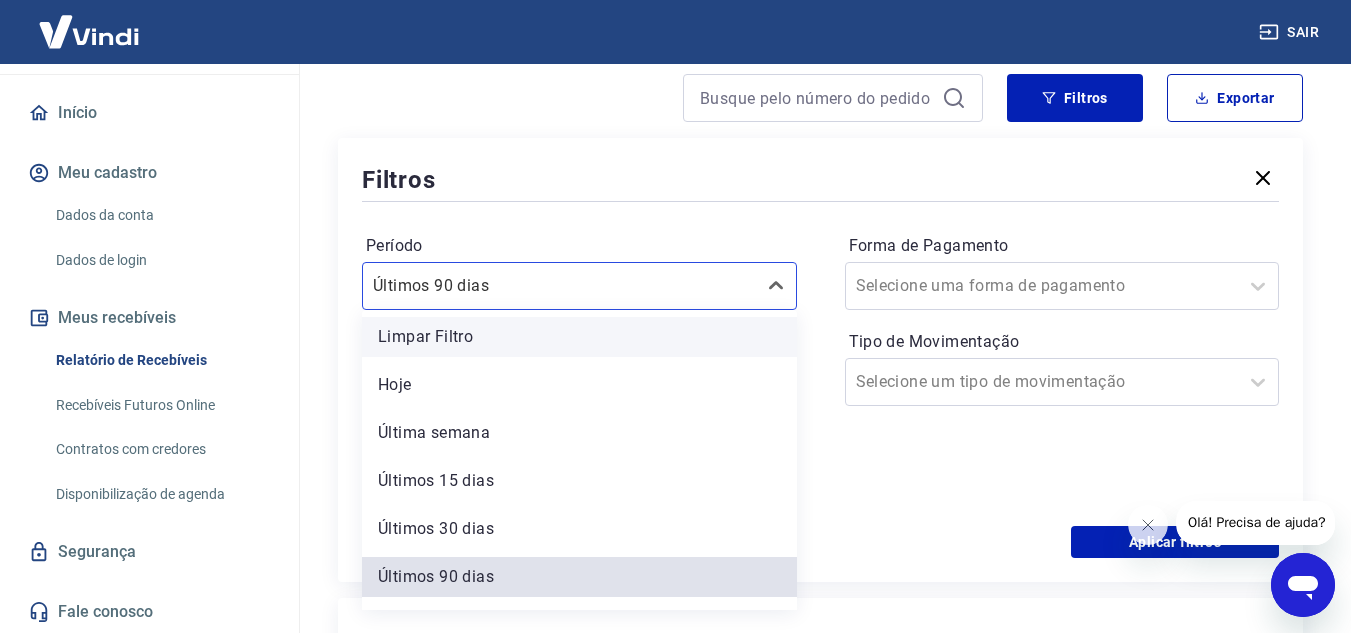 click on "Limpar Filtro" at bounding box center [579, 337] 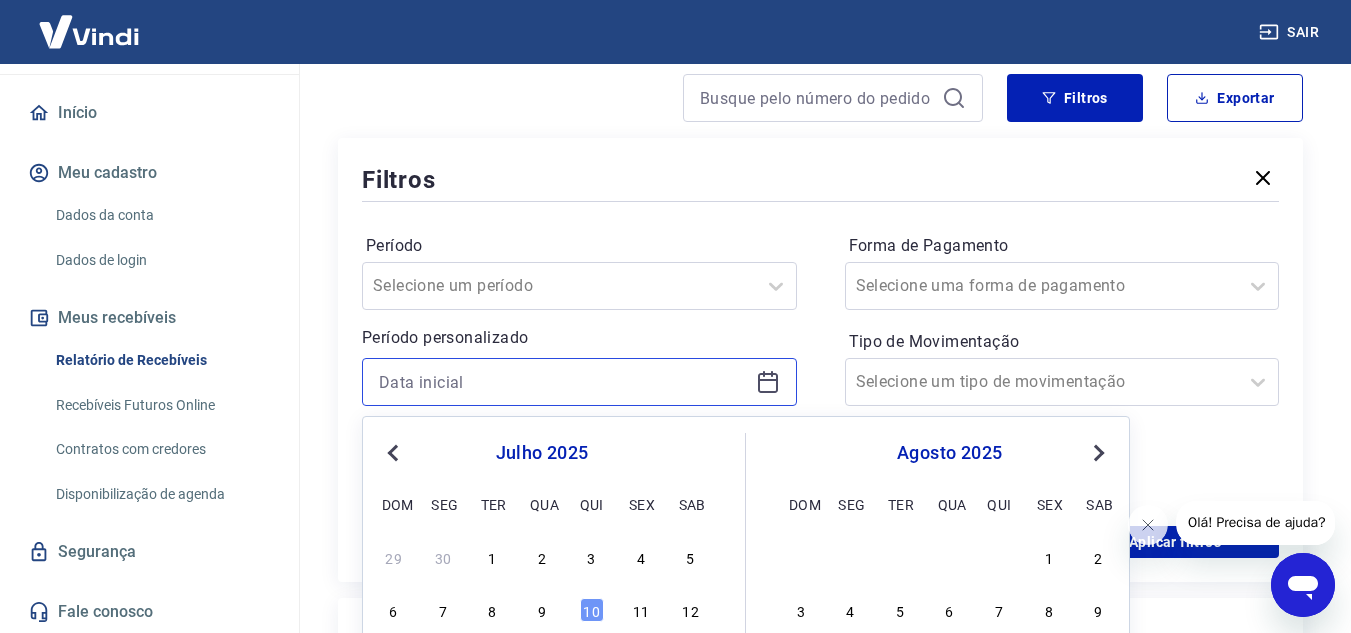 click at bounding box center (563, 382) 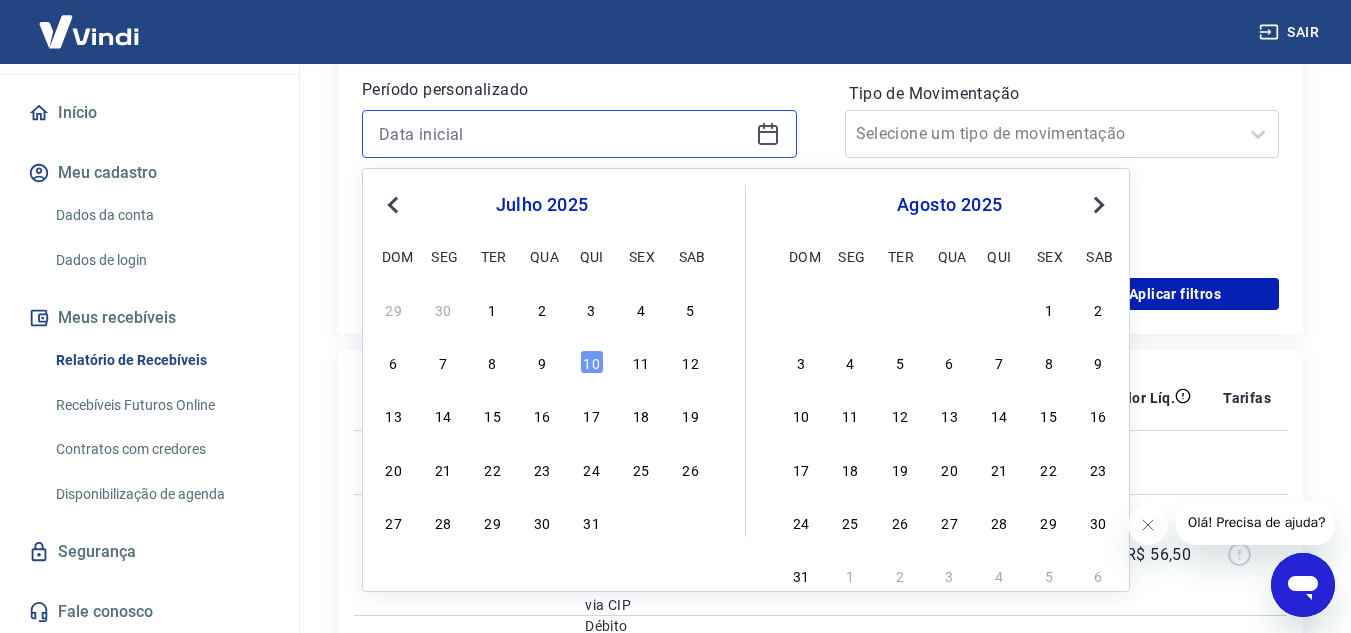 scroll, scrollTop: 443, scrollLeft: 0, axis: vertical 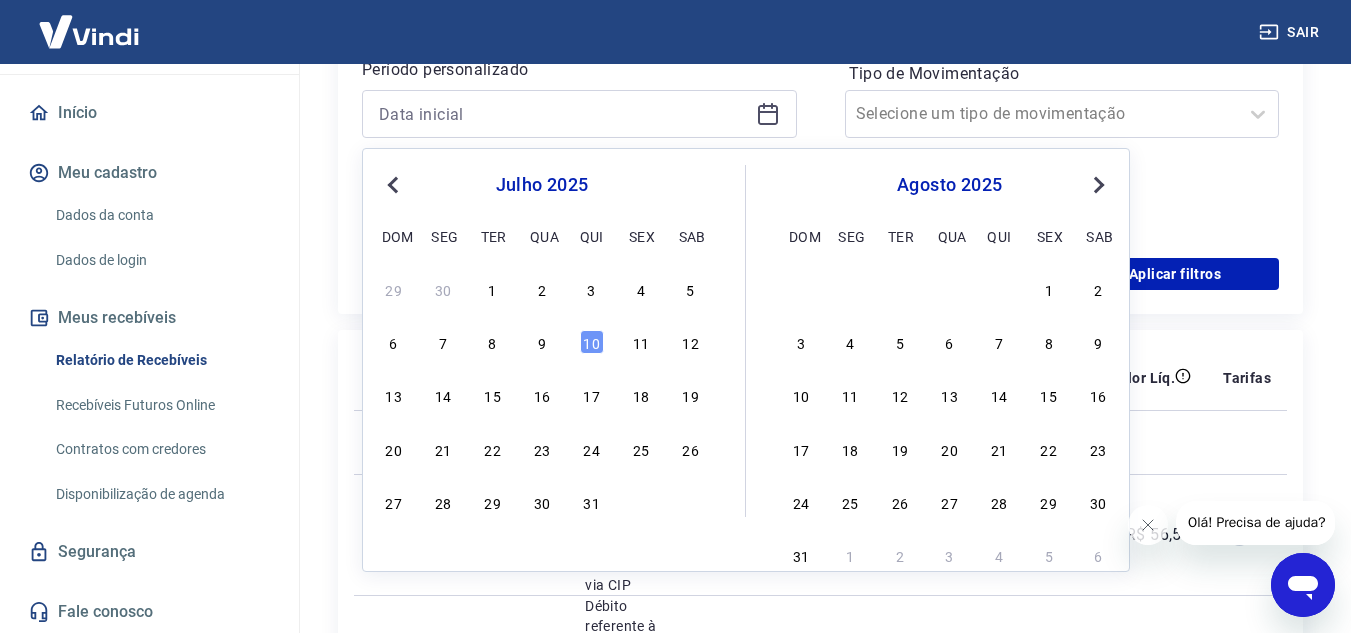 click on "Previous Month" at bounding box center [393, 185] 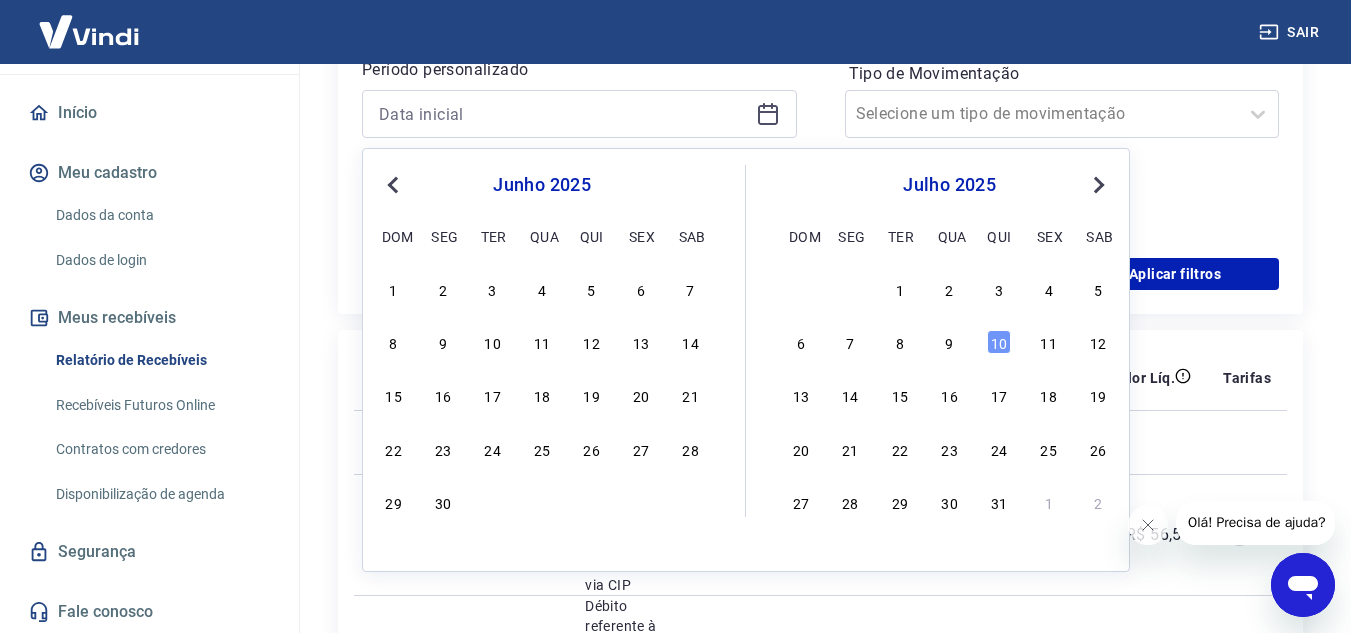 click on "Previous Month" at bounding box center [393, 185] 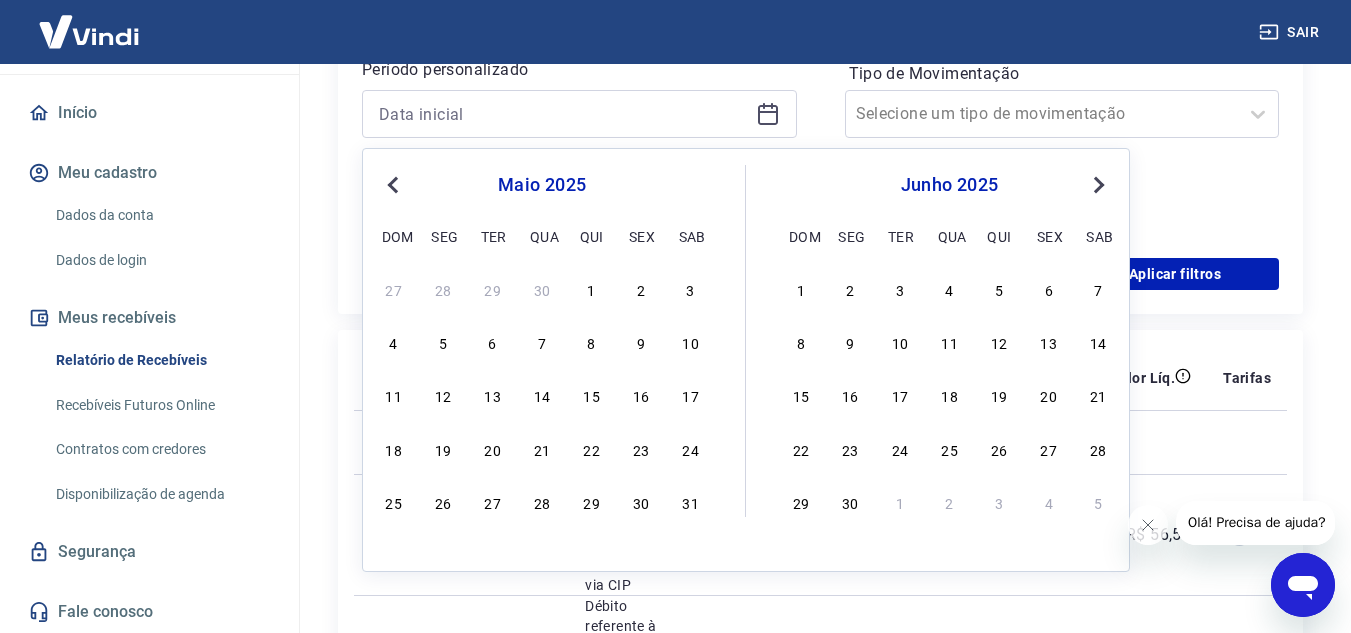 click on "Previous Month" at bounding box center [395, 184] 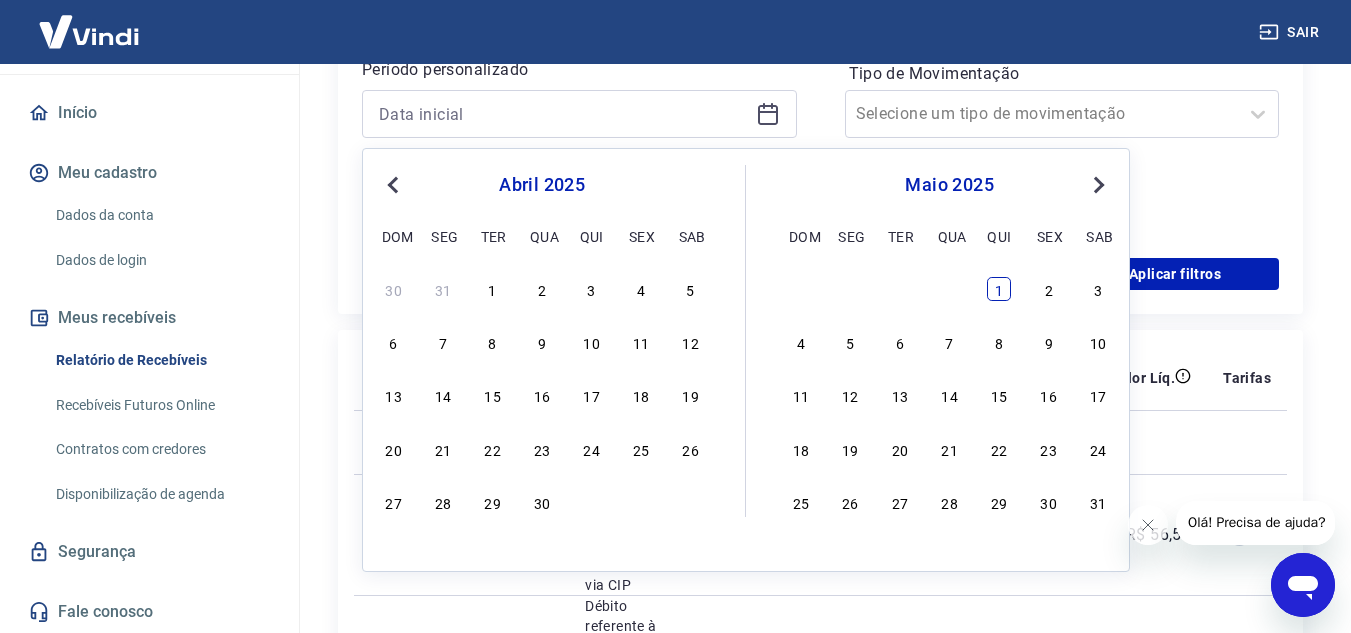 click on "1" at bounding box center [999, 289] 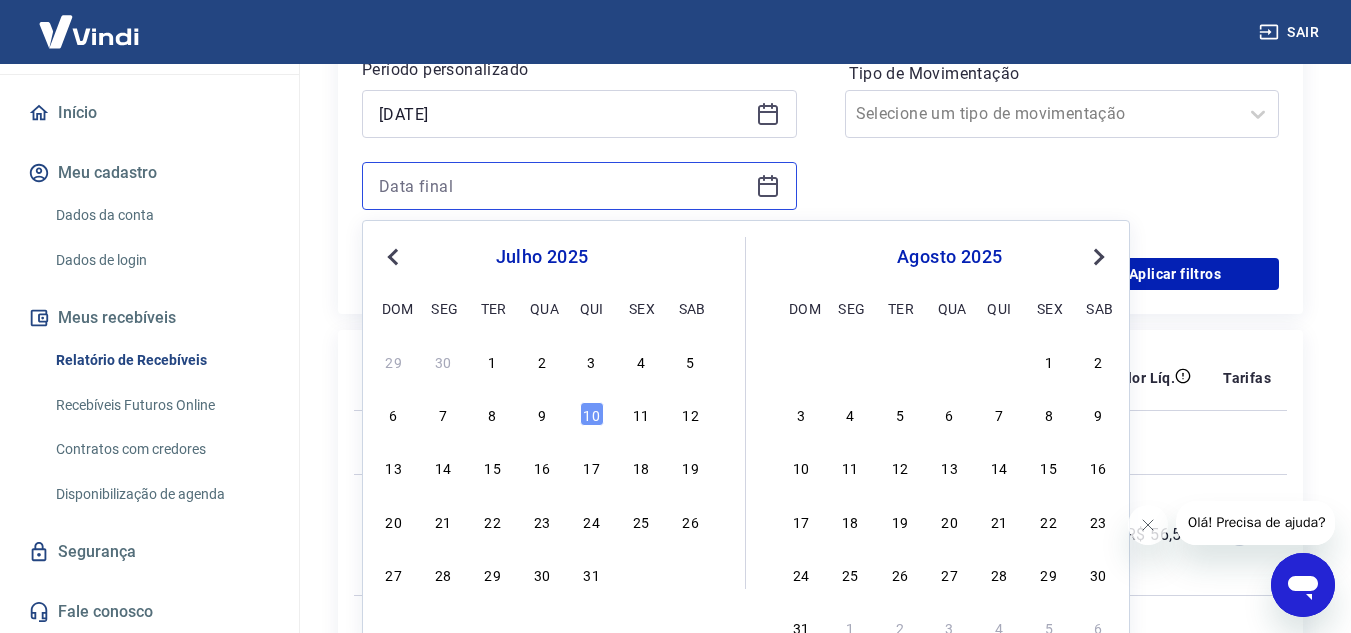 click at bounding box center (563, 186) 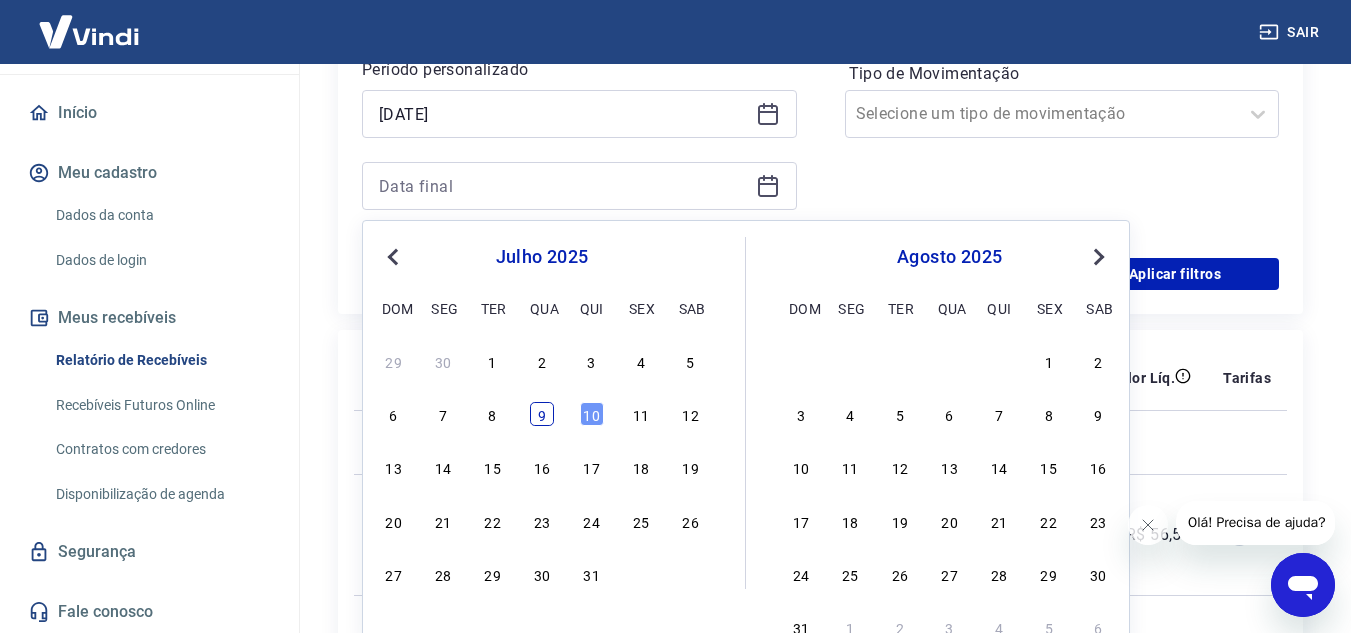 click on "9" at bounding box center (542, 414) 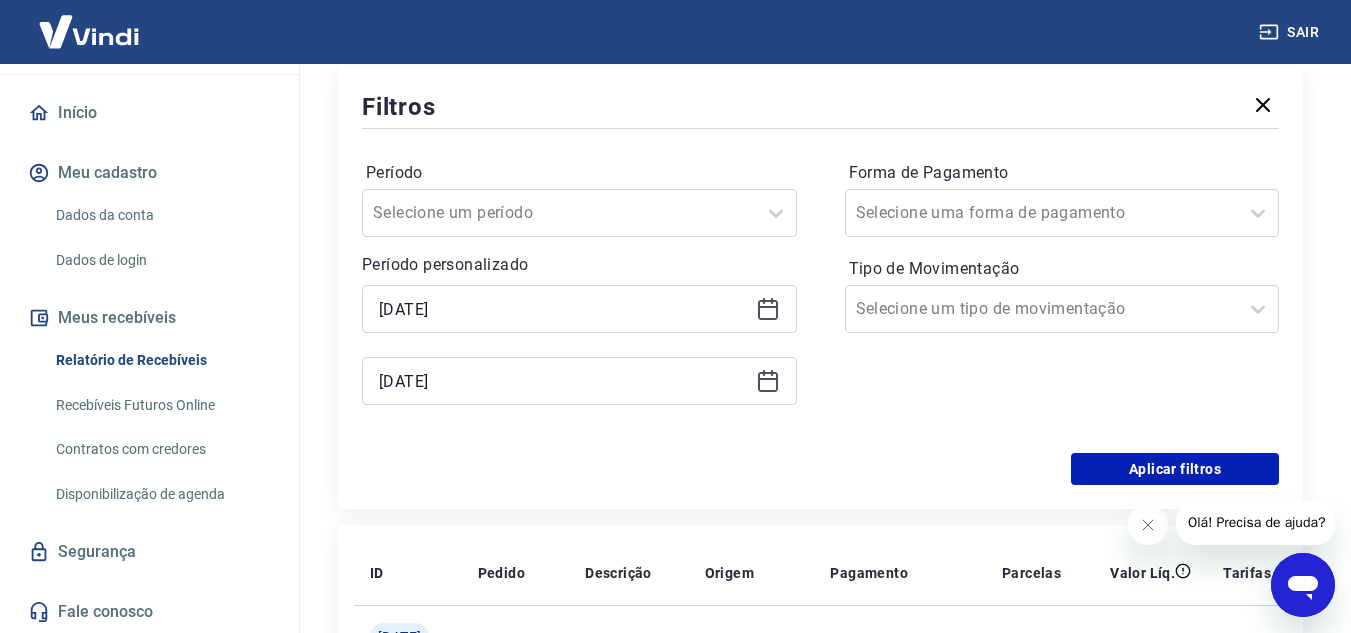 scroll, scrollTop: 242, scrollLeft: 0, axis: vertical 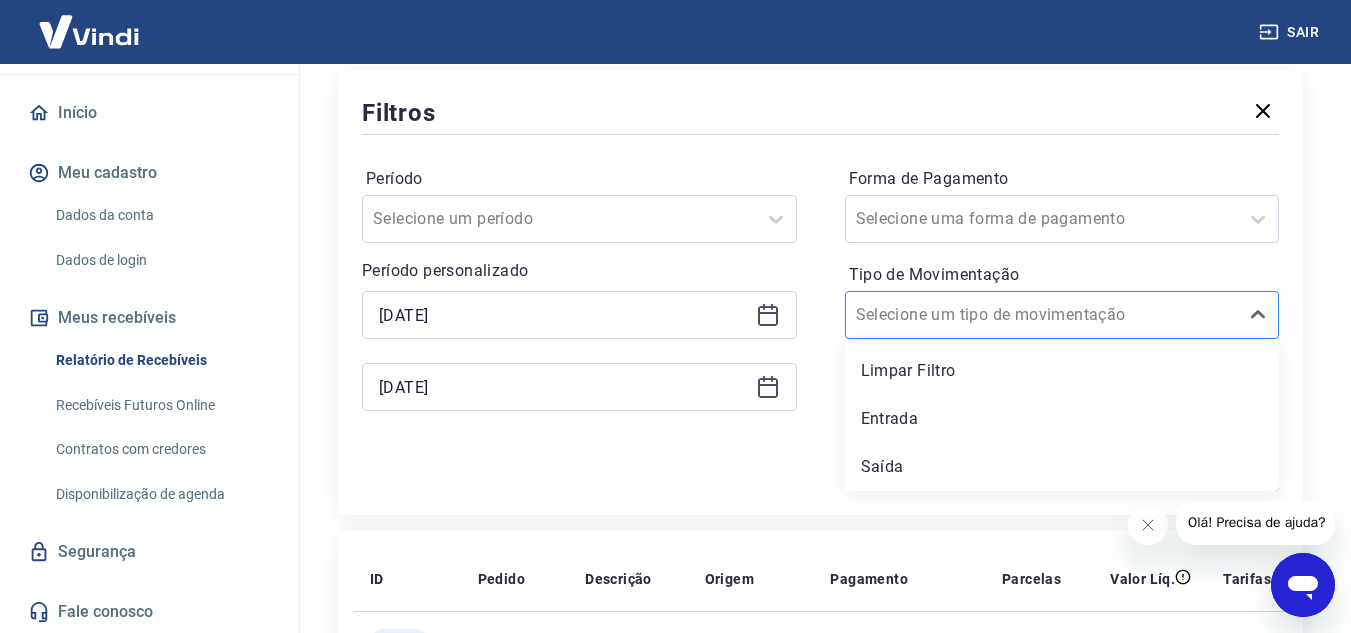 click at bounding box center [1042, 315] 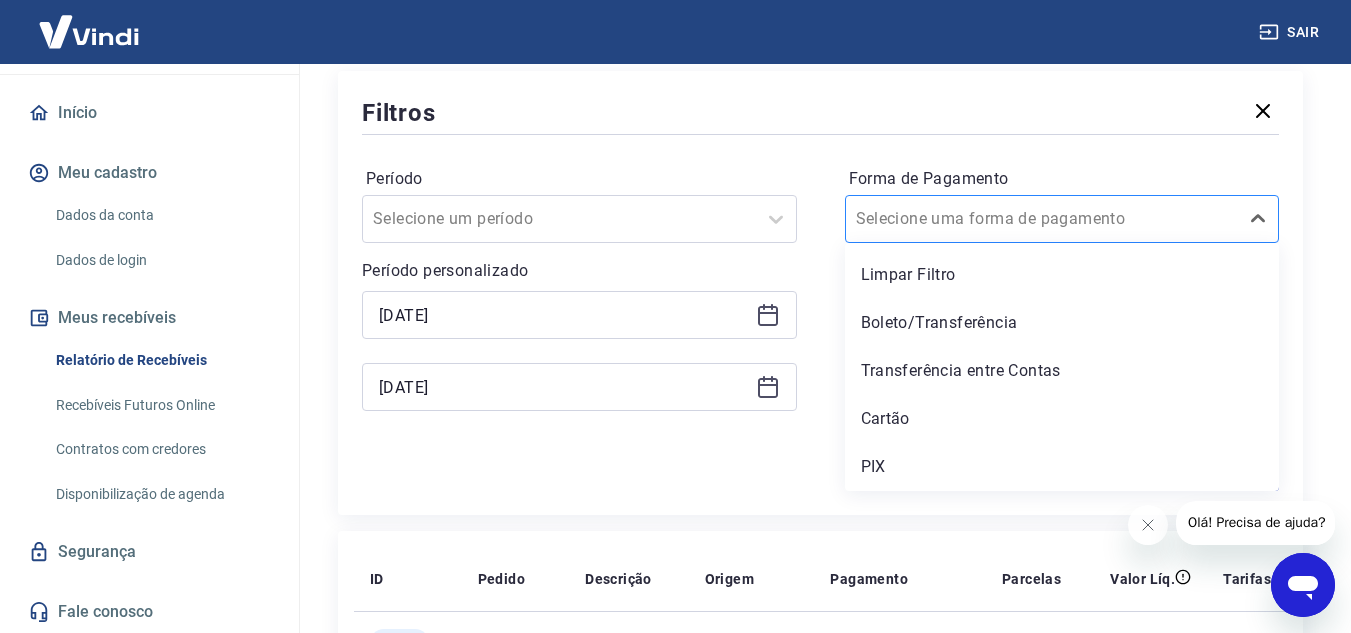click at bounding box center [1042, 219] 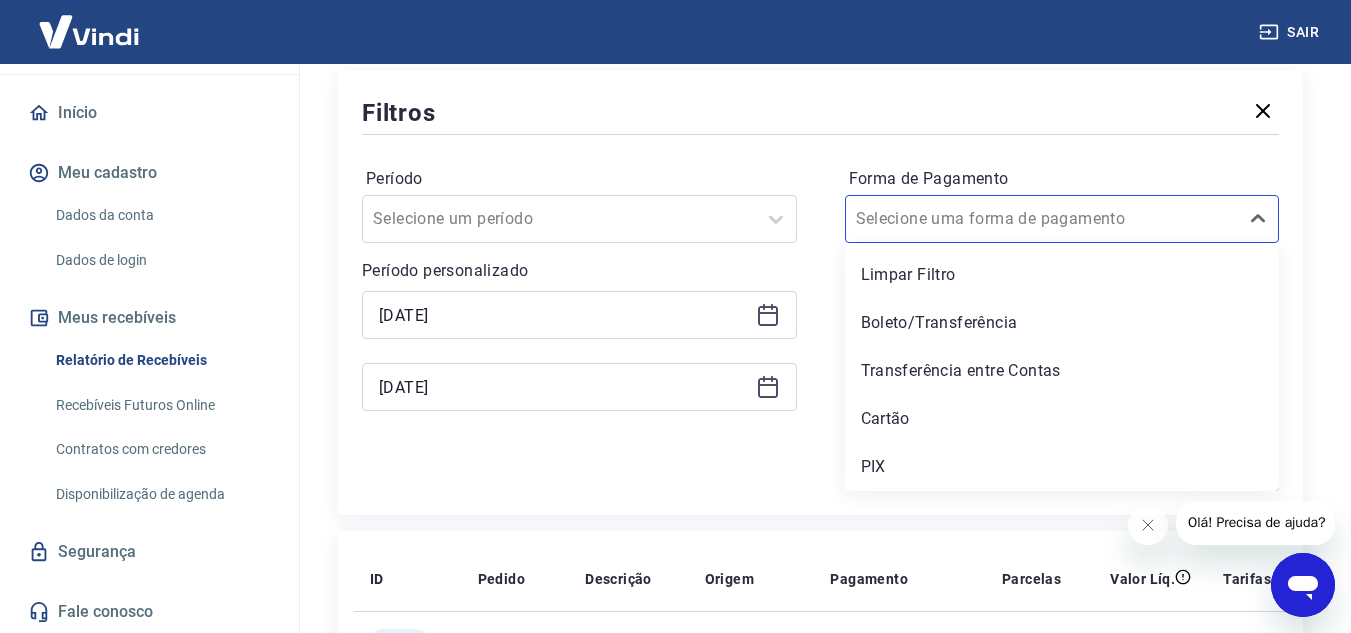 click on "Período Selecione um período Período personalizado Selected date: [DATE] [DATE] Selected date: [DATE] [DATE] Forma de Pagamento option PIX focused, 5 of 5. 5 results available. Use Up and Down to choose options, press Enter to select the currently focused option, press Escape to exit the menu, press Tab to select the option and exit the menu. Selecione uma forma de pagamento Limpar Filtro Boleto/Transferência Transferência entre Contas Cartão PIX Tipo de Movimentação Selecione um tipo de movimentação" at bounding box center (820, 299) 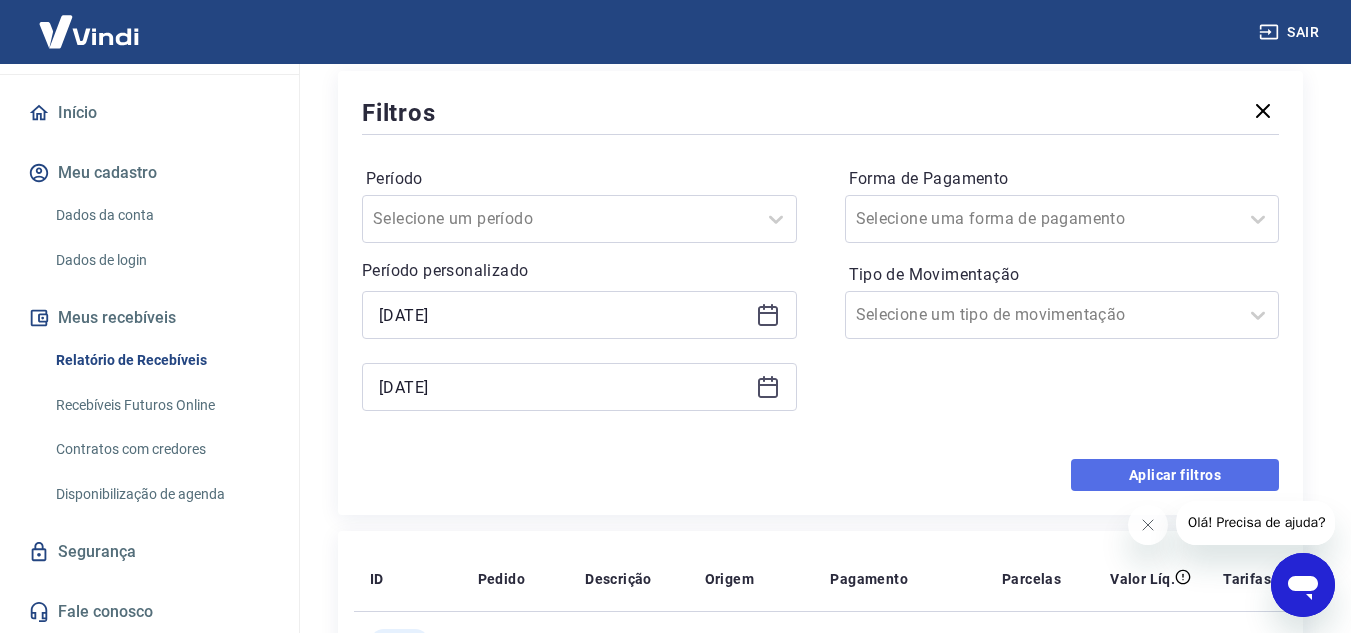 click on "Aplicar filtros" at bounding box center (1175, 475) 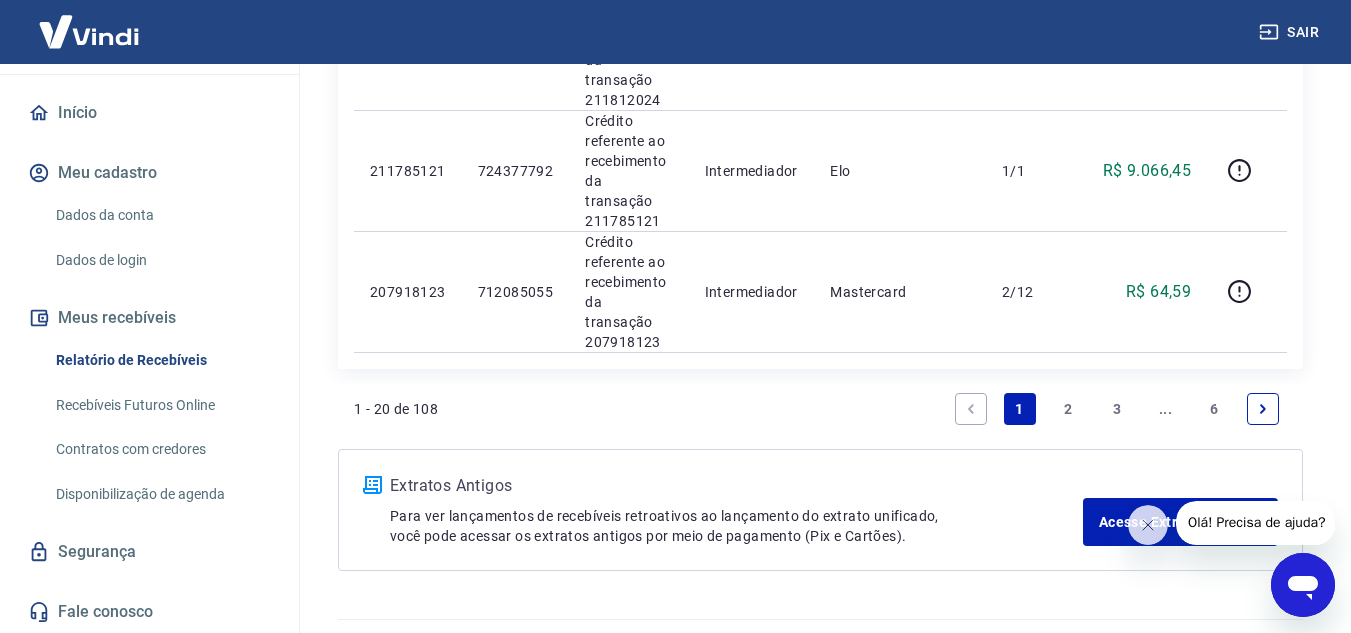 scroll, scrollTop: 2869, scrollLeft: 0, axis: vertical 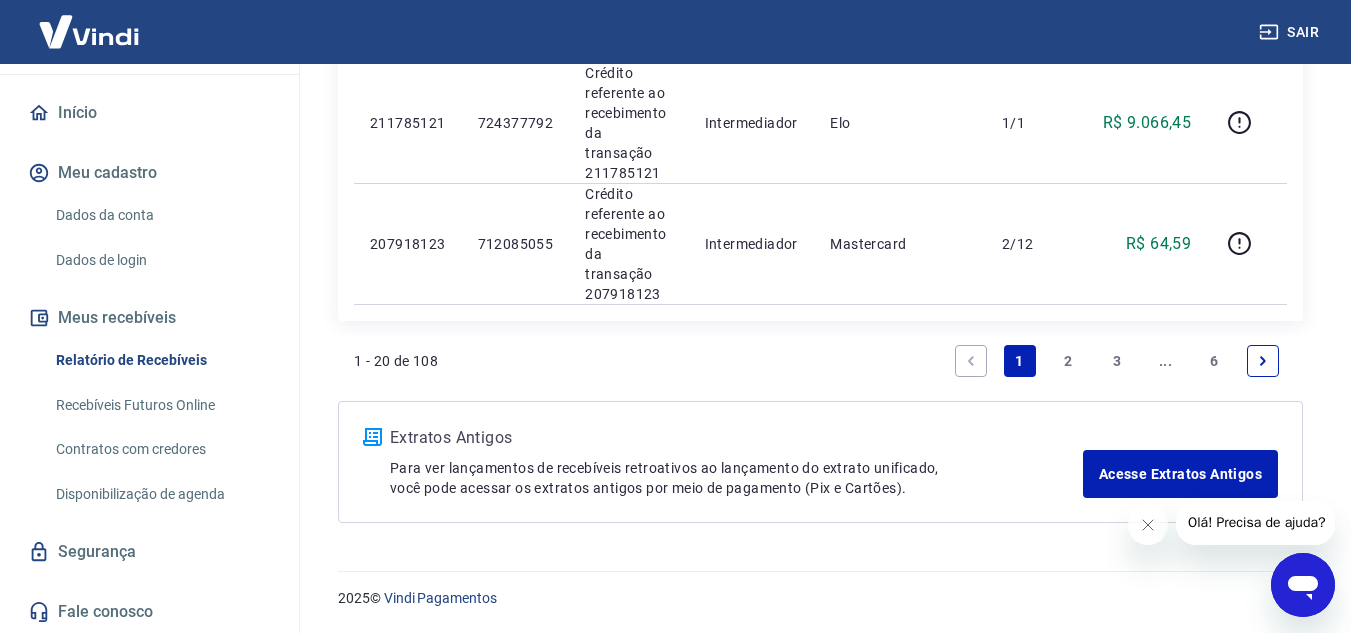 click 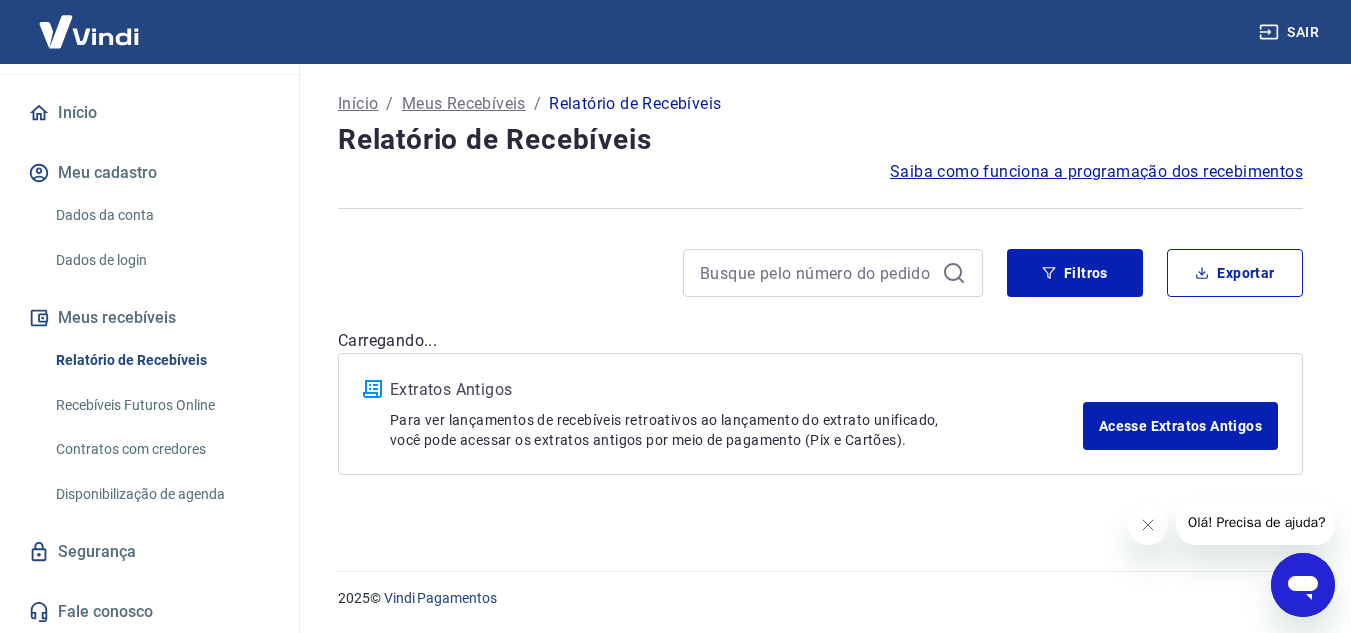 scroll, scrollTop: 0, scrollLeft: 0, axis: both 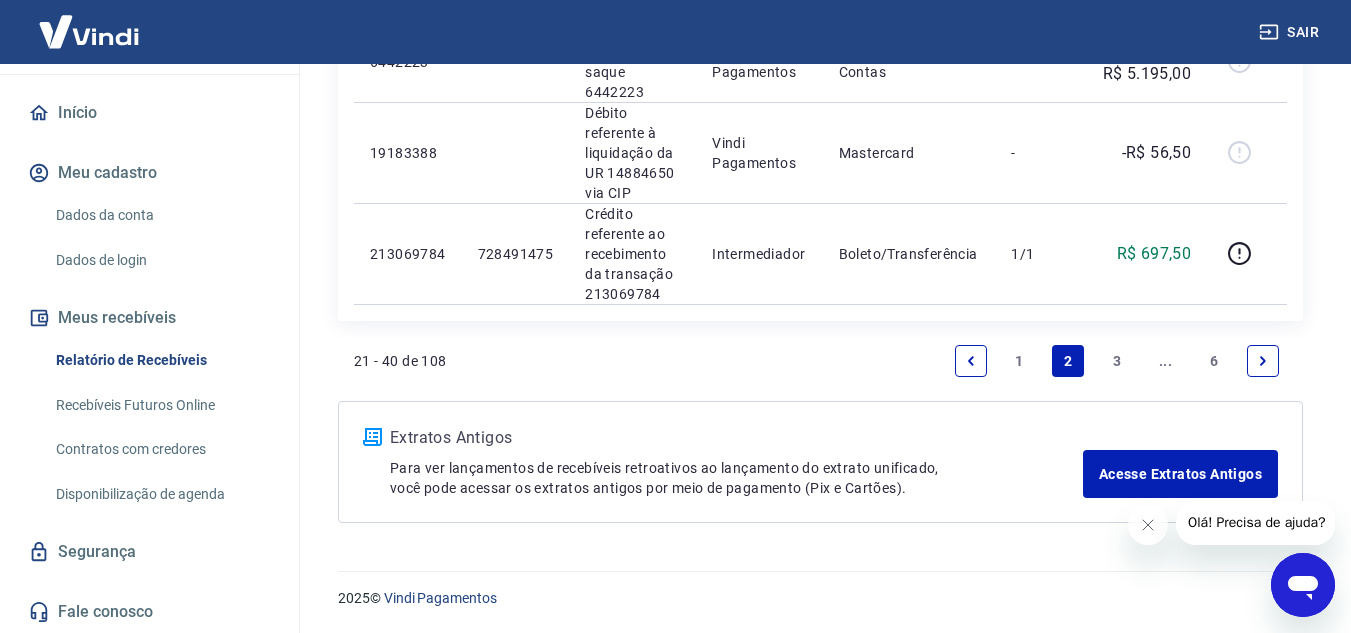 click on "6" at bounding box center (1214, 361) 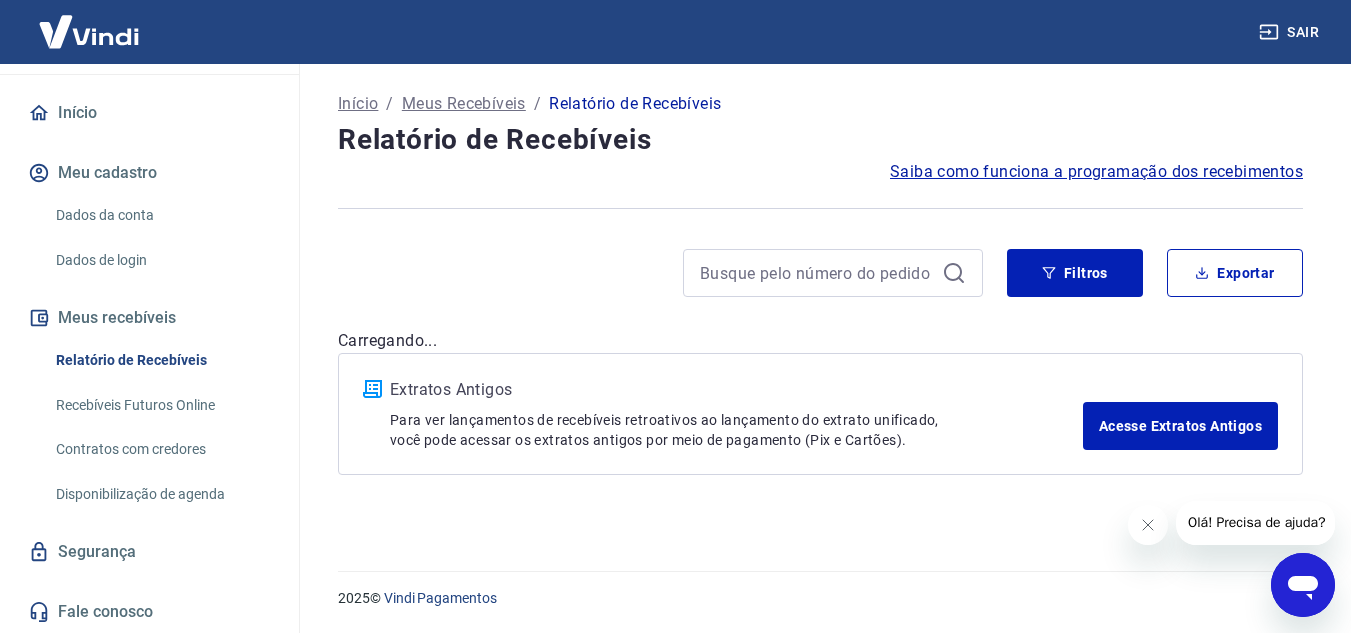 scroll, scrollTop: 0, scrollLeft: 0, axis: both 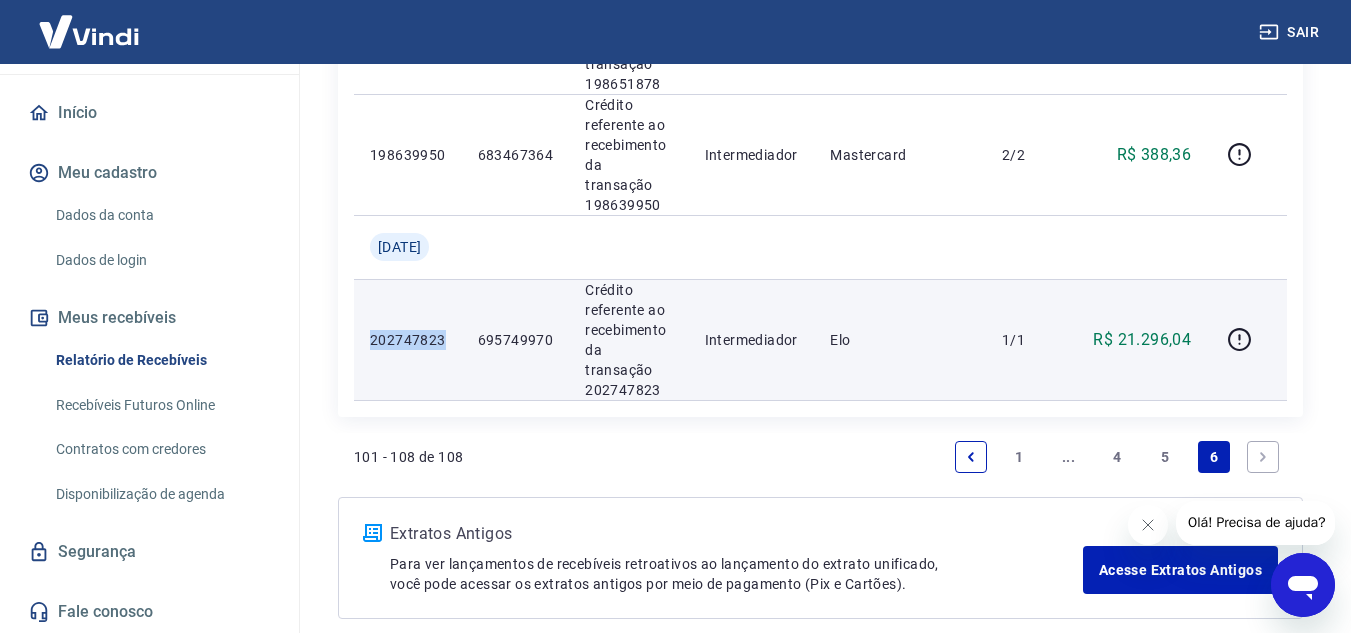 drag, startPoint x: 441, startPoint y: 337, endPoint x: 364, endPoint y: 349, distance: 77.92946 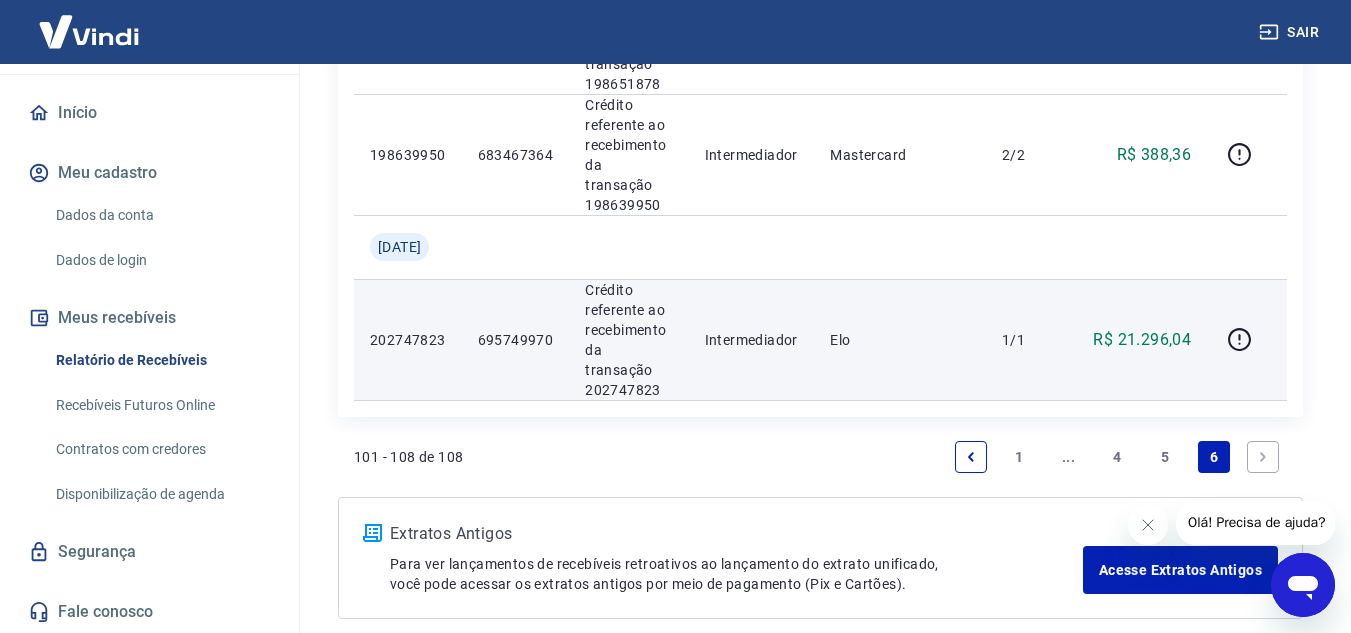 click on "Intermediador" at bounding box center (752, 339) 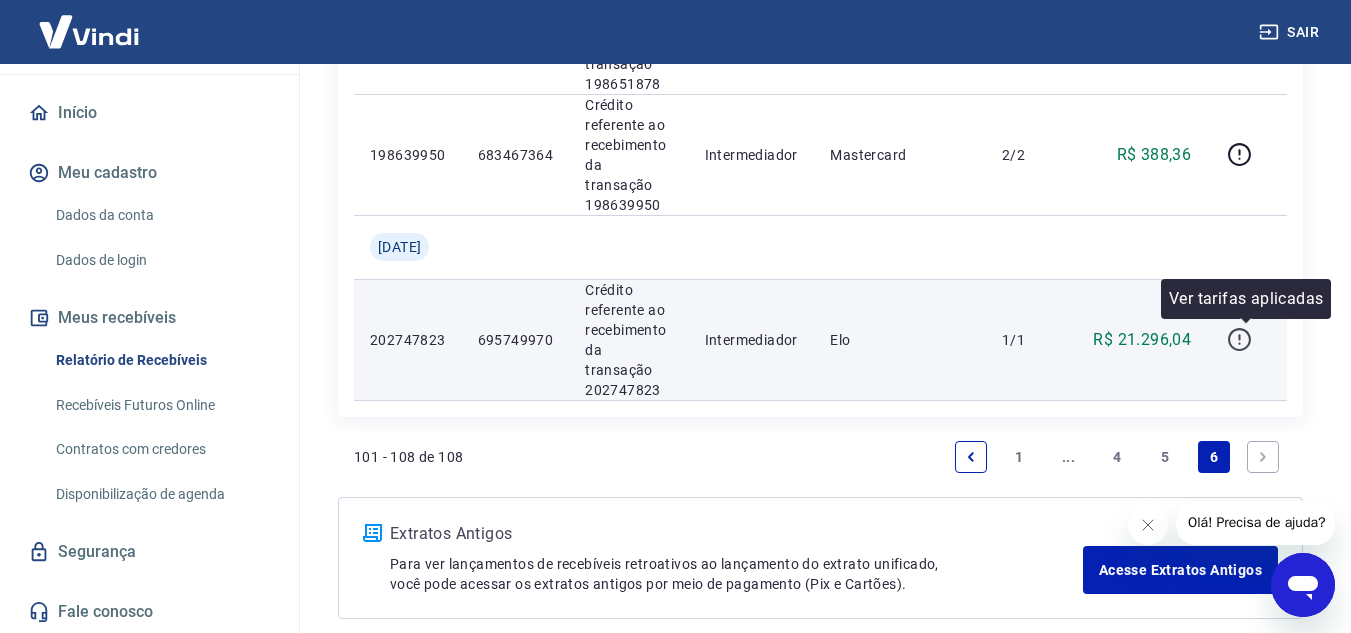 click 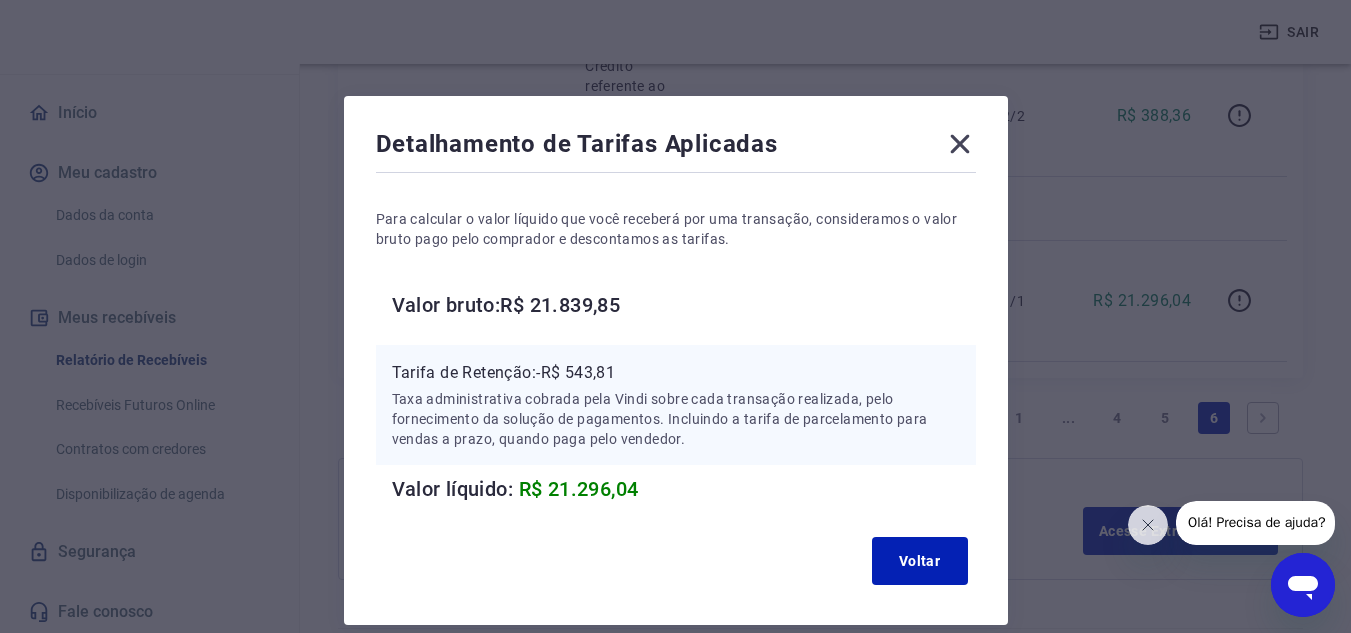 scroll, scrollTop: 1290, scrollLeft: 0, axis: vertical 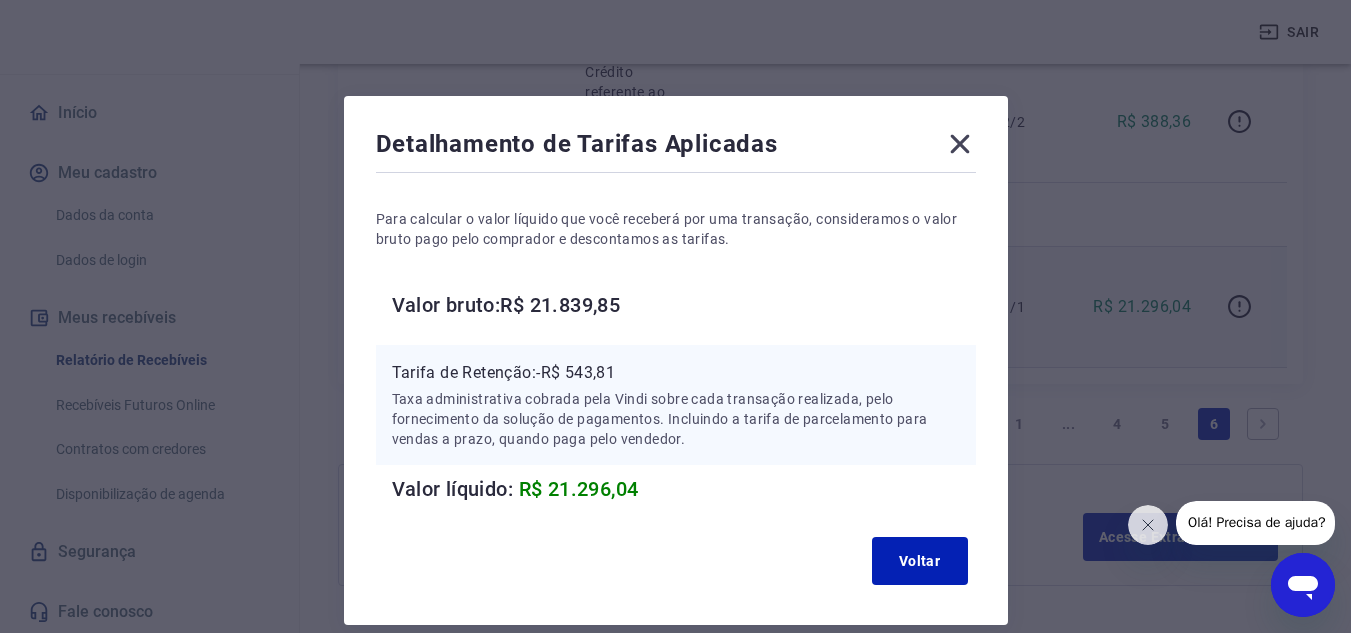 type 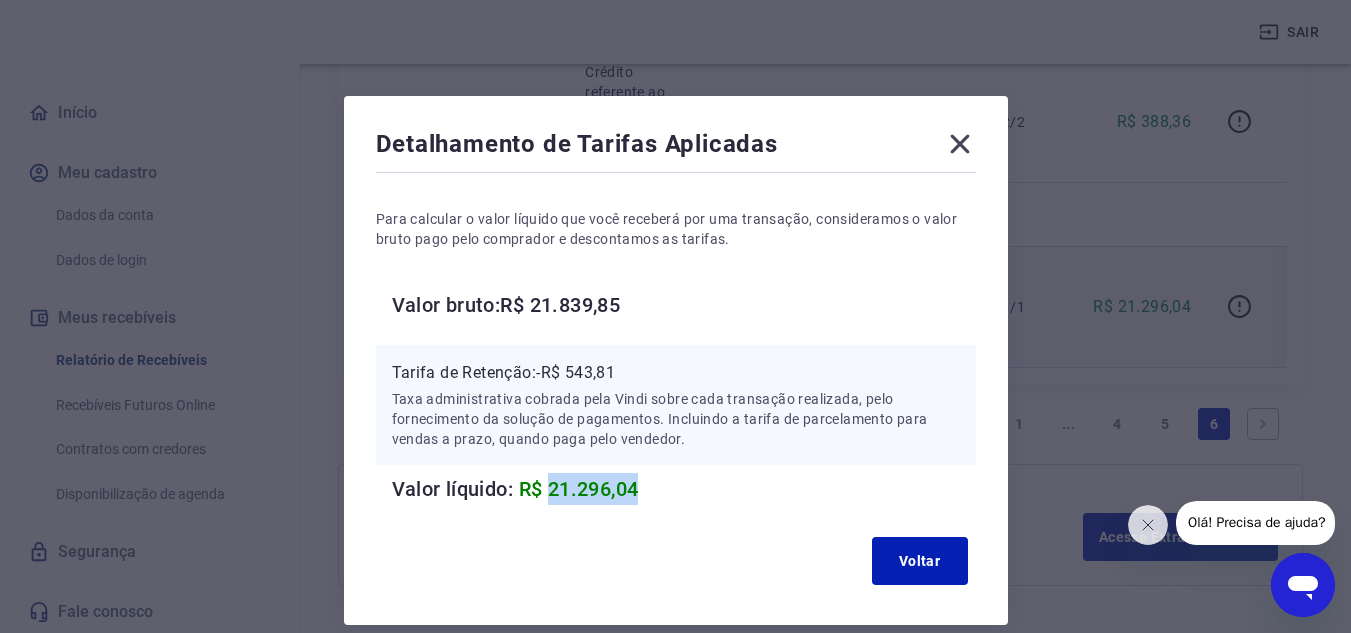 drag, startPoint x: 662, startPoint y: 496, endPoint x: 552, endPoint y: 485, distance: 110.54863 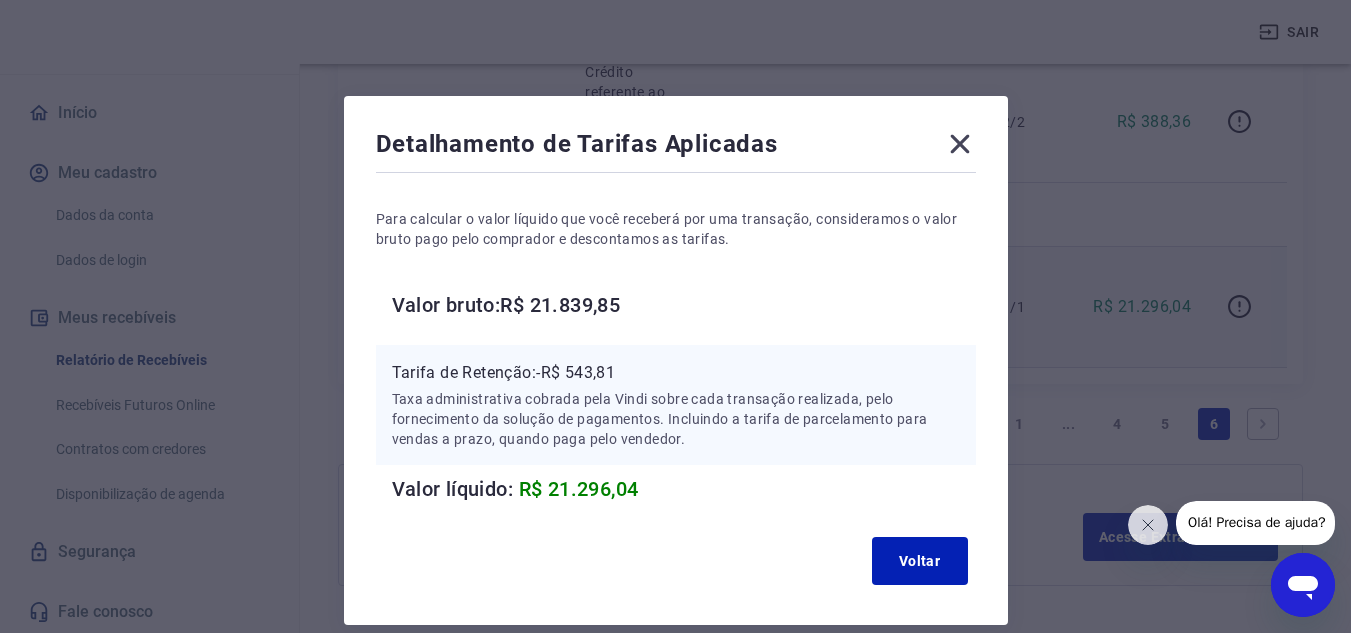 click 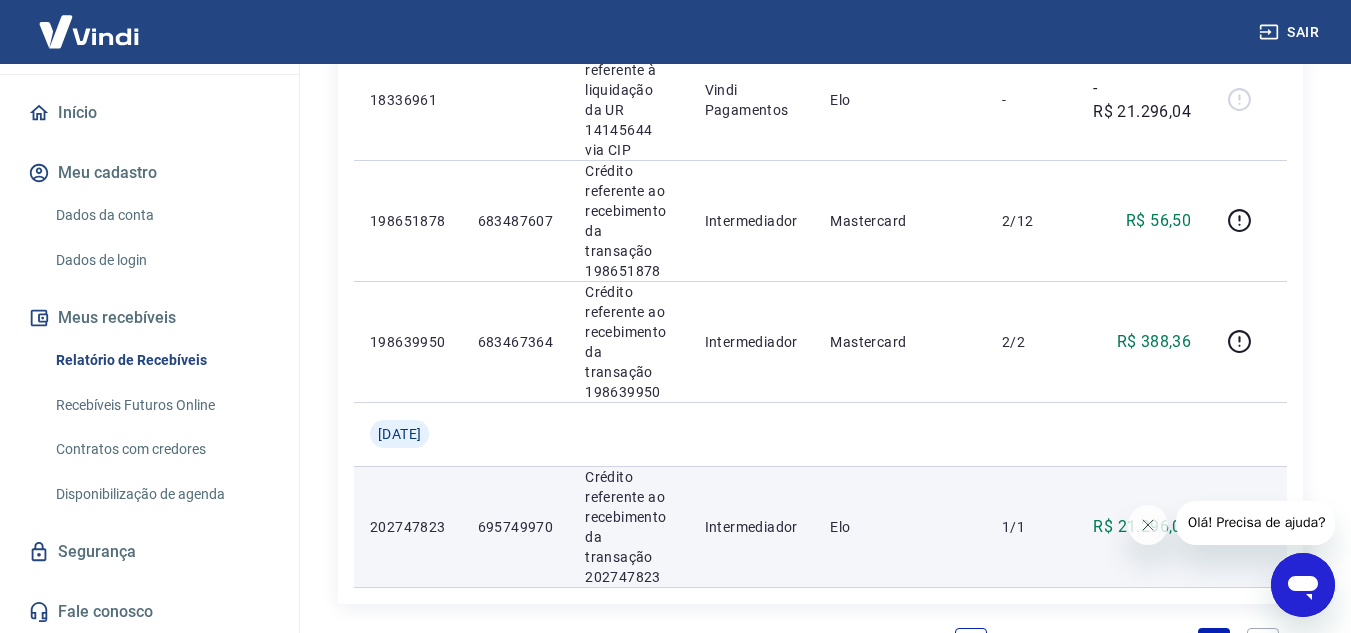 scroll, scrollTop: 1060, scrollLeft: 0, axis: vertical 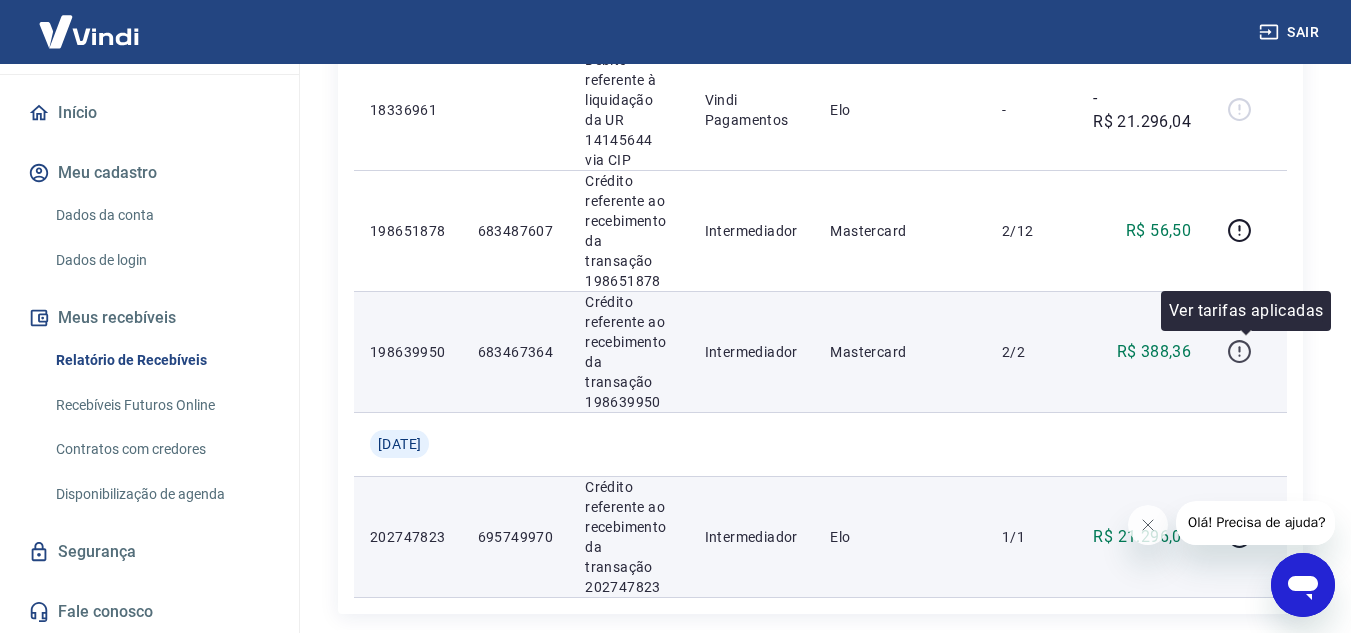 click 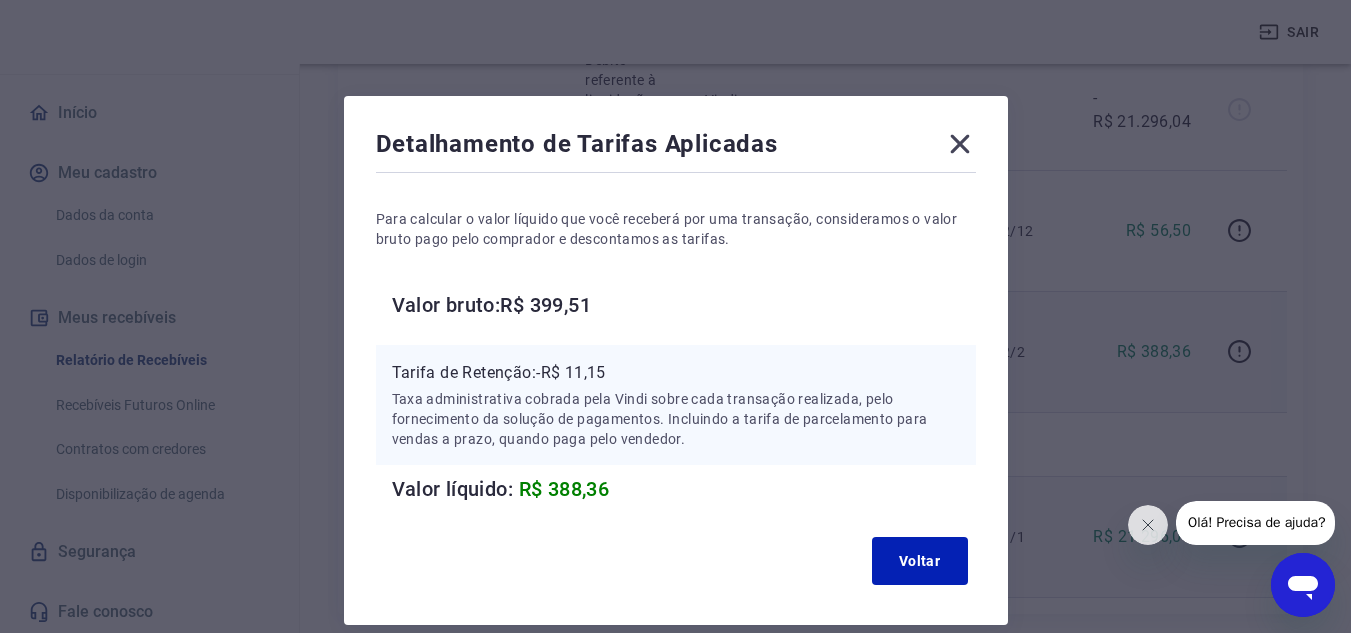 type 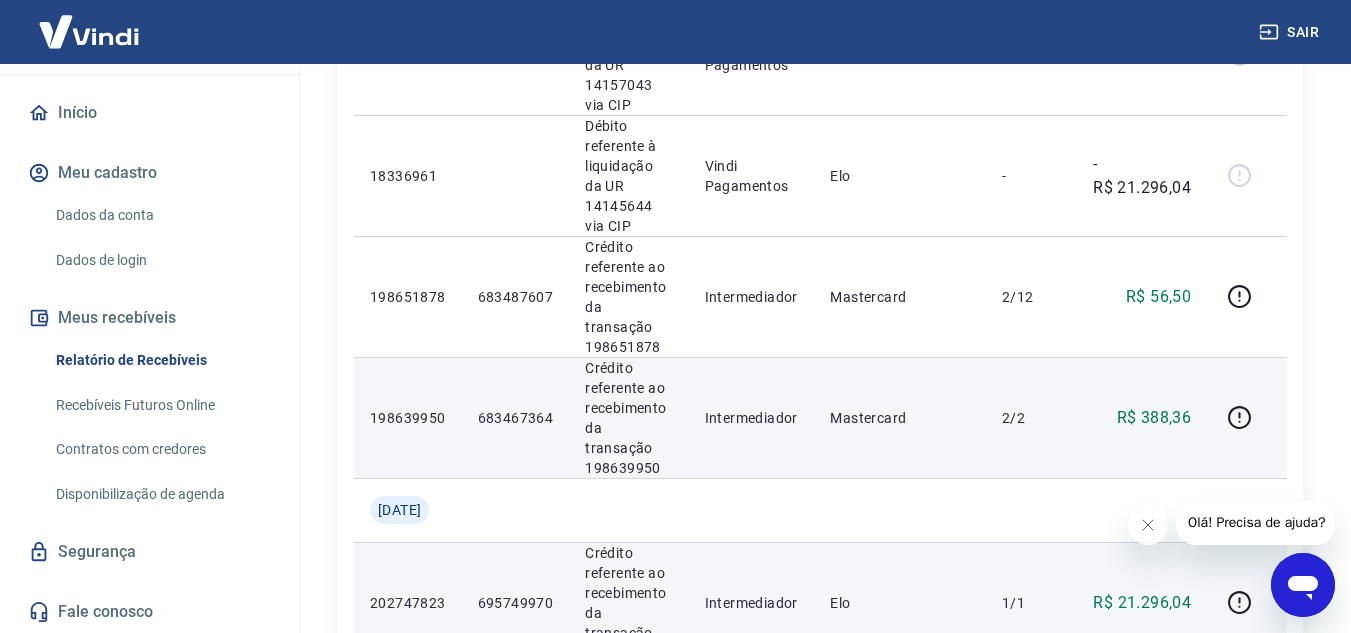 scroll, scrollTop: 991, scrollLeft: 0, axis: vertical 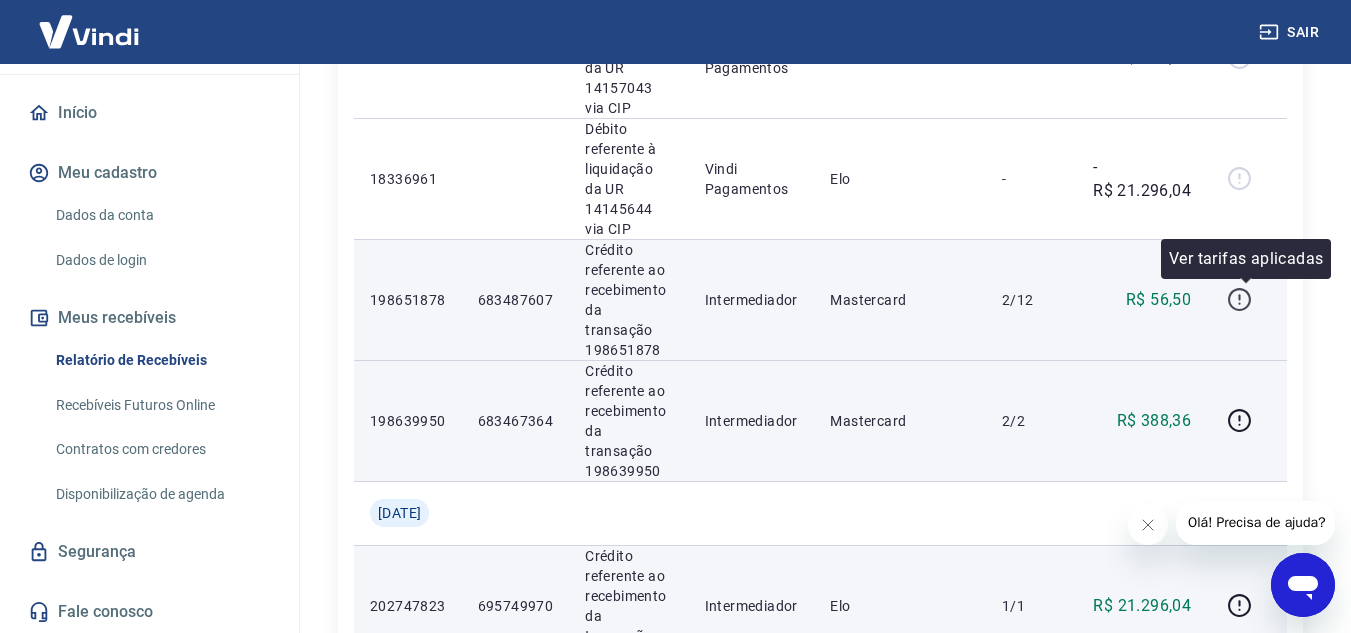 click 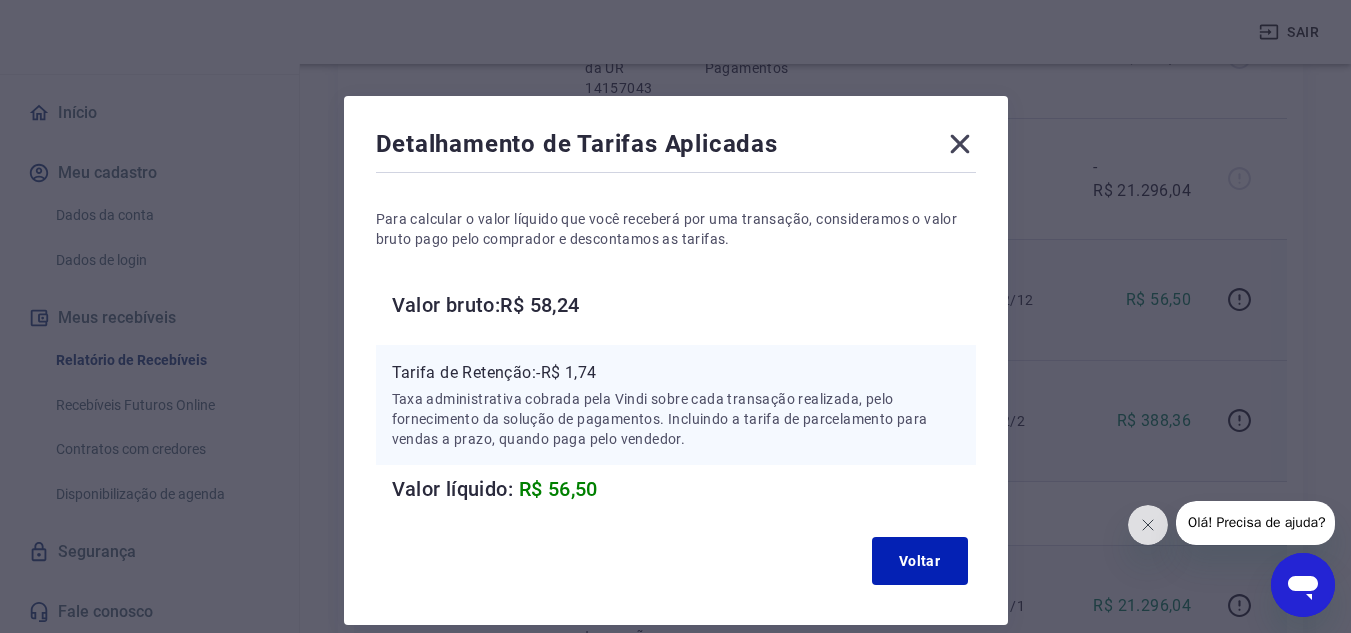click 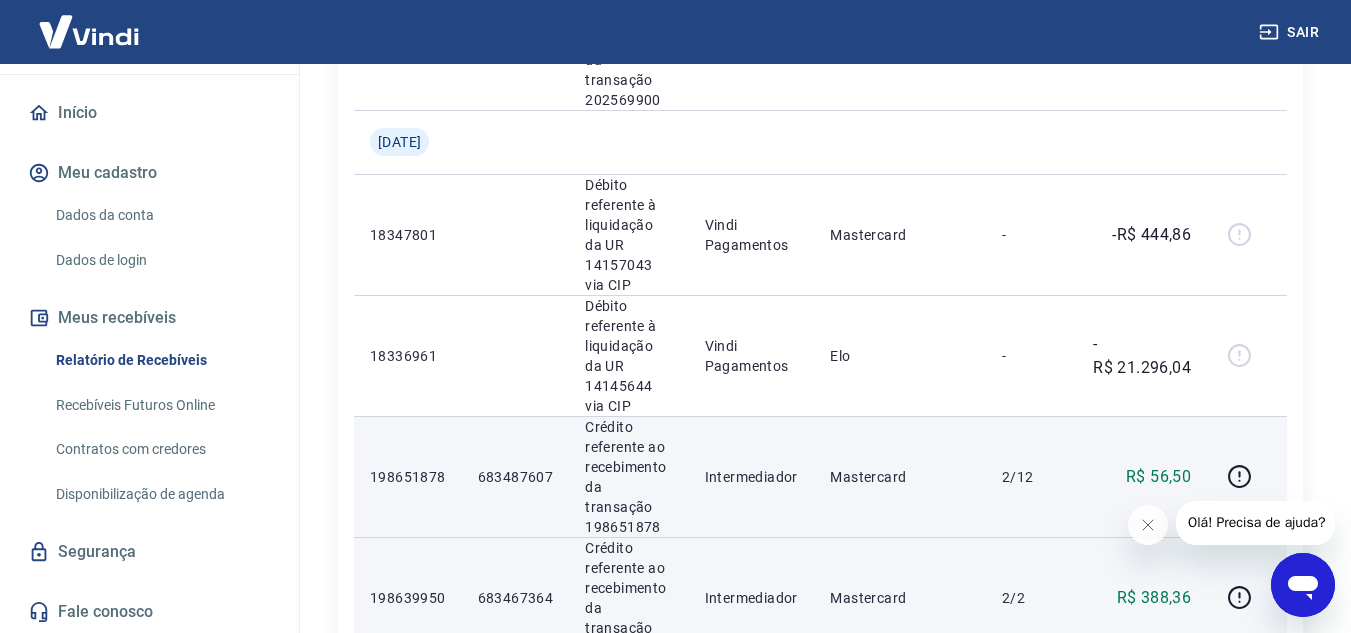 scroll, scrollTop: 808, scrollLeft: 0, axis: vertical 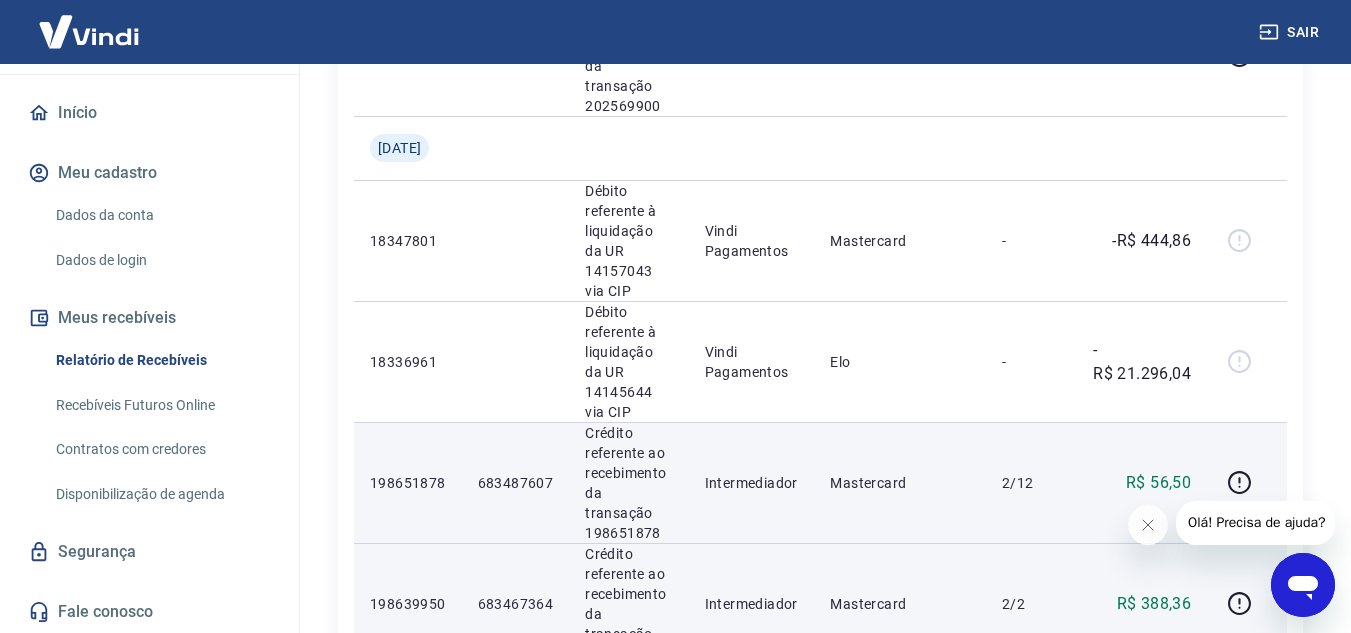 click on "Início / Meus Recebíveis / Relatório de Recebíveis Relatório de Recebíveis Saiba como funciona a programação dos recebimentos Saiba como funciona a programação dos recebimentos Filtros Exportar ID Pedido Descrição Origem Pagamento Parcelas Valor Líq. Tarifas [DATE] 195308142 673089800 Crédito referente ao recebimento da transação 195308142 Intermediador Mastercard 3/12 R$ 64,59 [DATE] 6217021 Débito referente ao saque 6217021 Vindi Pagamentos Transferência entre Contas - -R$ 4.497,50 [DATE] 202569900 695222130 Crédito referente ao recebimento da transação 202569900 Intermediador Boleto/Transferência 1/1 R$ 4.497,50 [DATE] 18347801 Débito referente à liquidação da UR 14157043 via CIP Vindi Pagamentos Mastercard - -R$ 444,86 18336961 Débito referente à liquidação da UR 14145644 via CIP Vindi Pagamentos Elo - -R$ 21.296,04 198651878 683487607 Crédito referente ao recebimento da transação 198651878 Intermediador Mastercard 2/12 R$ 56,50 198639950 2/2 Elo" at bounding box center [820, 174] 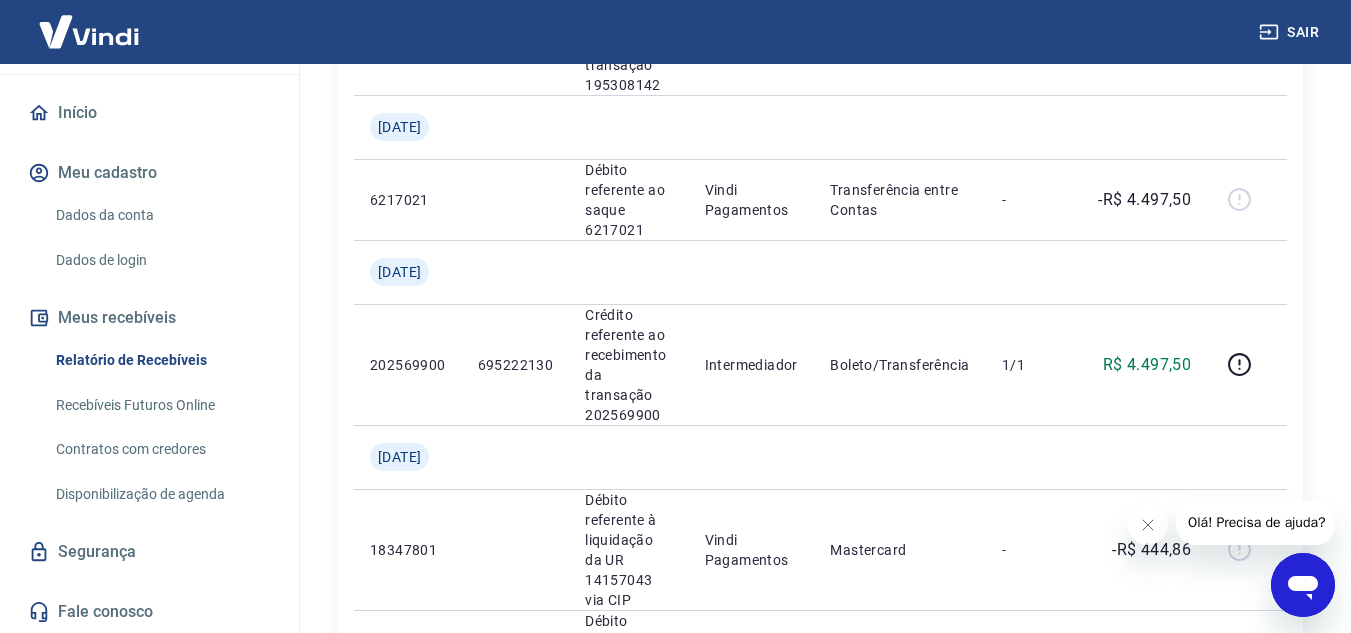 scroll, scrollTop: 515, scrollLeft: 0, axis: vertical 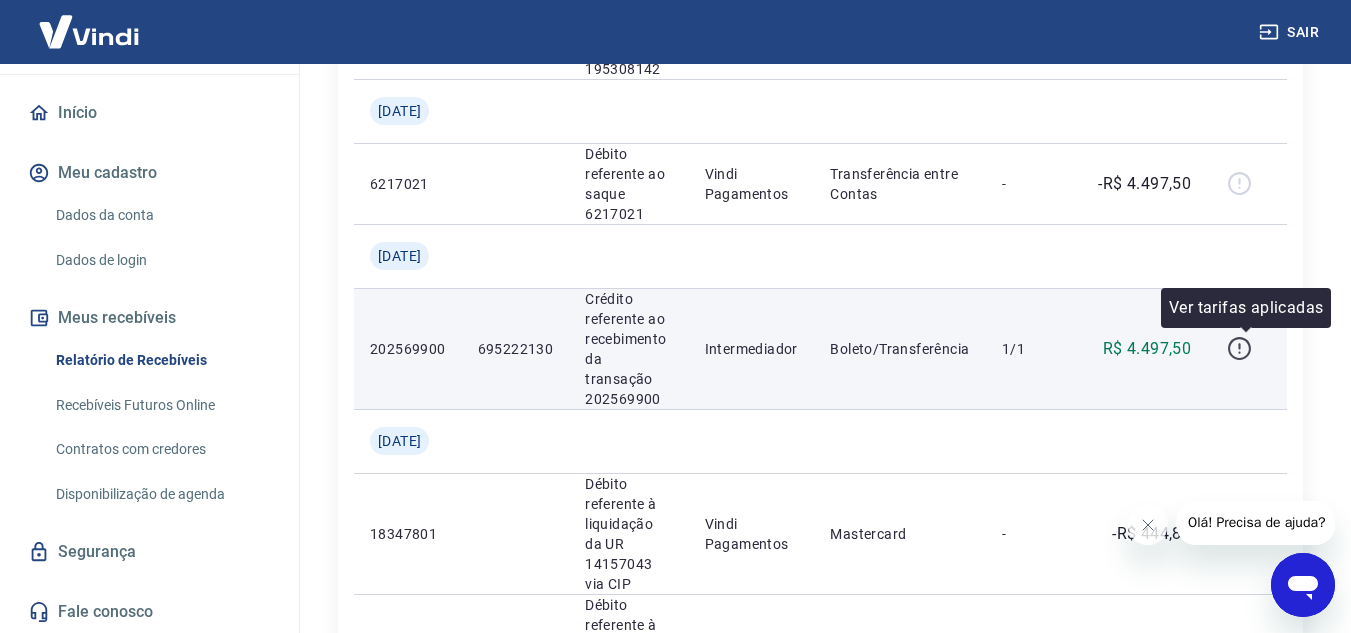 click 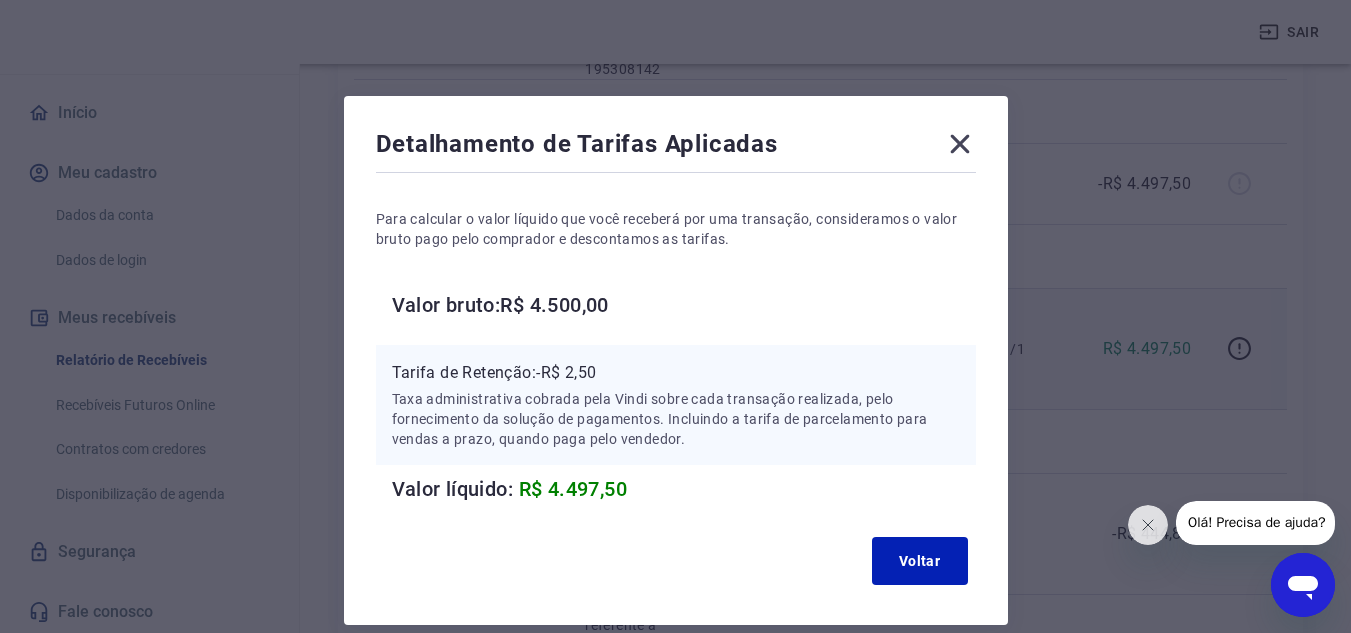 type 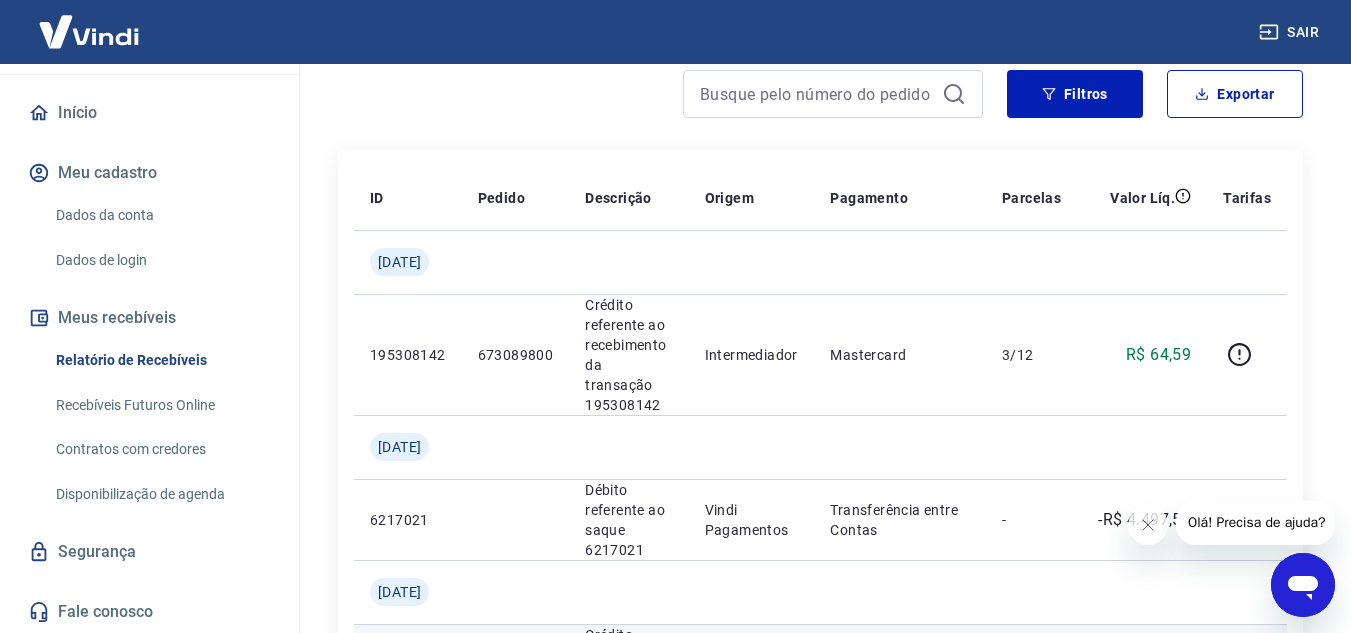 scroll, scrollTop: 176, scrollLeft: 0, axis: vertical 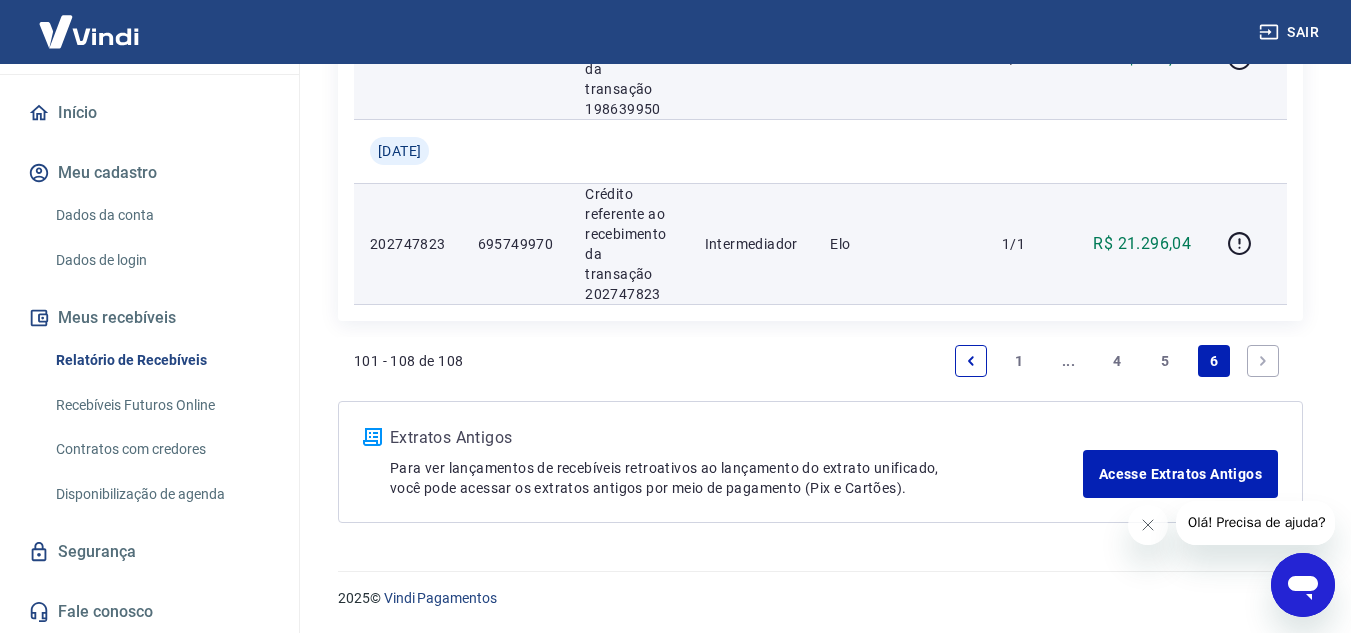 click on "5" at bounding box center [1166, 361] 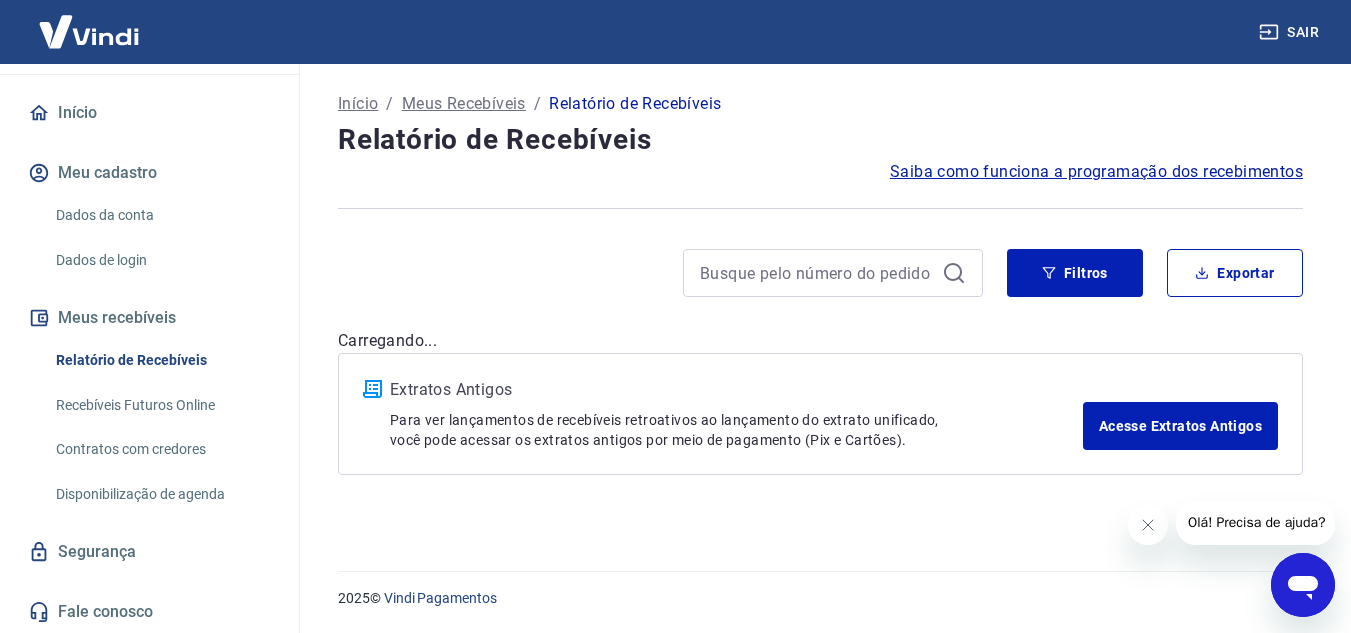 scroll, scrollTop: 0, scrollLeft: 0, axis: both 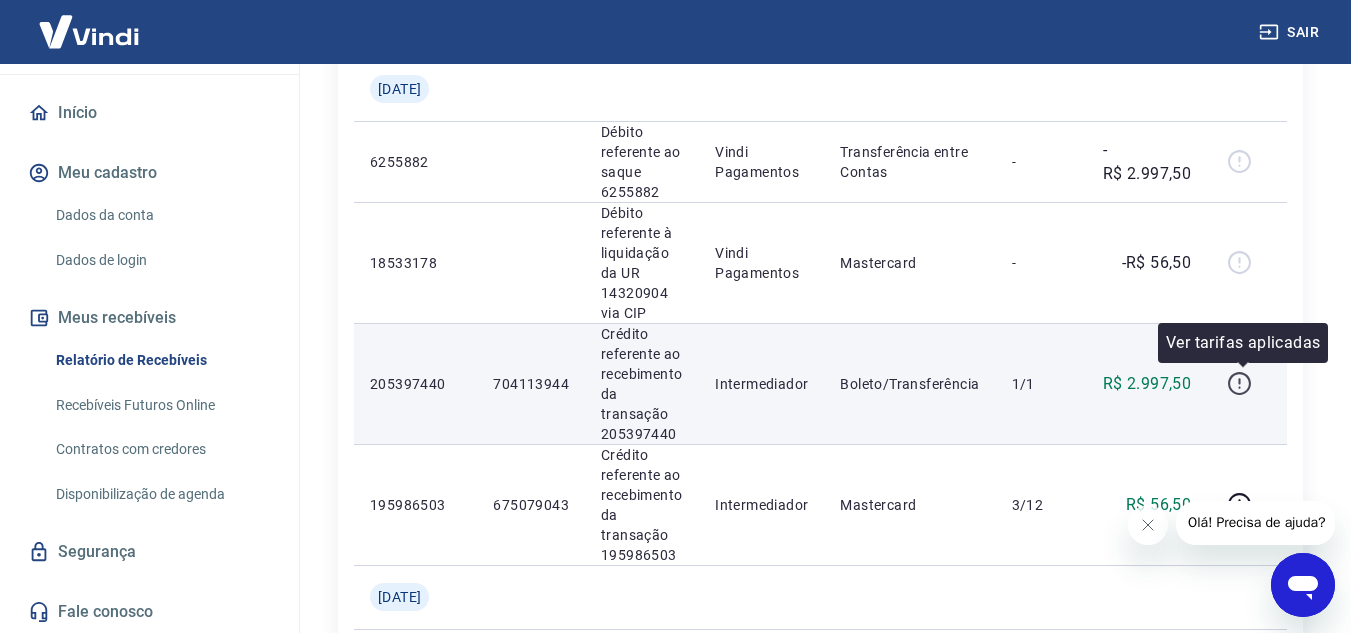 click 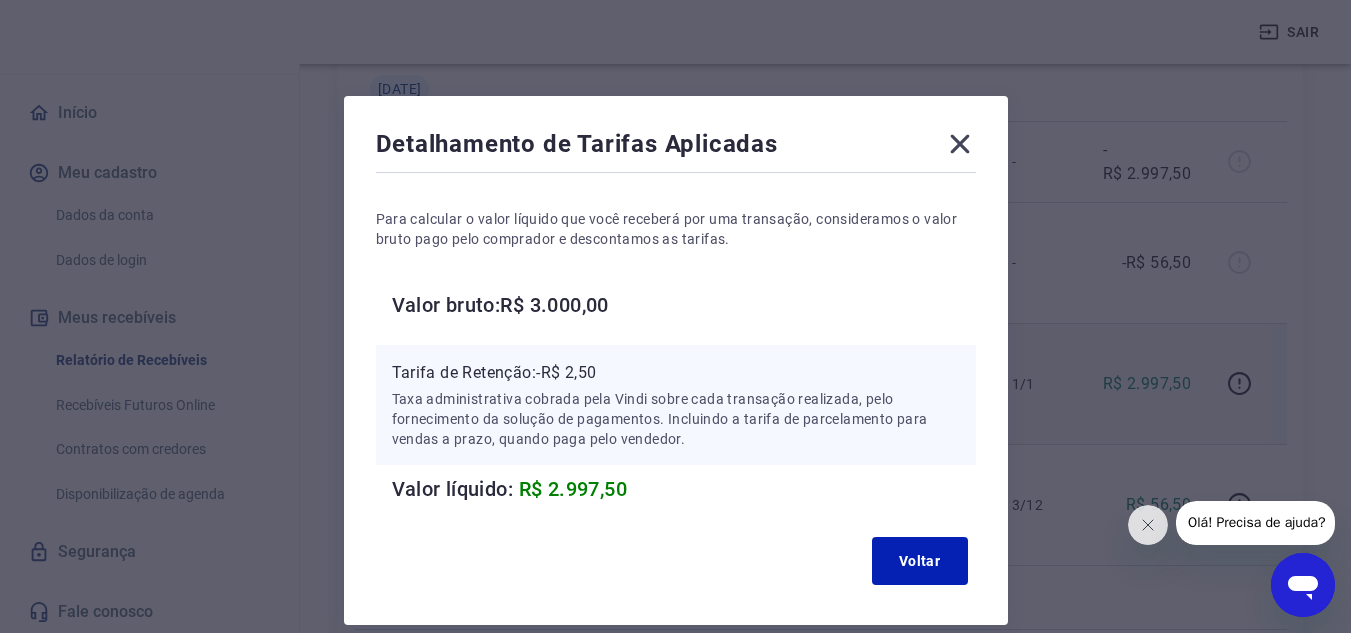 type 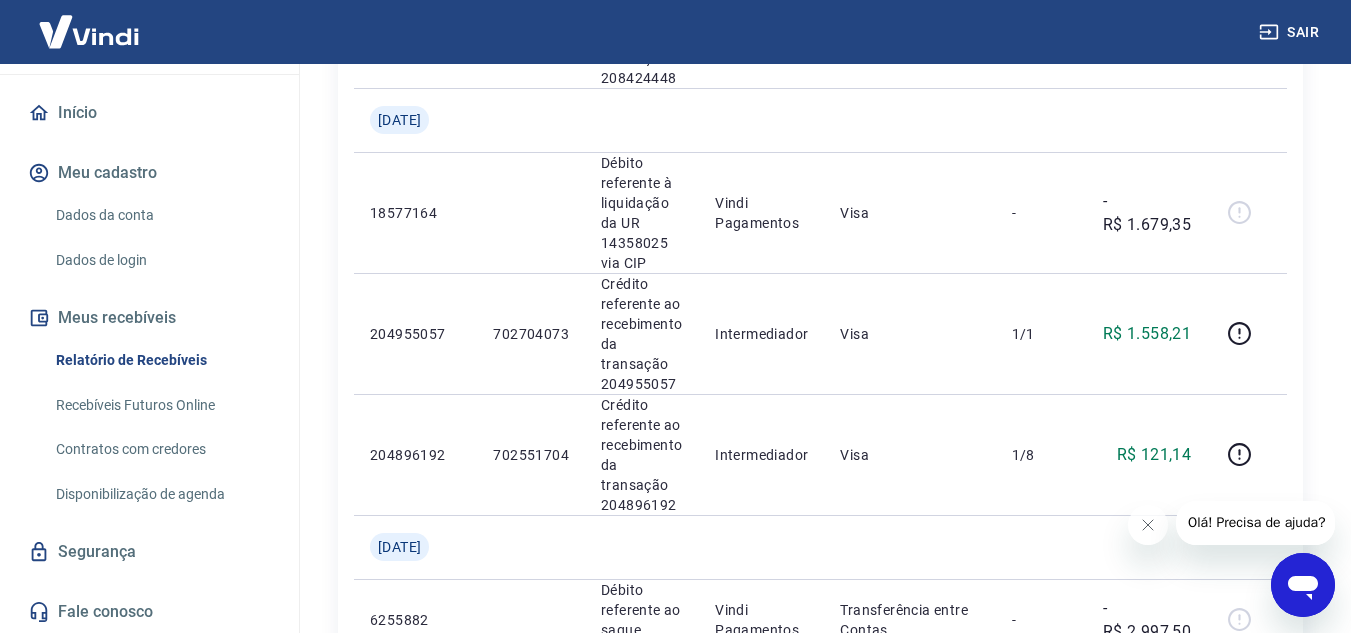 scroll, scrollTop: 1568, scrollLeft: 0, axis: vertical 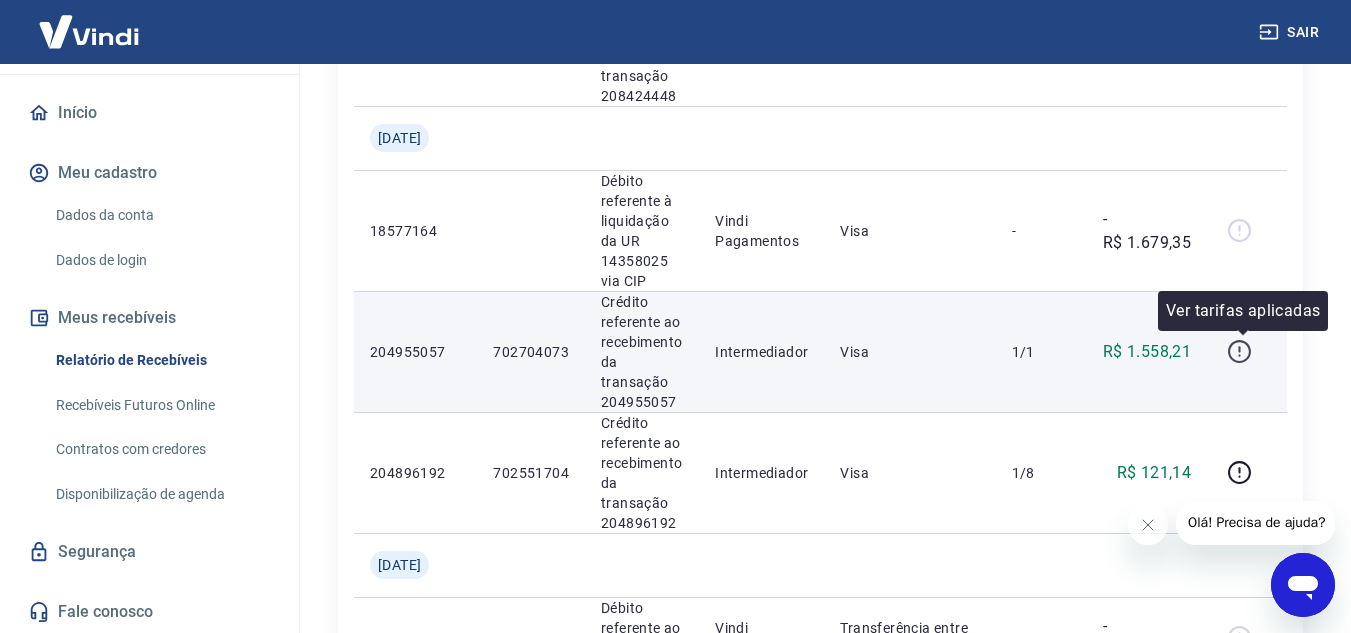click 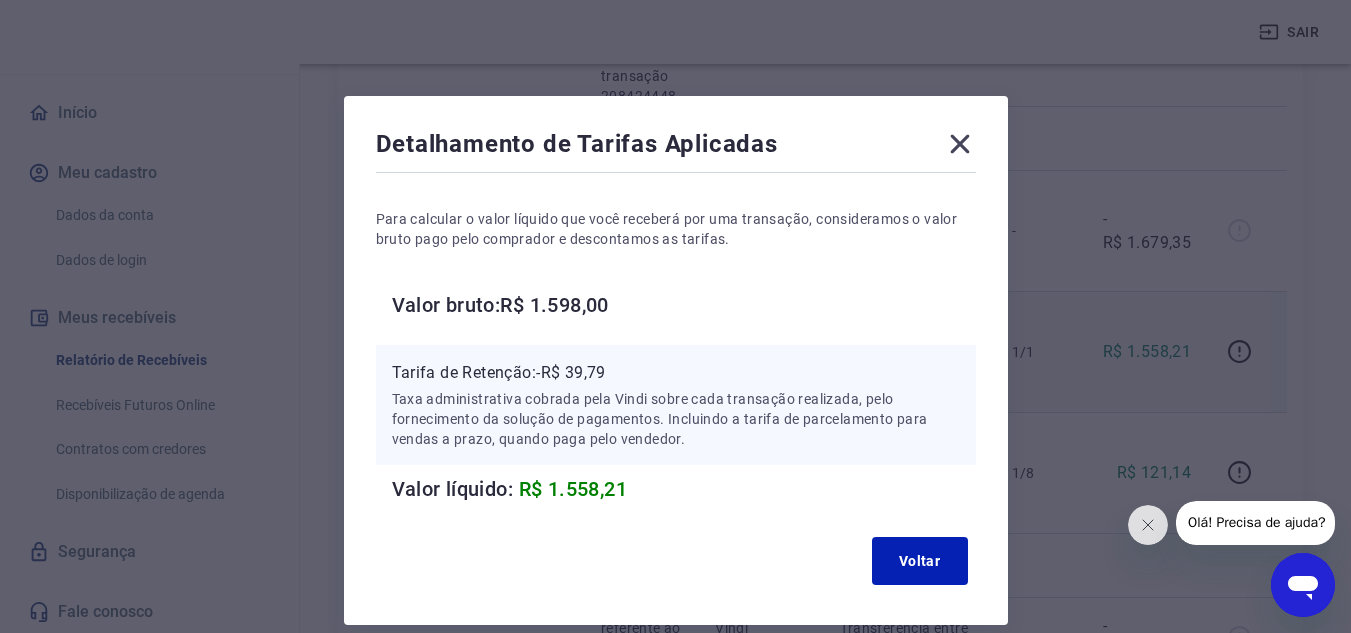 type 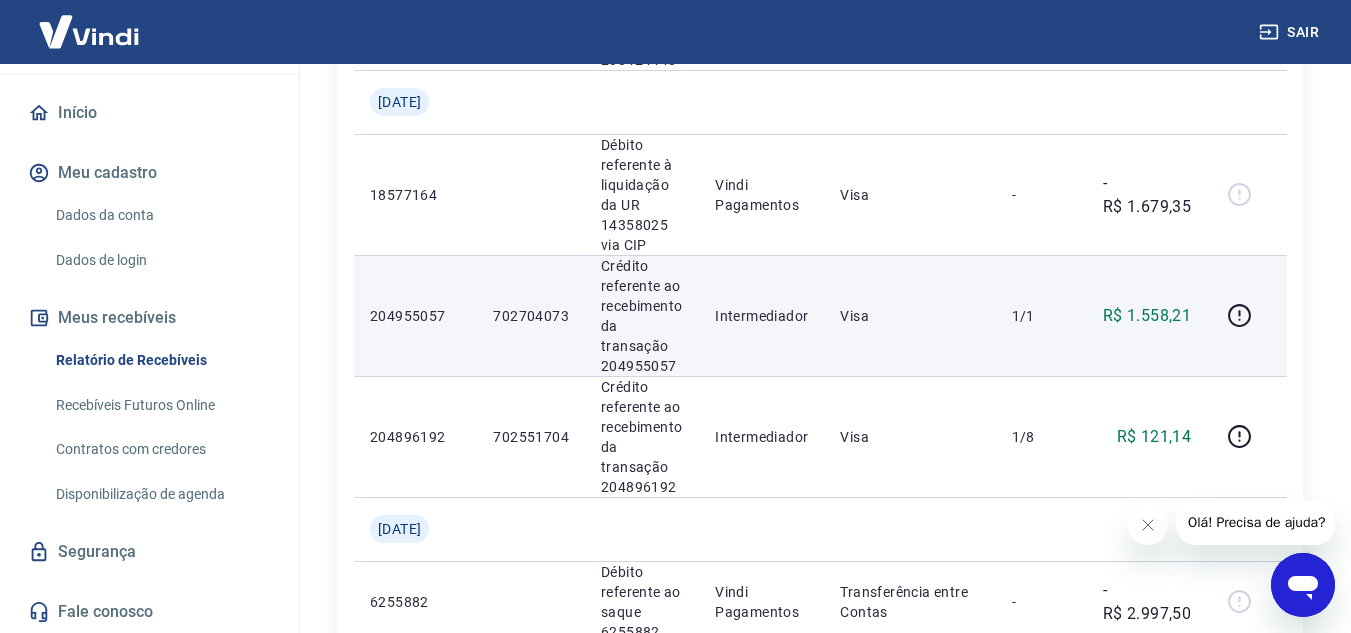 scroll, scrollTop: 1598, scrollLeft: 0, axis: vertical 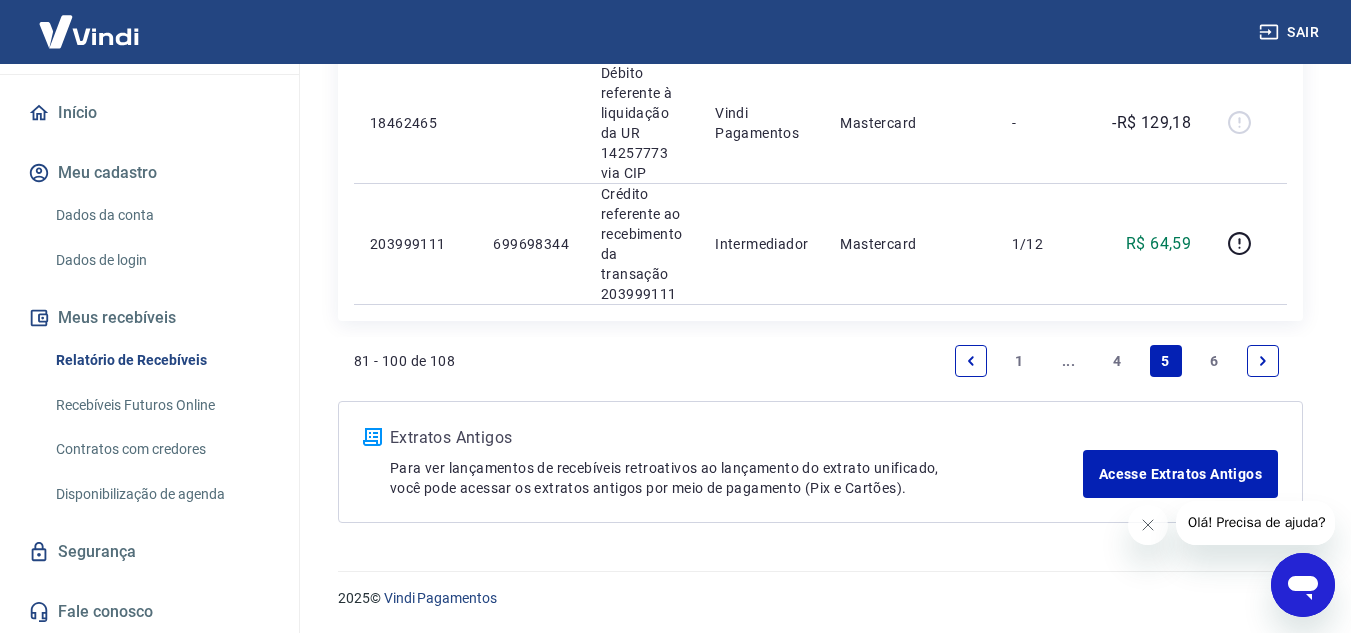 click on "4" at bounding box center [1117, 361] 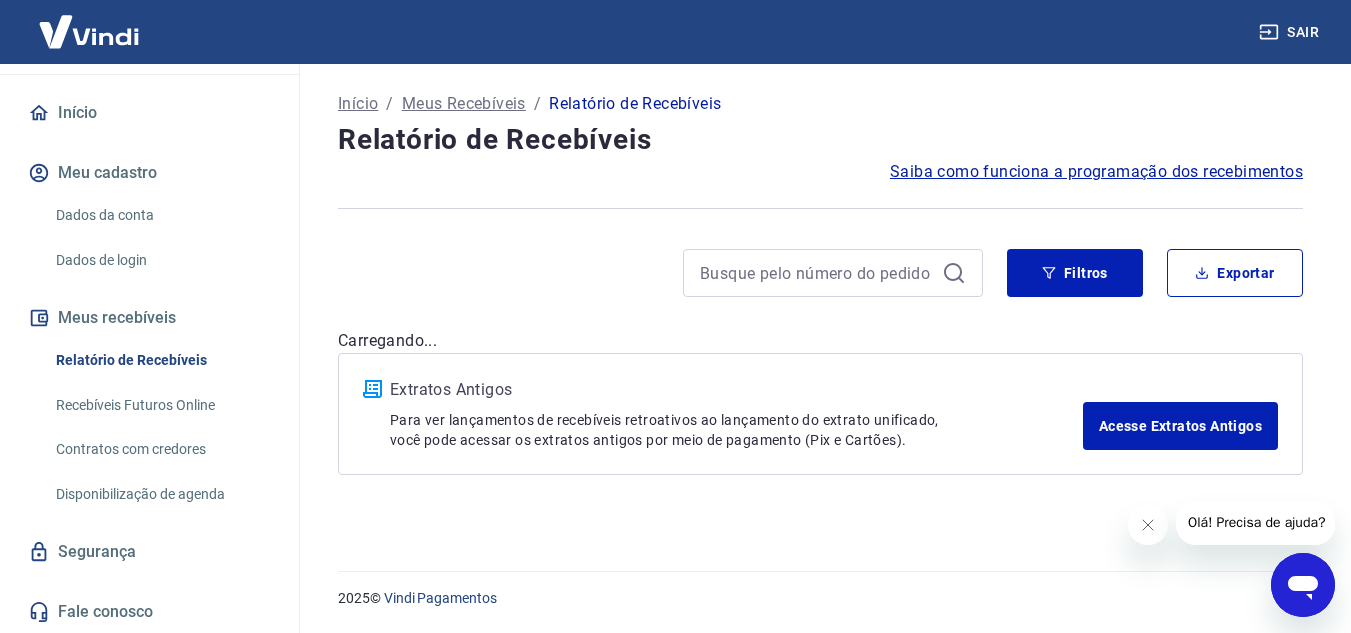 scroll, scrollTop: 0, scrollLeft: 0, axis: both 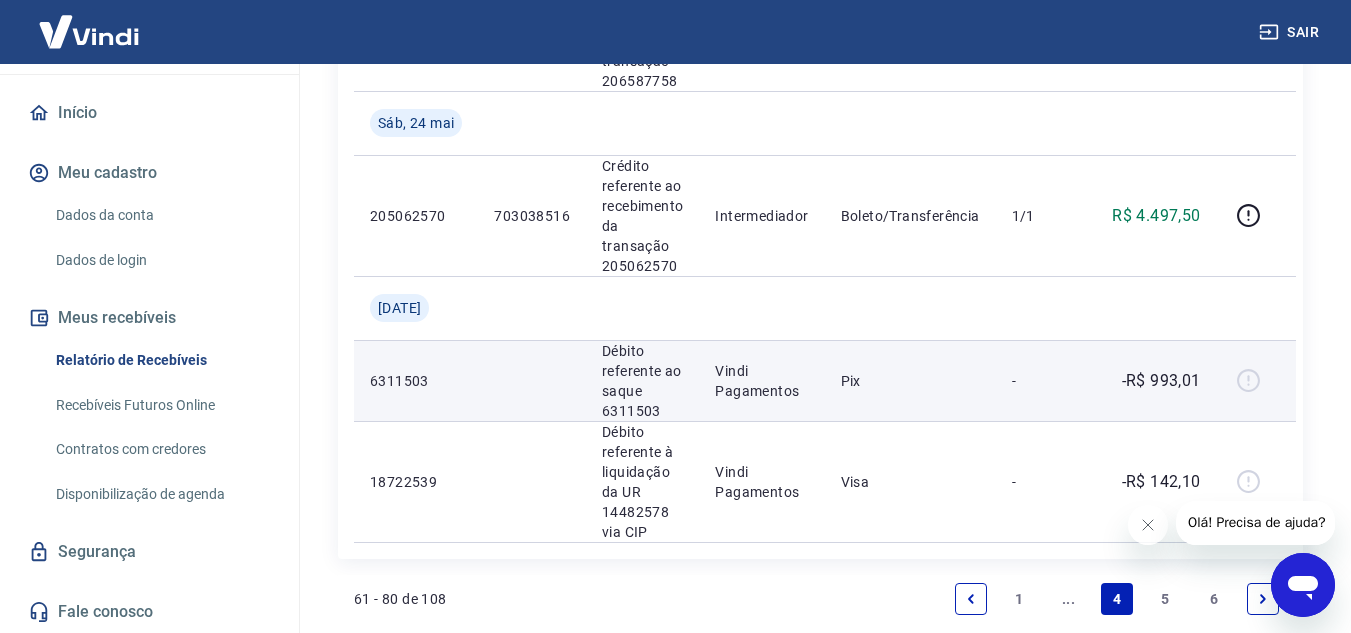 click at bounding box center [1257, 381] 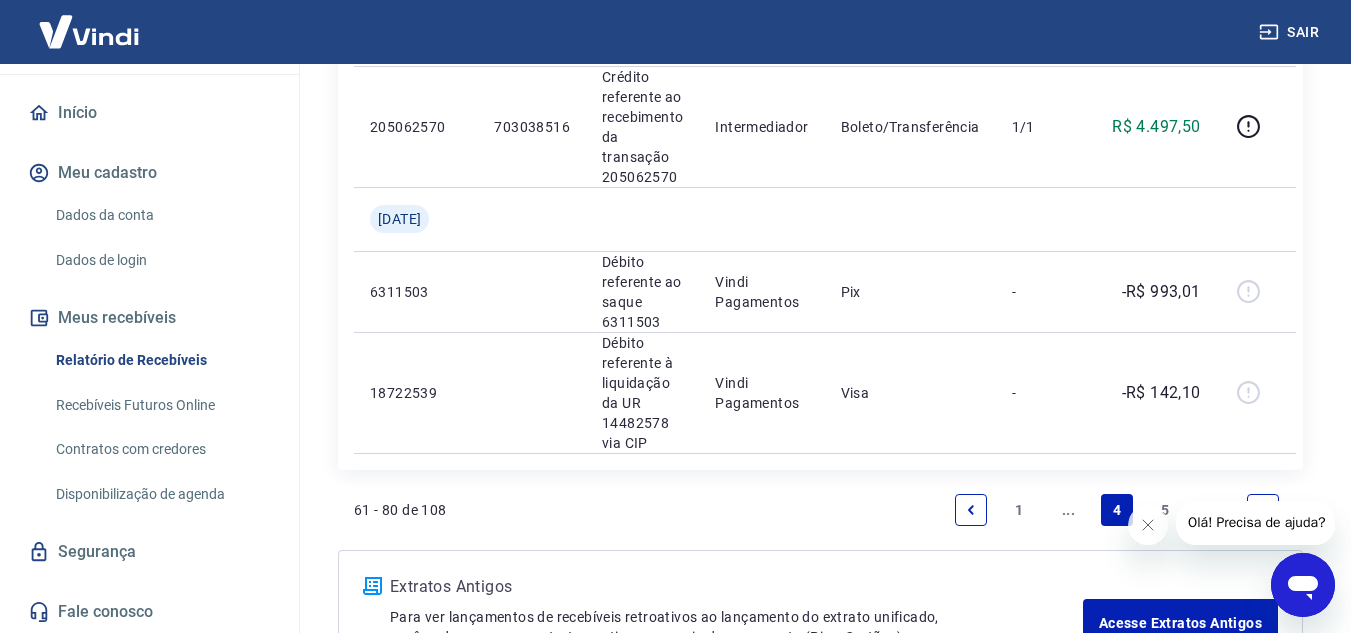 scroll, scrollTop: 2780, scrollLeft: 0, axis: vertical 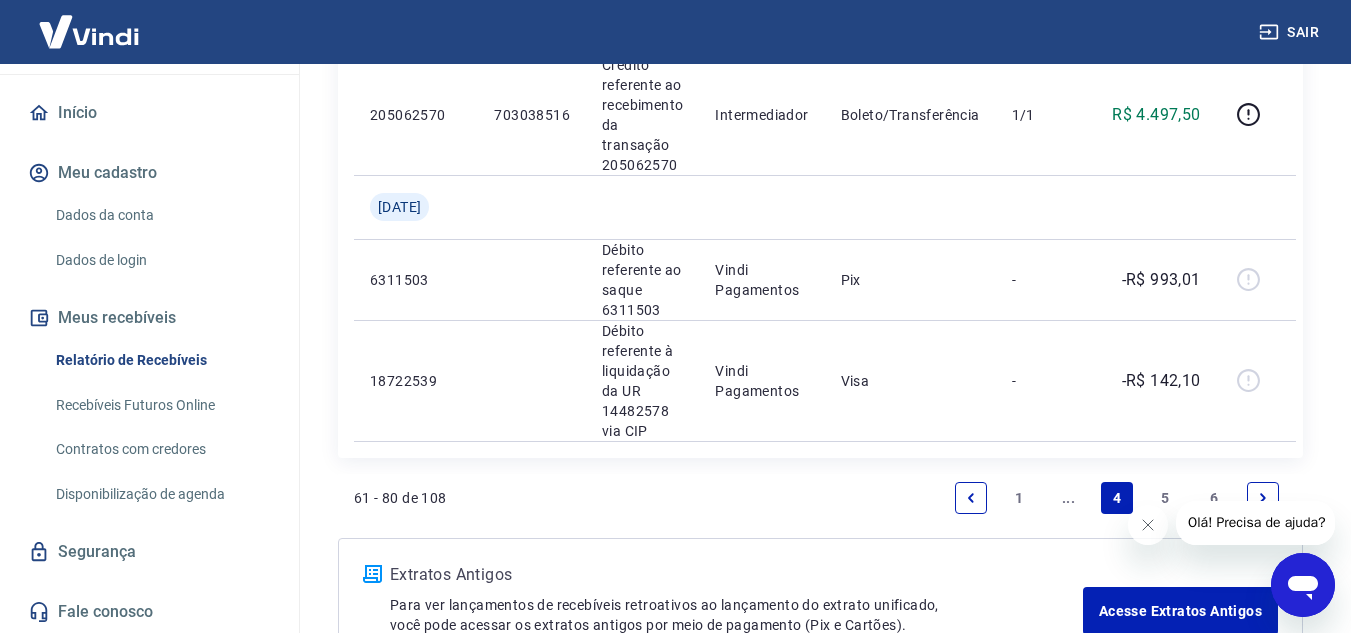 click on "5" at bounding box center [1166, 498] 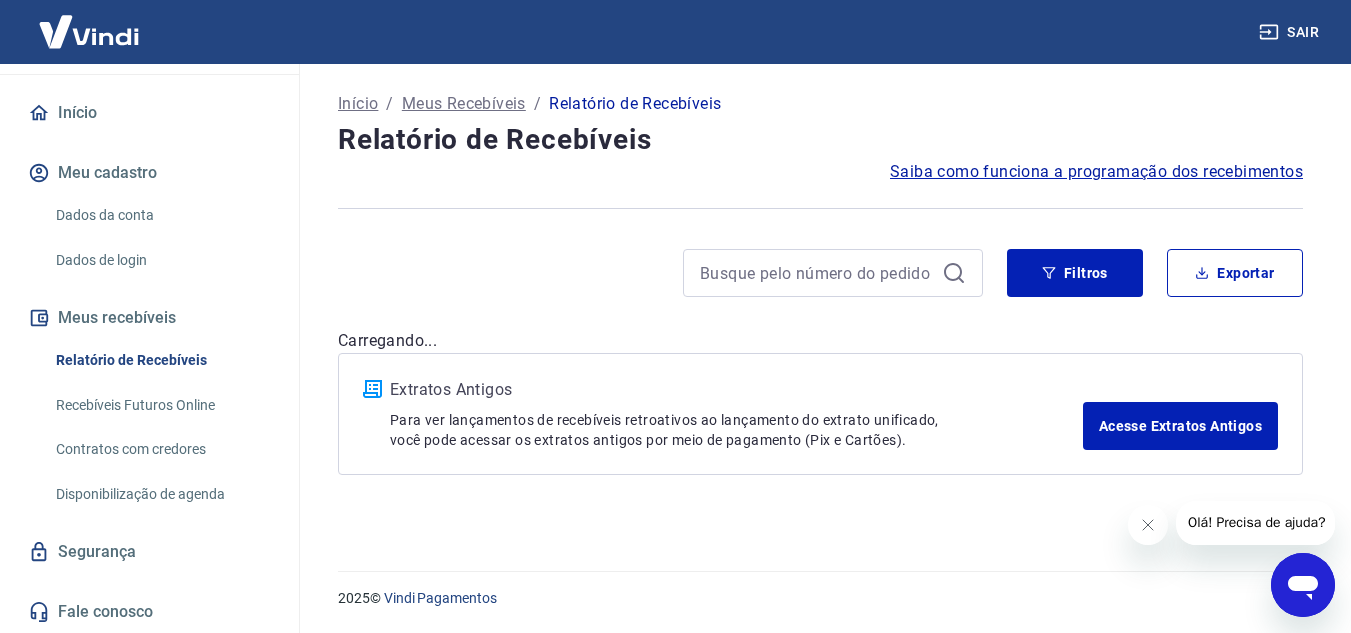 scroll, scrollTop: 0, scrollLeft: 0, axis: both 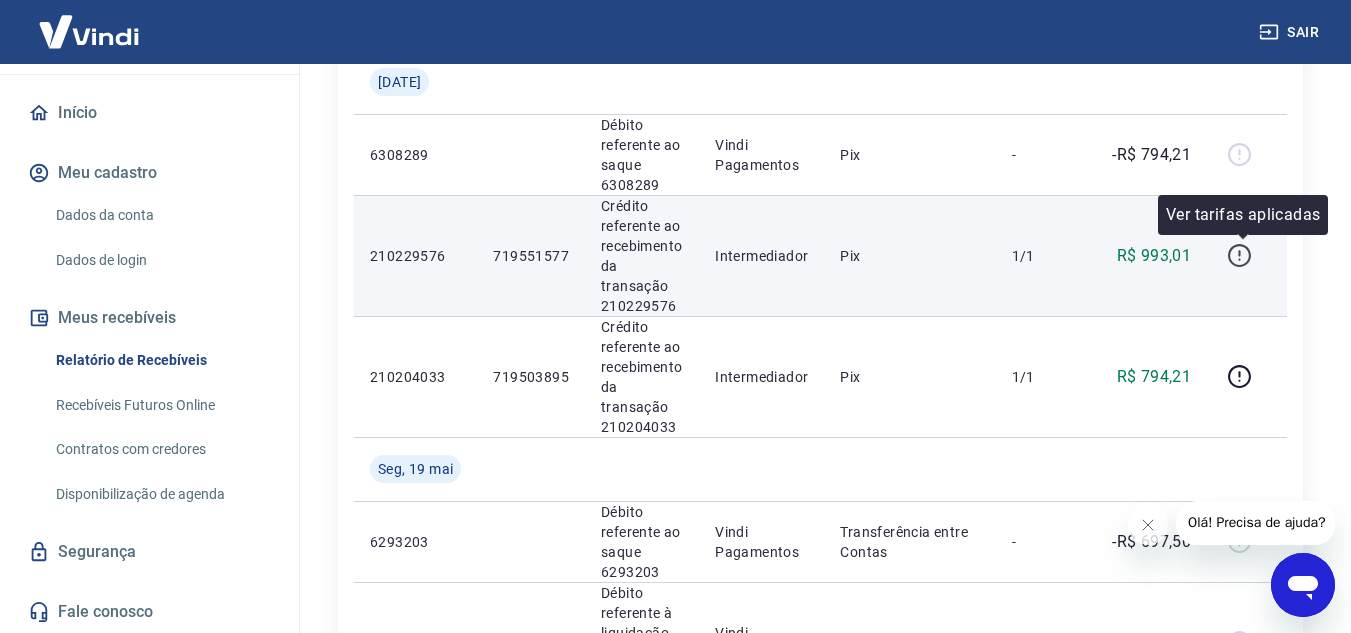 click 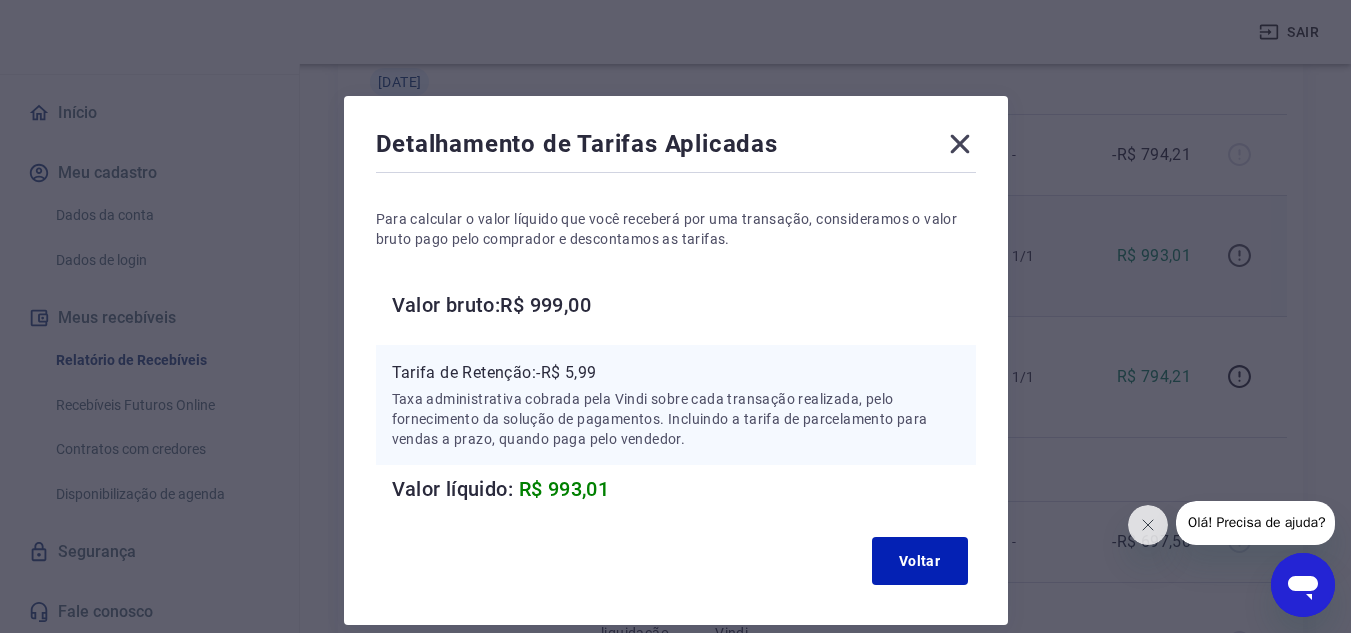 type 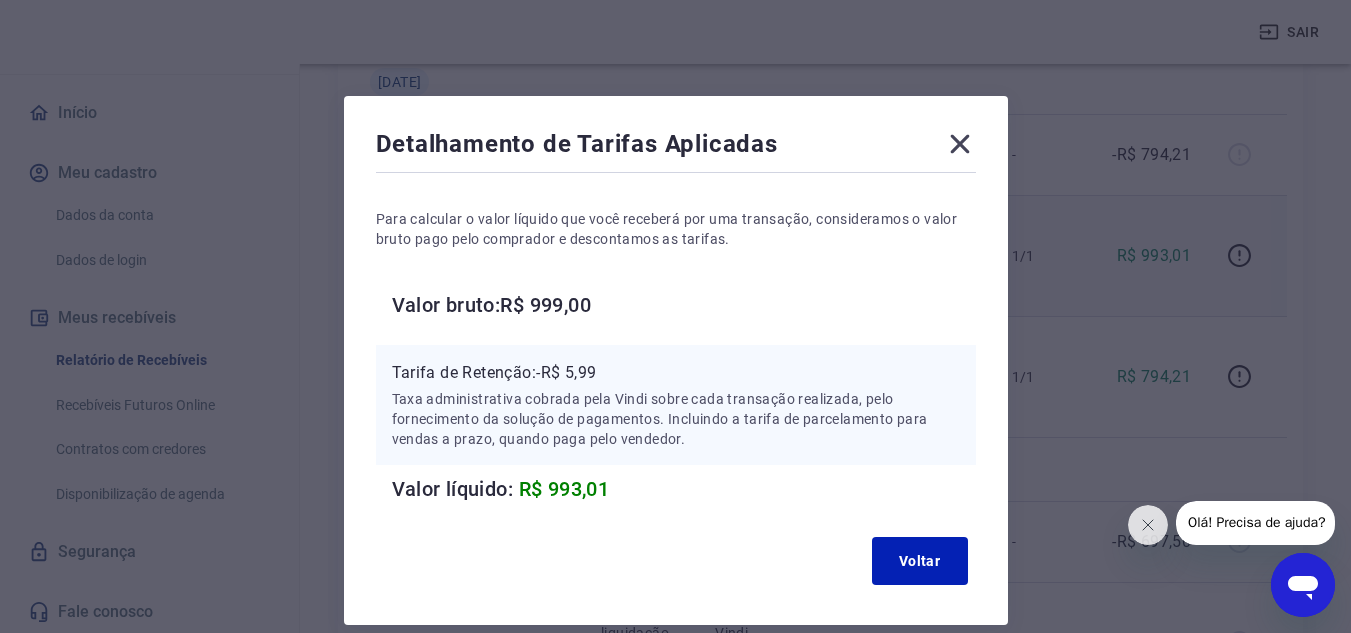 click on "Detalhamento de Tarifas Aplicadas Para calcular o valor líquido que você receberá por uma transação, consideramos o valor bruto pago pelo comprador e descontamos as tarifas. Valor bruto:  R$ 999,00 Tarifa de Retenção:  -R$ 5,99 Taxa administrativa cobrada pela Vindi sobre cada transação realizada, pelo fornecimento da solução de pagamentos. Incluindo a tarifa de parcelamento para vendas a prazo, quando paga pelo vendedor. Valor líquido:   R$ 993,01 Voltar" at bounding box center [675, 316] 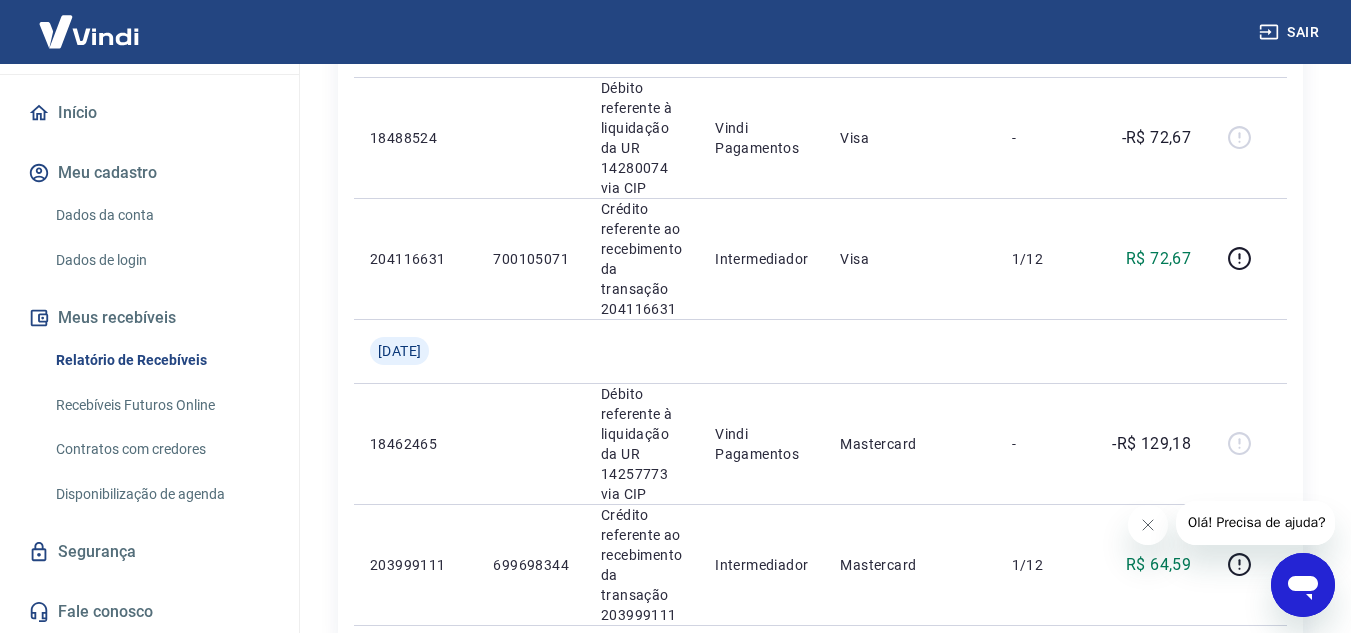 scroll, scrollTop: 2917, scrollLeft: 0, axis: vertical 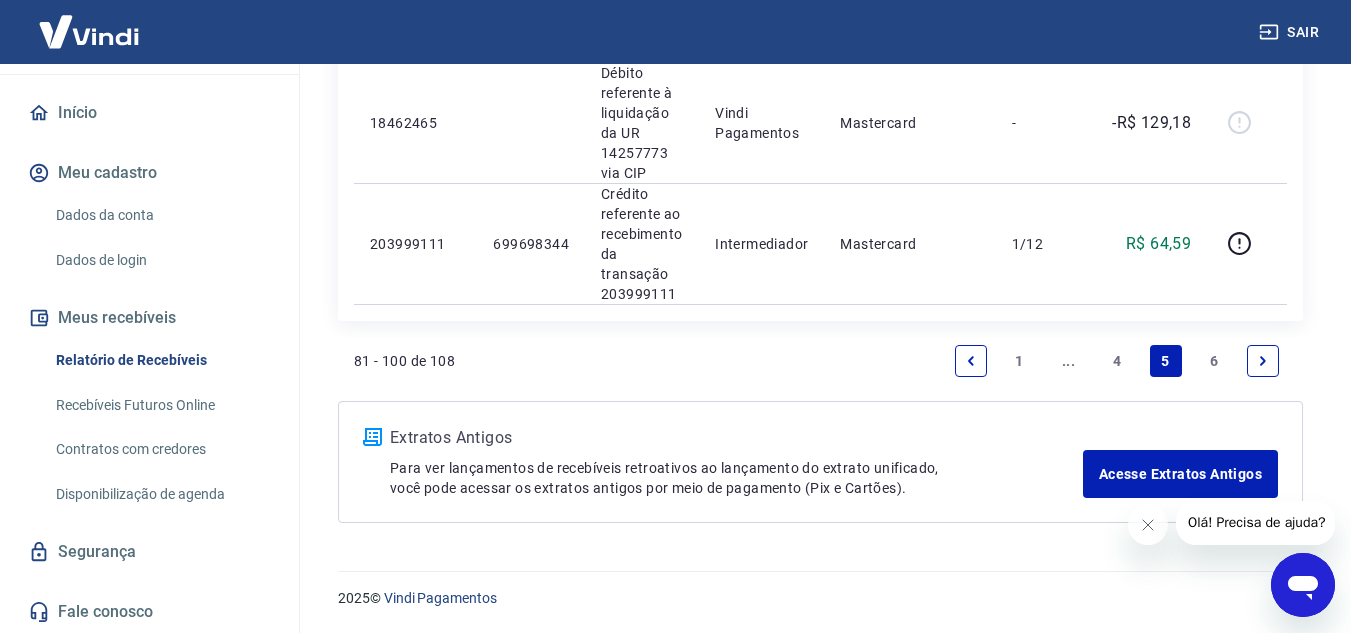 click on "4" at bounding box center (1117, 361) 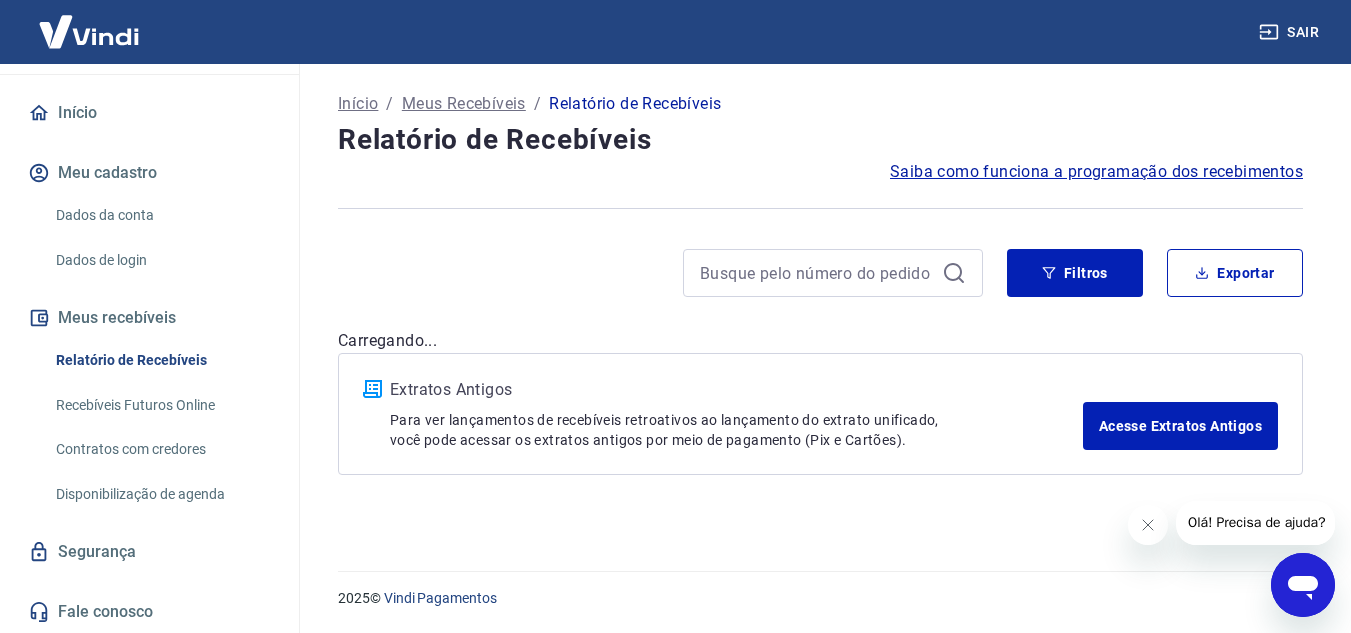 scroll, scrollTop: 0, scrollLeft: 0, axis: both 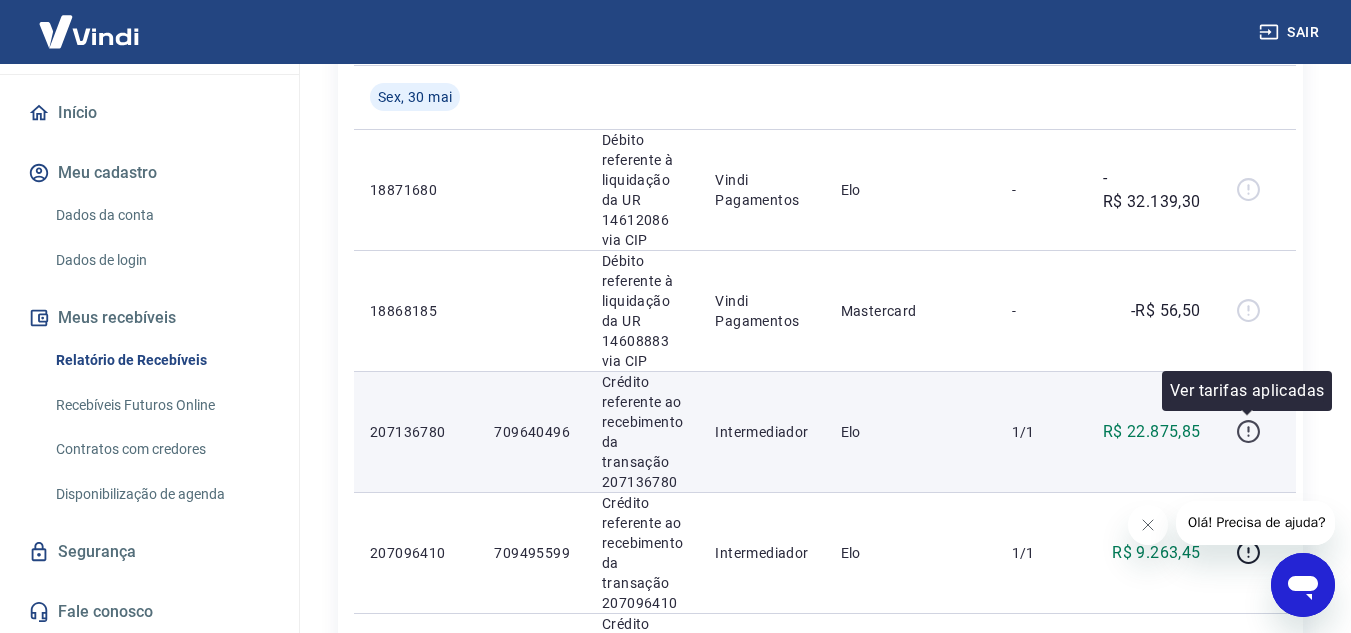 click 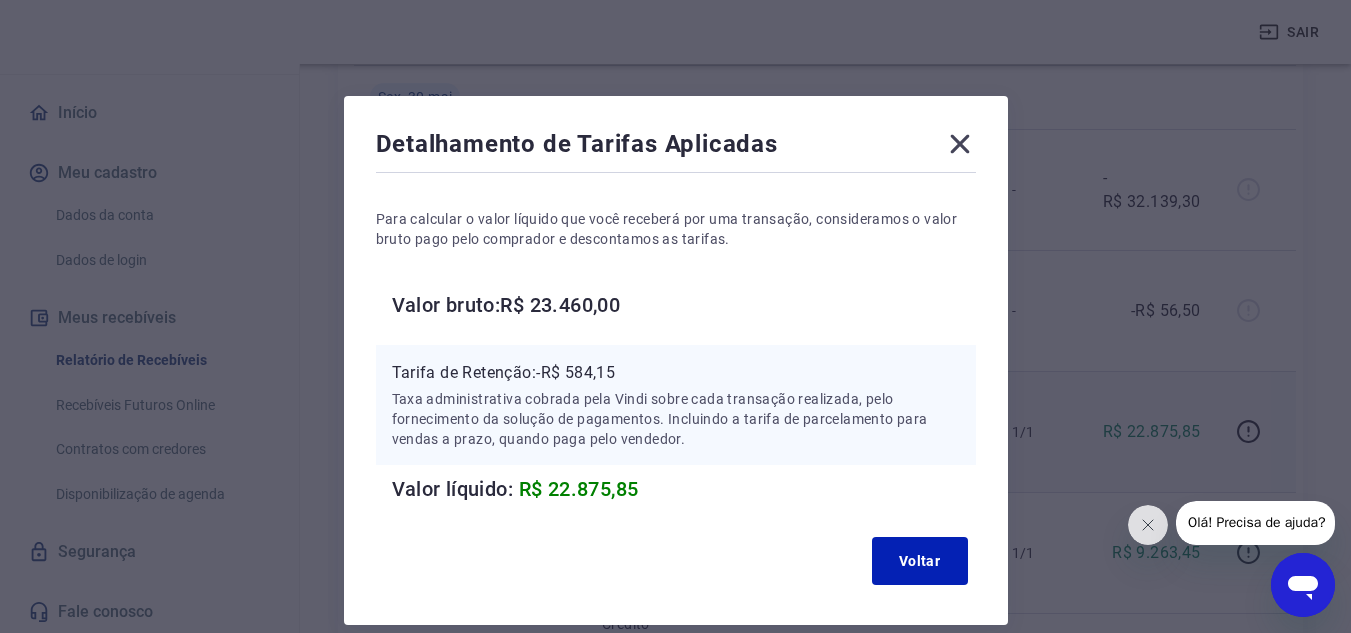 type 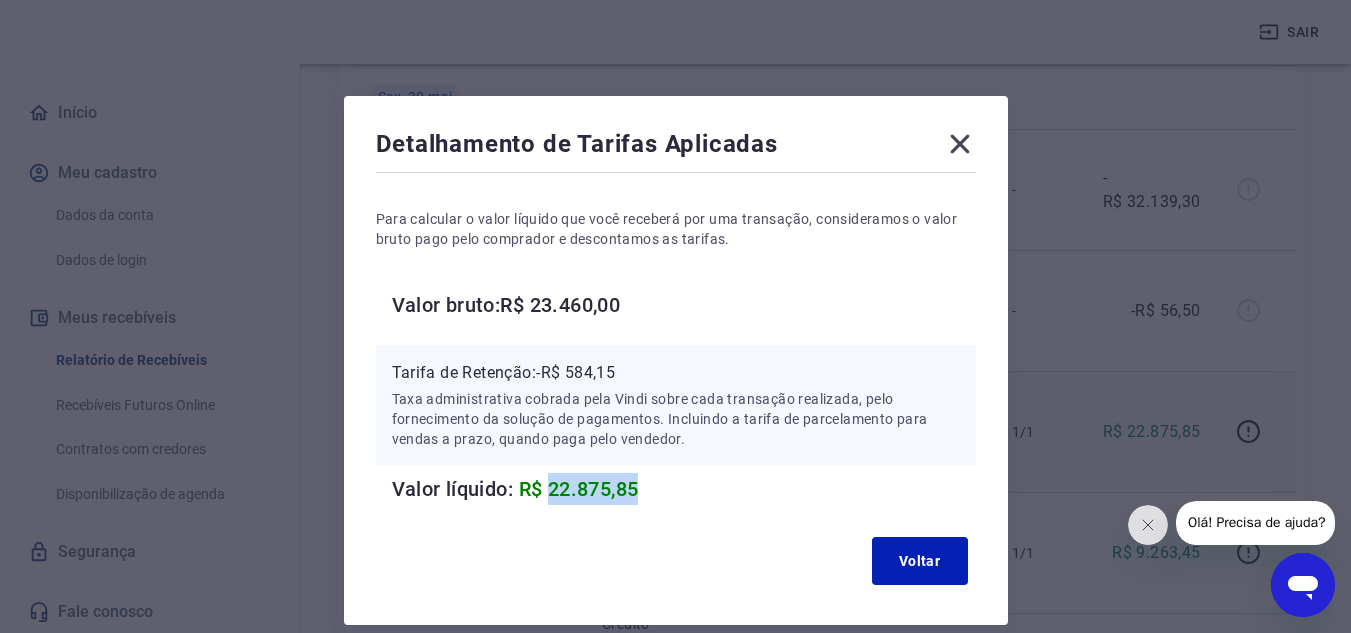drag, startPoint x: 645, startPoint y: 494, endPoint x: 556, endPoint y: 488, distance: 89.20202 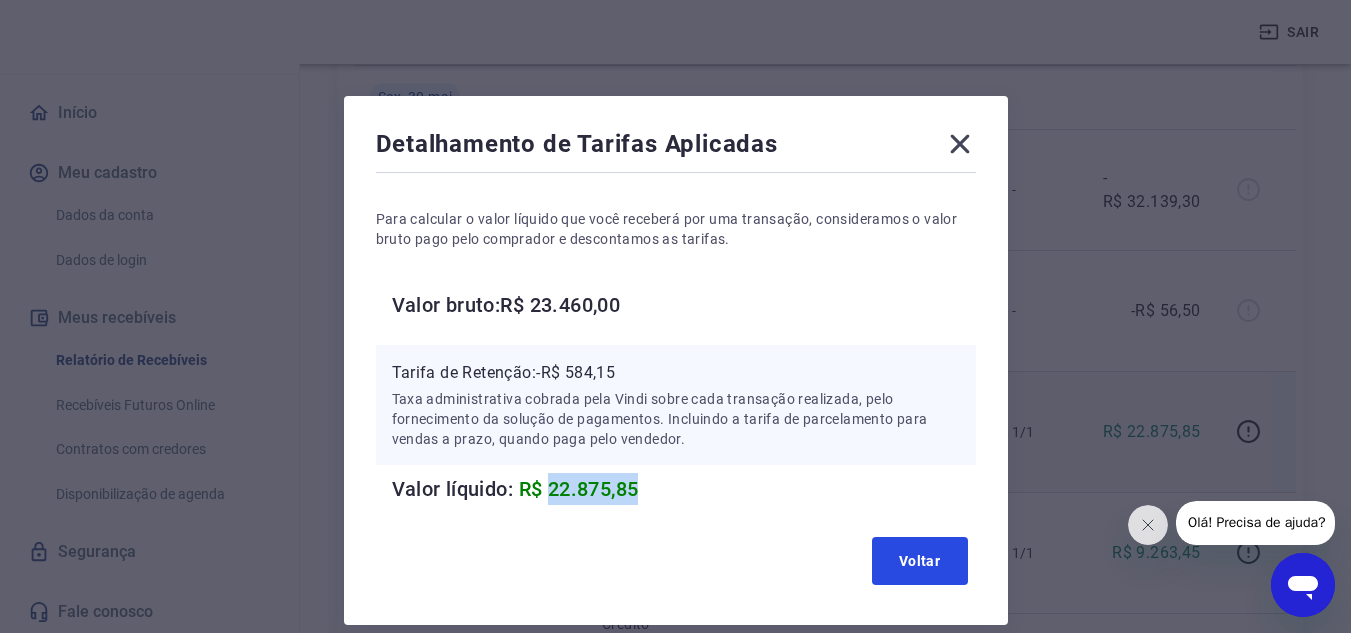 type 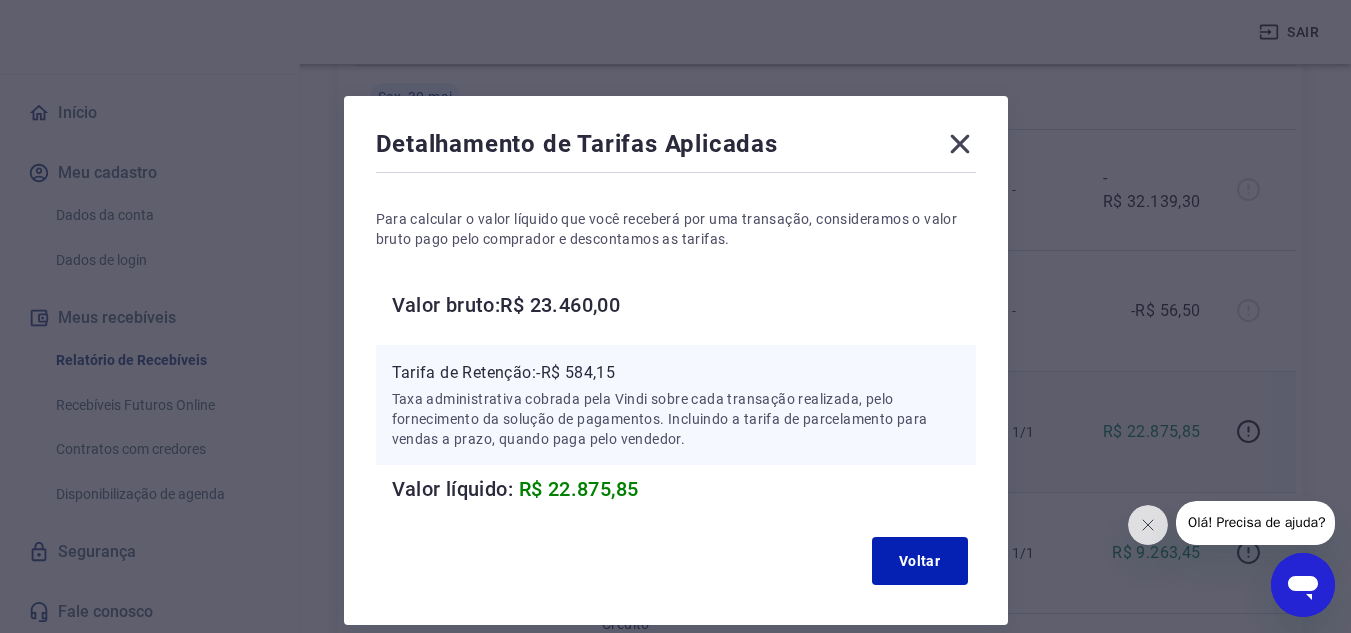 click on "Detalhamento de Tarifas Aplicadas Para calcular o valor líquido que você receberá por uma transação, consideramos o valor bruto pago pelo comprador e descontamos as tarifas. Valor bruto:  R$ 23.460,00 Tarifa de Retenção:  -R$ 584,15 Taxa administrativa cobrada pela Vindi sobre cada transação realizada, pelo fornecimento da solução de pagamentos. Incluindo a tarifa de parcelamento para vendas a prazo, quando paga pelo vendedor. Valor líquido:   R$ 22.875,85 Voltar" at bounding box center [675, 316] 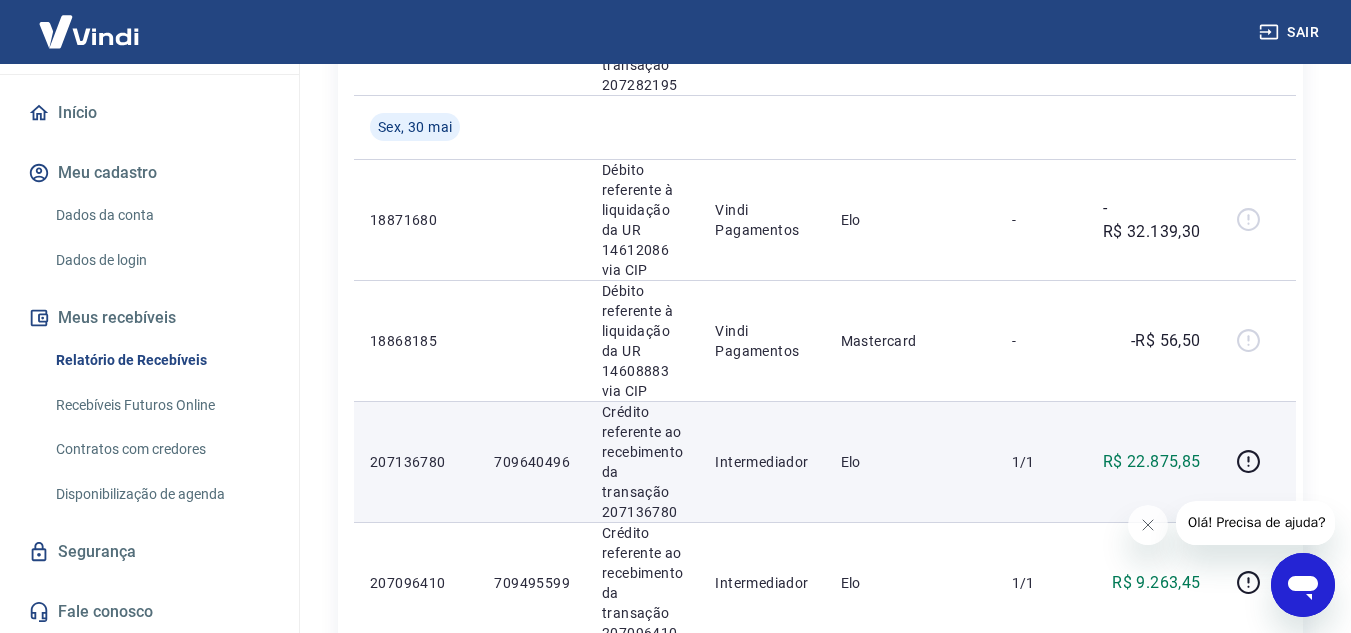 scroll, scrollTop: 1307, scrollLeft: 0, axis: vertical 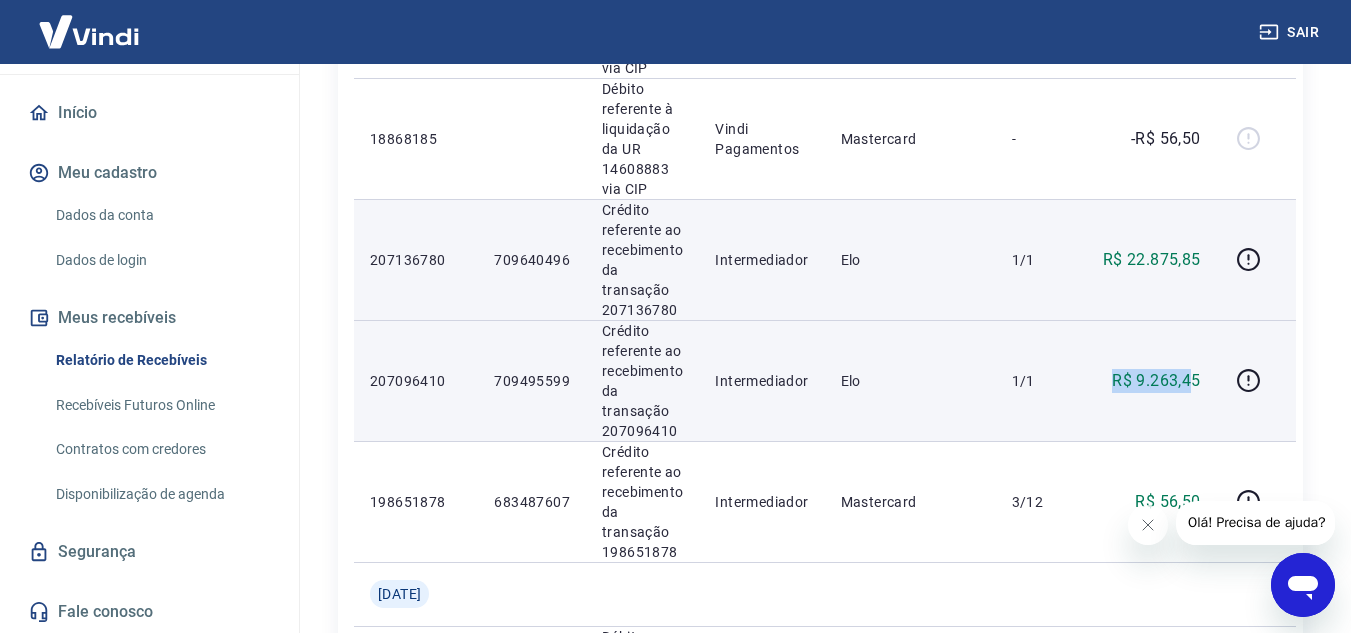 drag, startPoint x: 1101, startPoint y: 378, endPoint x: 1194, endPoint y: 377, distance: 93.00538 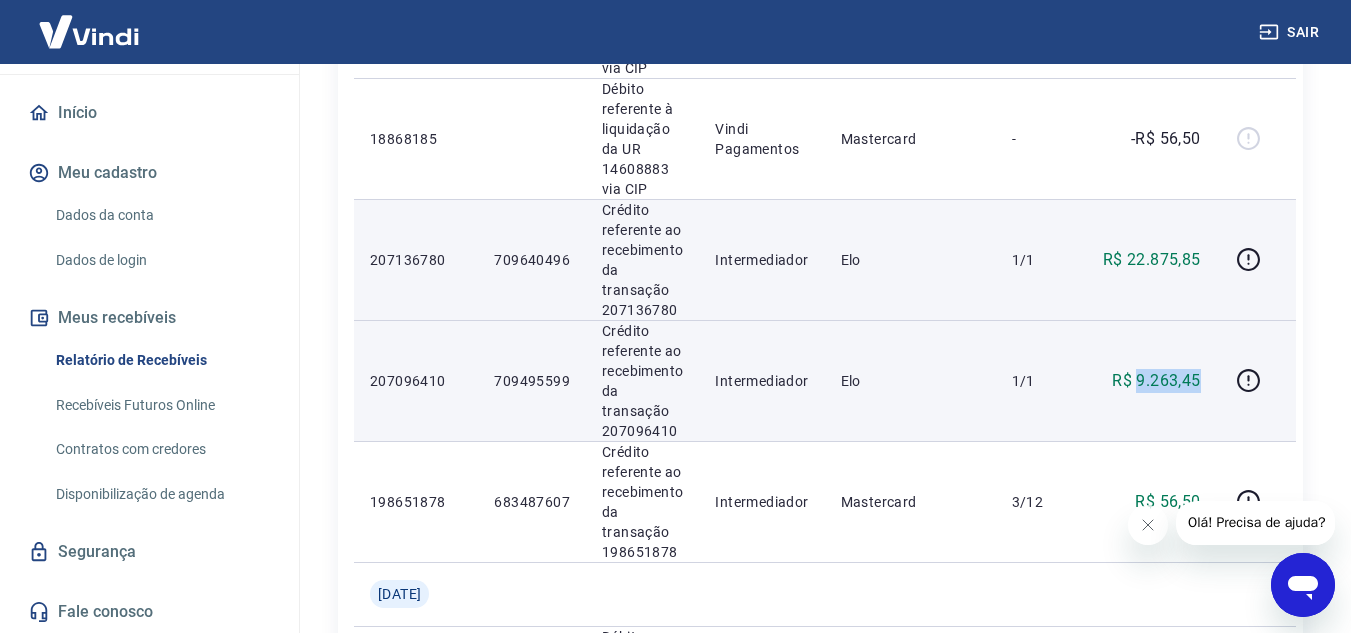 drag, startPoint x: 1138, startPoint y: 381, endPoint x: 1197, endPoint y: 379, distance: 59.03389 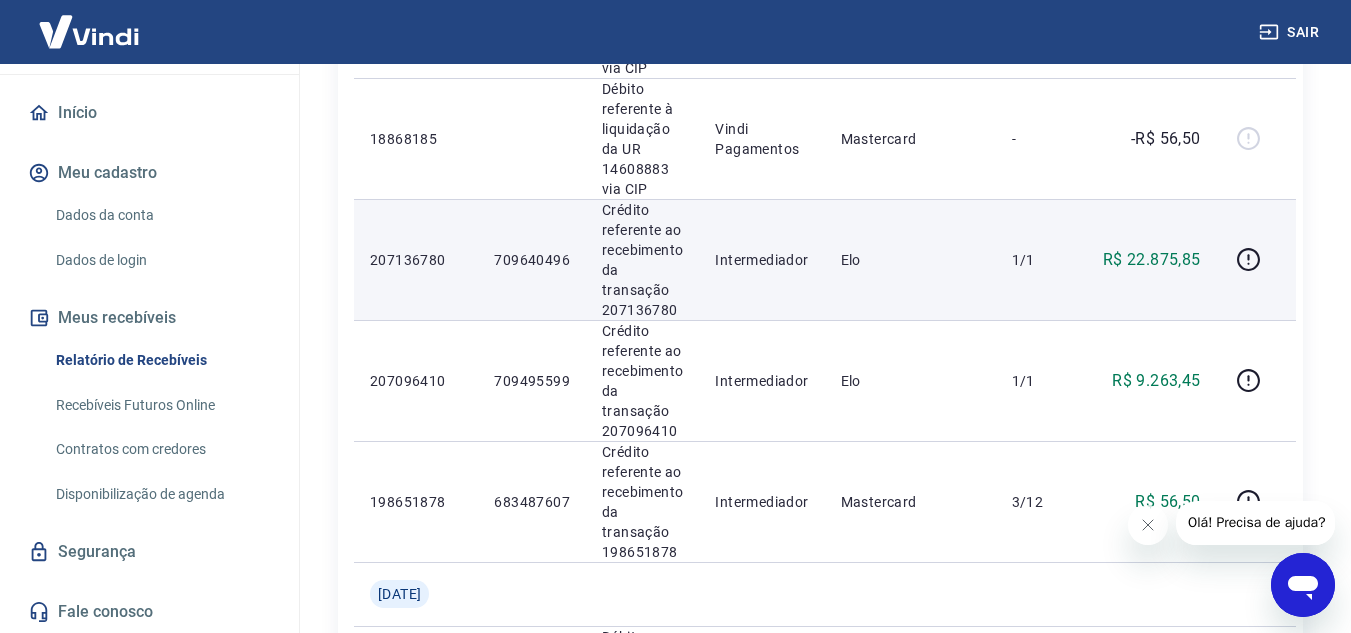 click on "Início / Meus Recebíveis / Relatório de Recebíveis Relatório de Recebíveis Saiba como funciona a programação dos recebimentos Saiba como funciona a programação dos recebimentos Filtros Exportar ID Pedido Descrição Origem Pagamento Parcelas Valor Líq. Tarifas [DATE] 207918123 712085055 Crédito referente ao recebimento da transação 207918123 Intermediador Mastercard 1/12 R$ 64,59 [DATE] 6366764 Débito referente ao saque 6366764 Vindi Pagamentos Transferência entre Contas - -R$ 4.497,50 18919530 Débito referente à liquidação da UR 14656784 via CIP Vindi Pagamentos Visa - -R$ 80,76 18893513 Débito referente à liquidação da UR 14630314 via CIP Vindi Pagamentos Elo - -R$ 21.296,04 207121411 709583326 Crédito referente ao recebimento da transação 207121411 Intermediador Boleto/Transferência 1/1 R$ 4.497,50 207605594 711143906 Crédito referente ao recebimento da transação 207605594 Intermediador Visa 1/12 R$ 80,76 [DATE] 207282195 710078393 Intermediador Elo 1/1" at bounding box center (820, 249) 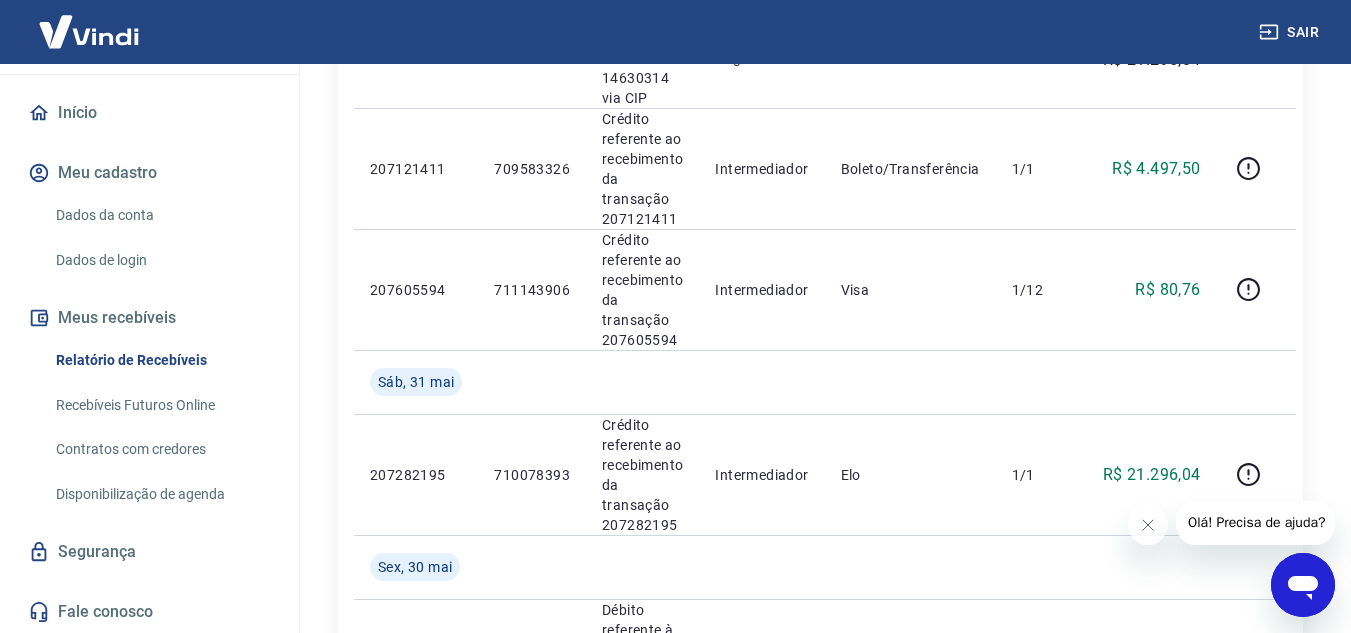 scroll, scrollTop: 879, scrollLeft: 0, axis: vertical 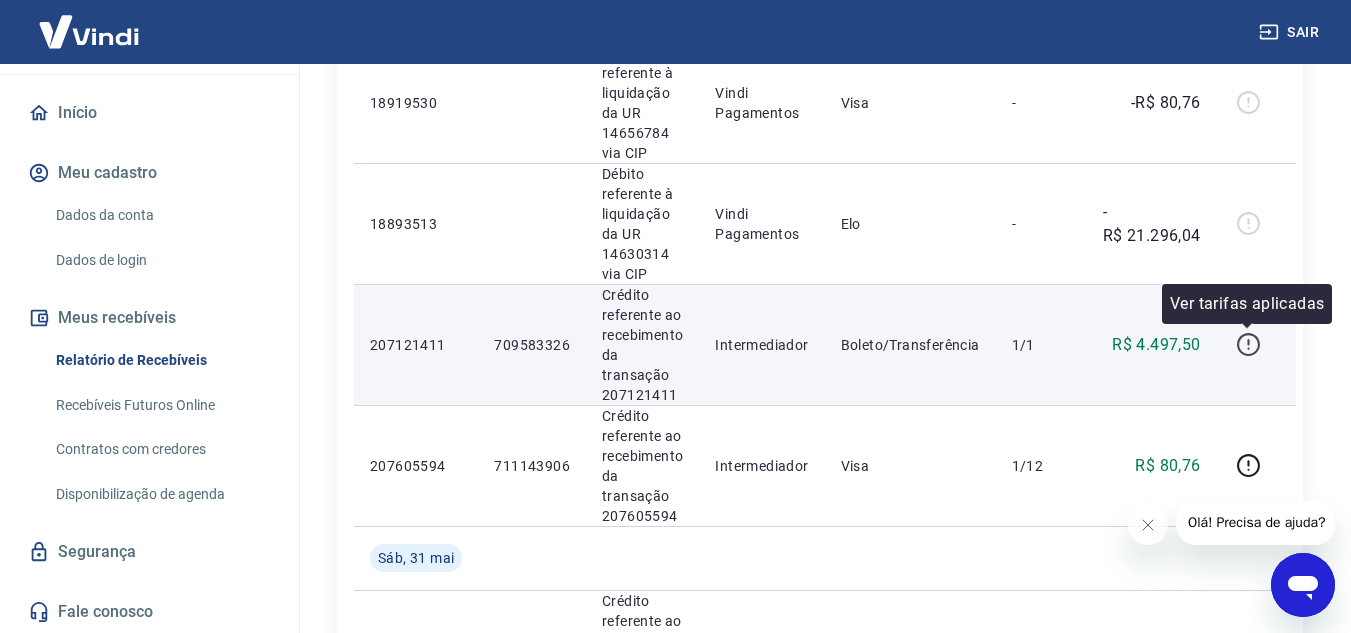 click 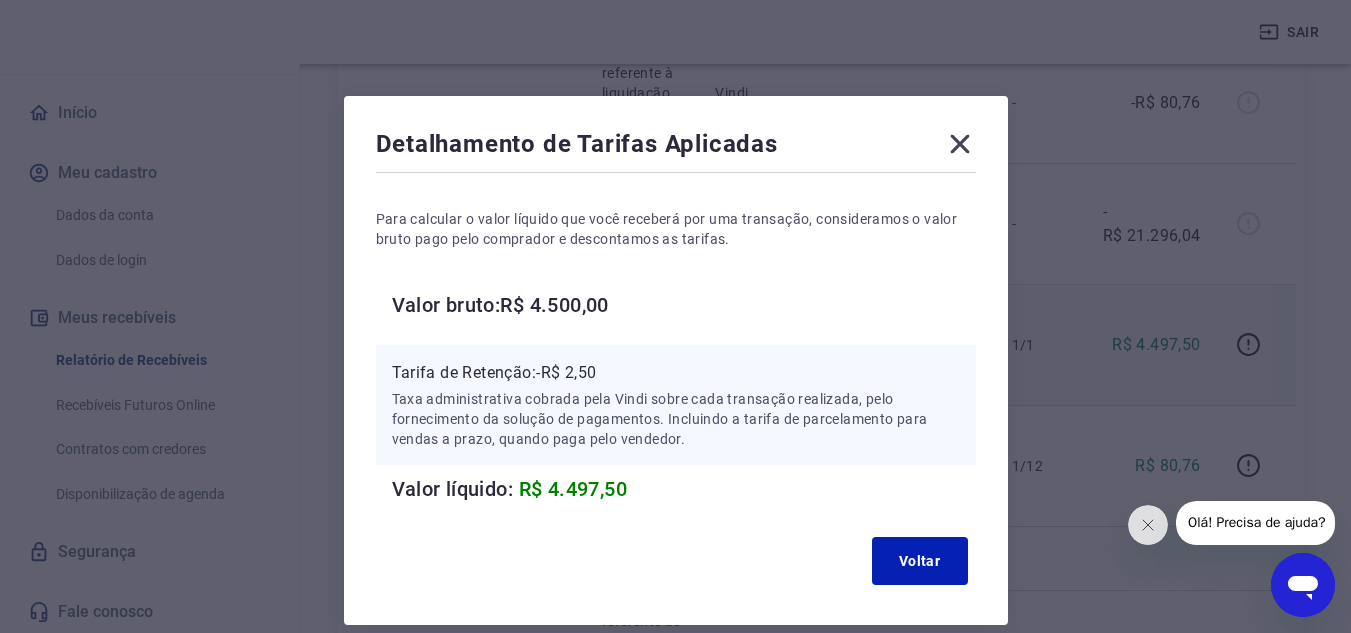 type 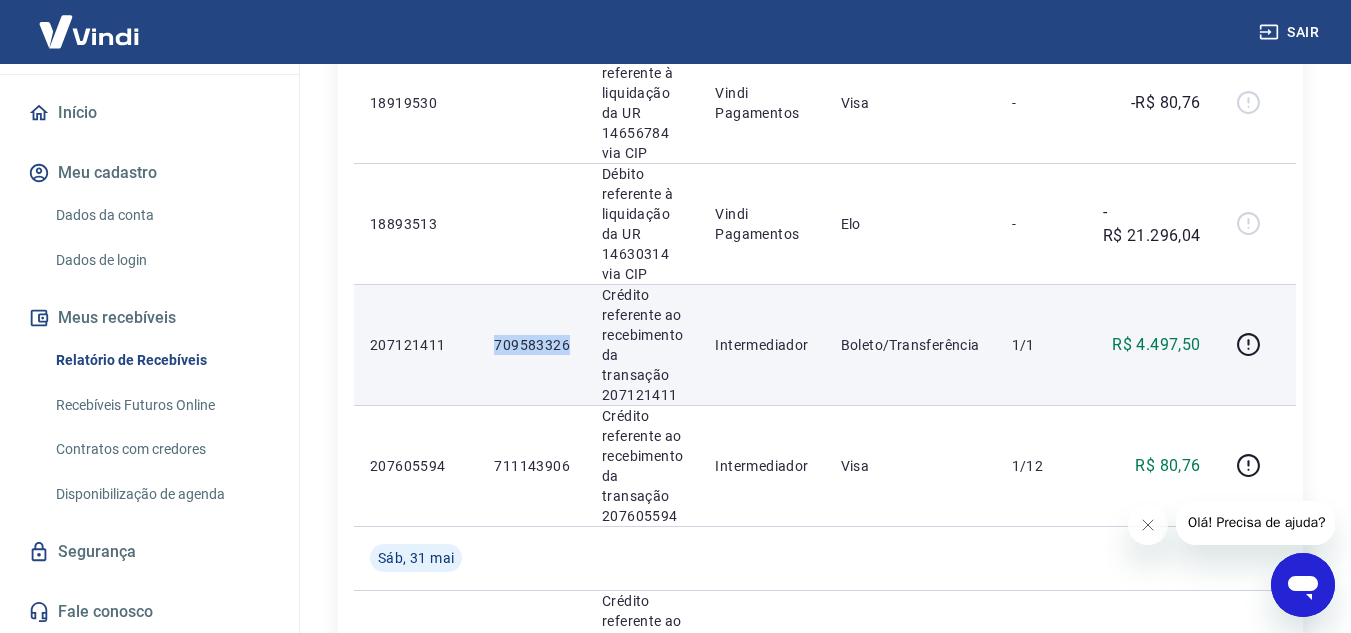 drag, startPoint x: 581, startPoint y: 347, endPoint x: 490, endPoint y: 344, distance: 91.04944 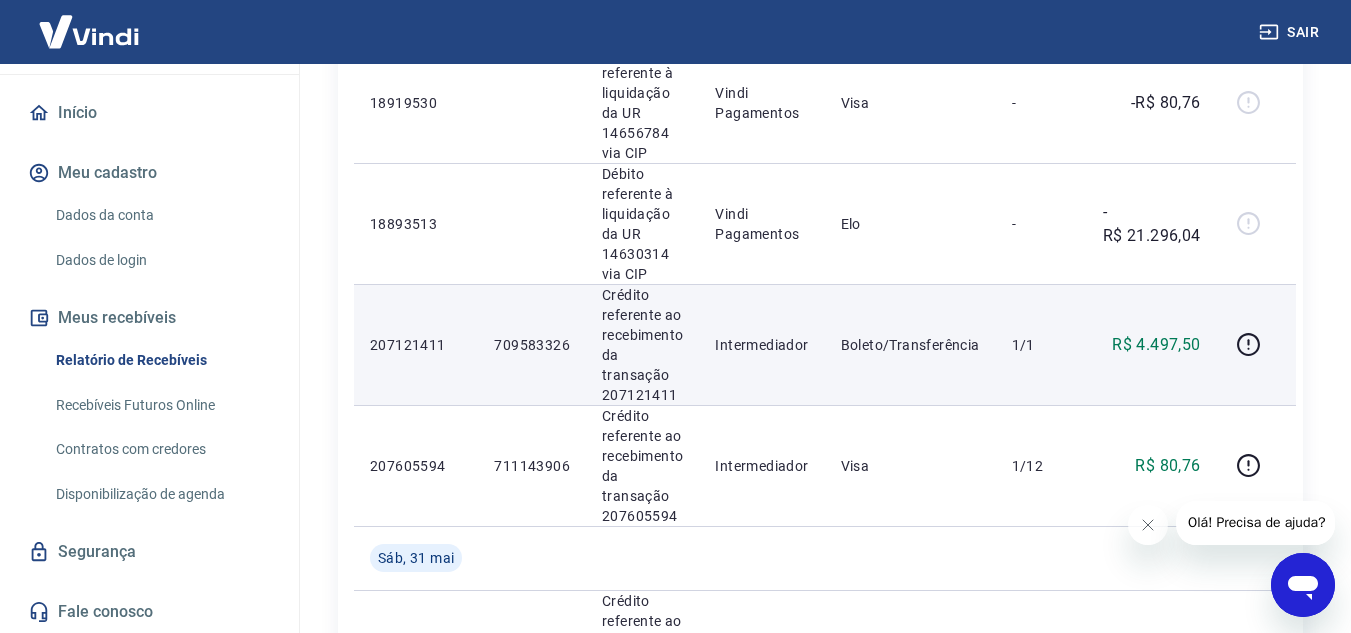 click on "207121411" at bounding box center [416, 345] 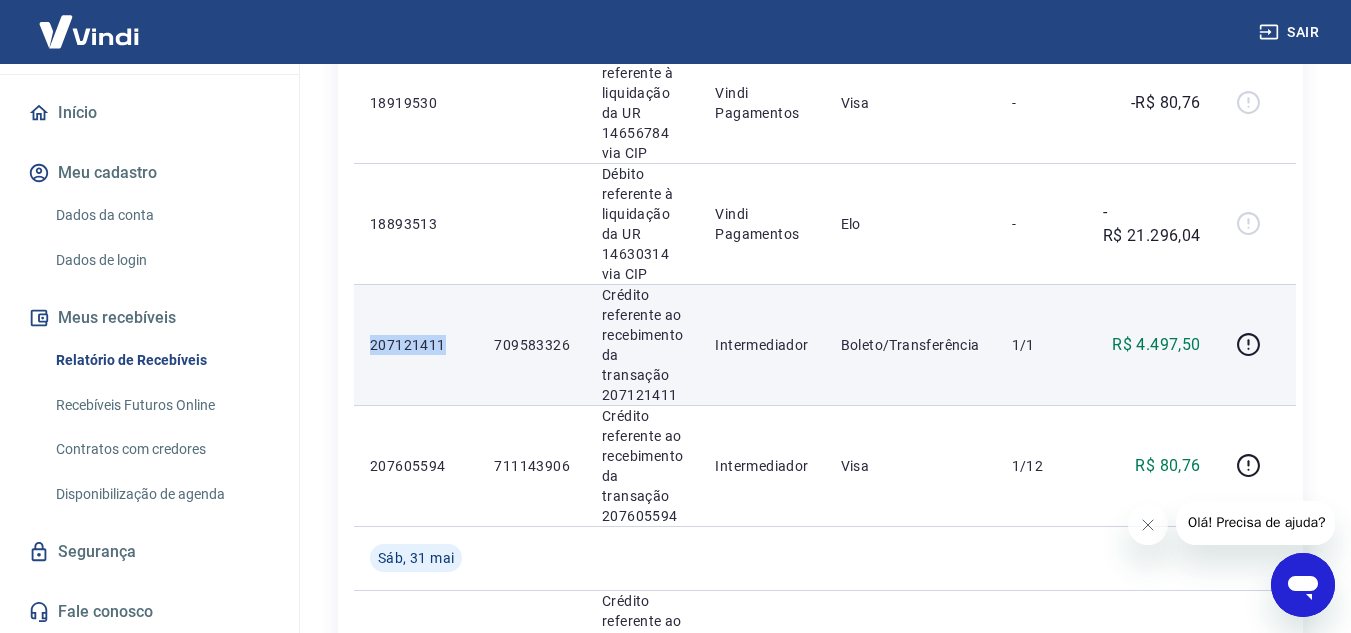drag, startPoint x: 441, startPoint y: 341, endPoint x: 367, endPoint y: 338, distance: 74.06078 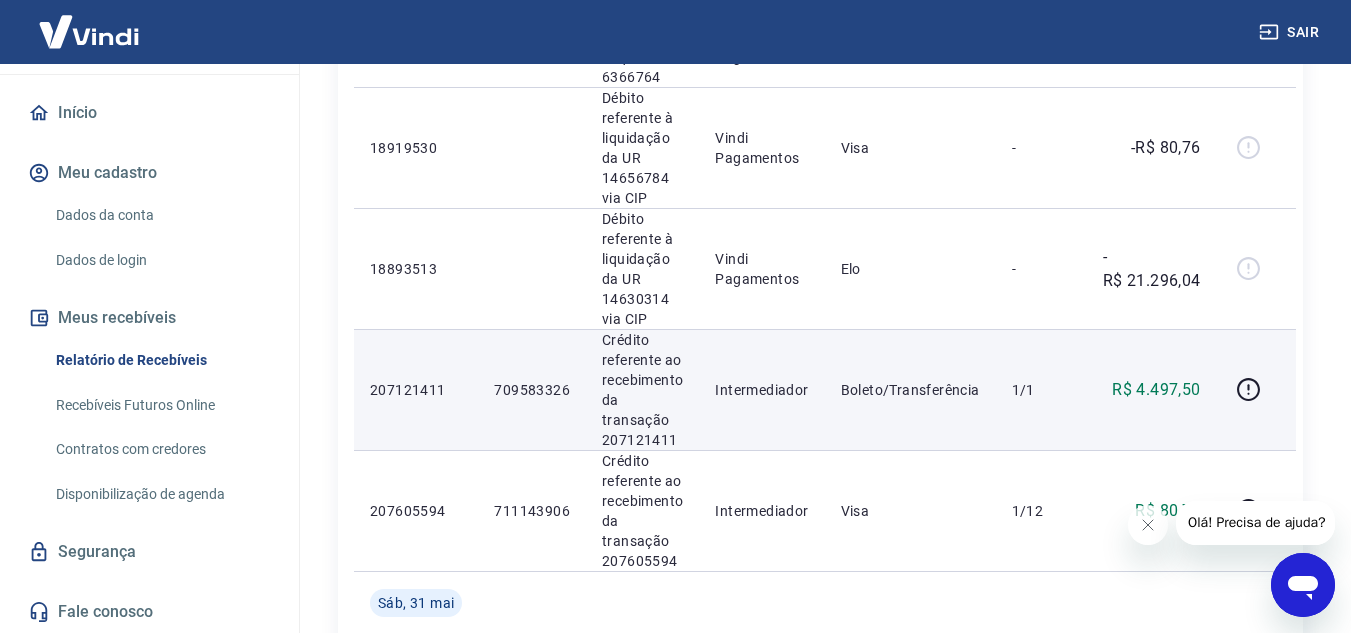 scroll, scrollTop: 737, scrollLeft: 0, axis: vertical 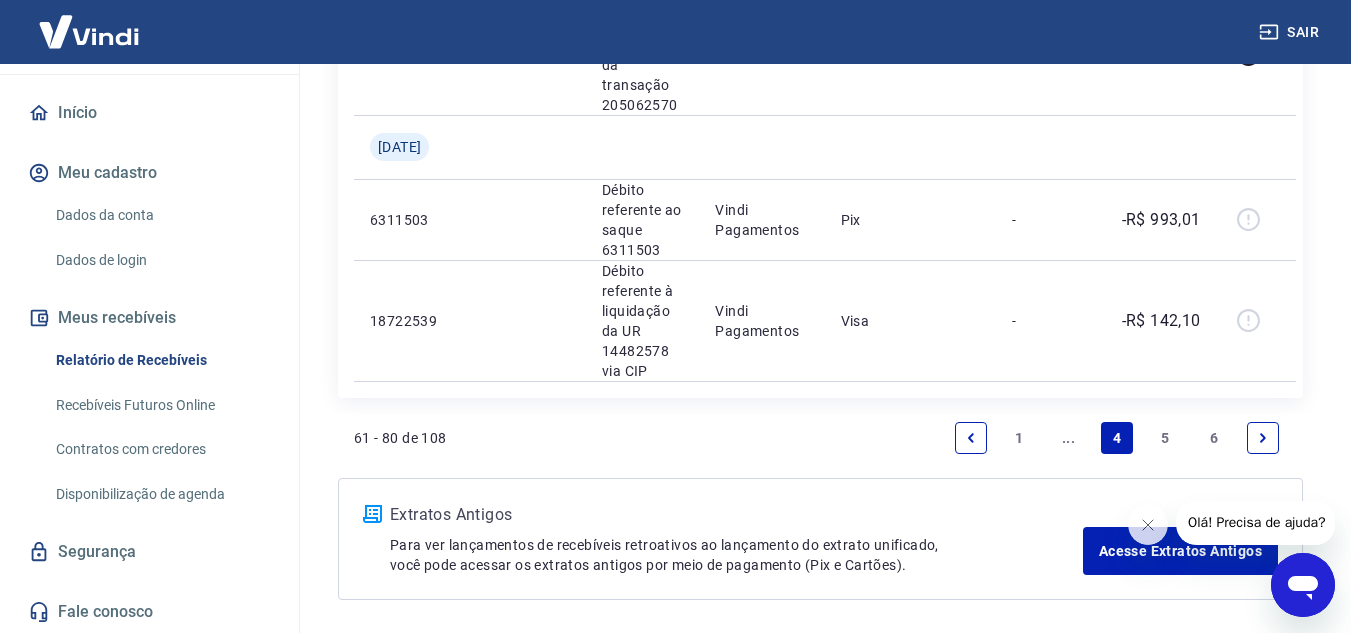 click on "1" at bounding box center (1020, 438) 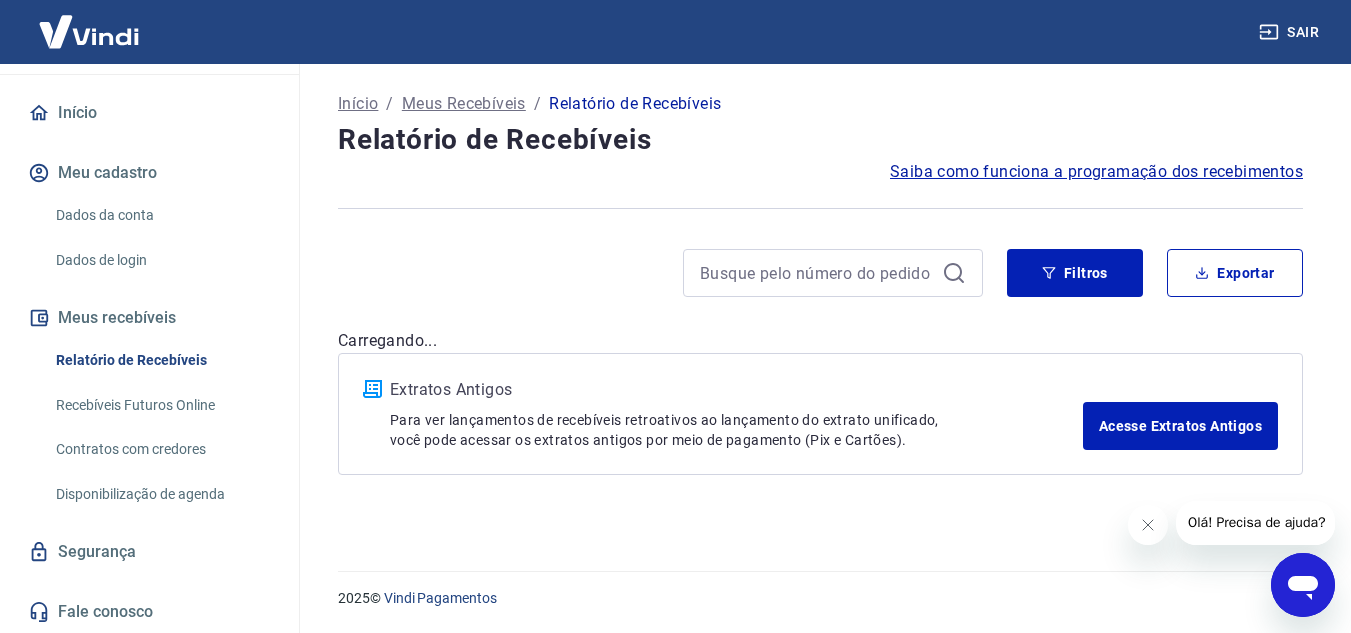 scroll, scrollTop: 0, scrollLeft: 0, axis: both 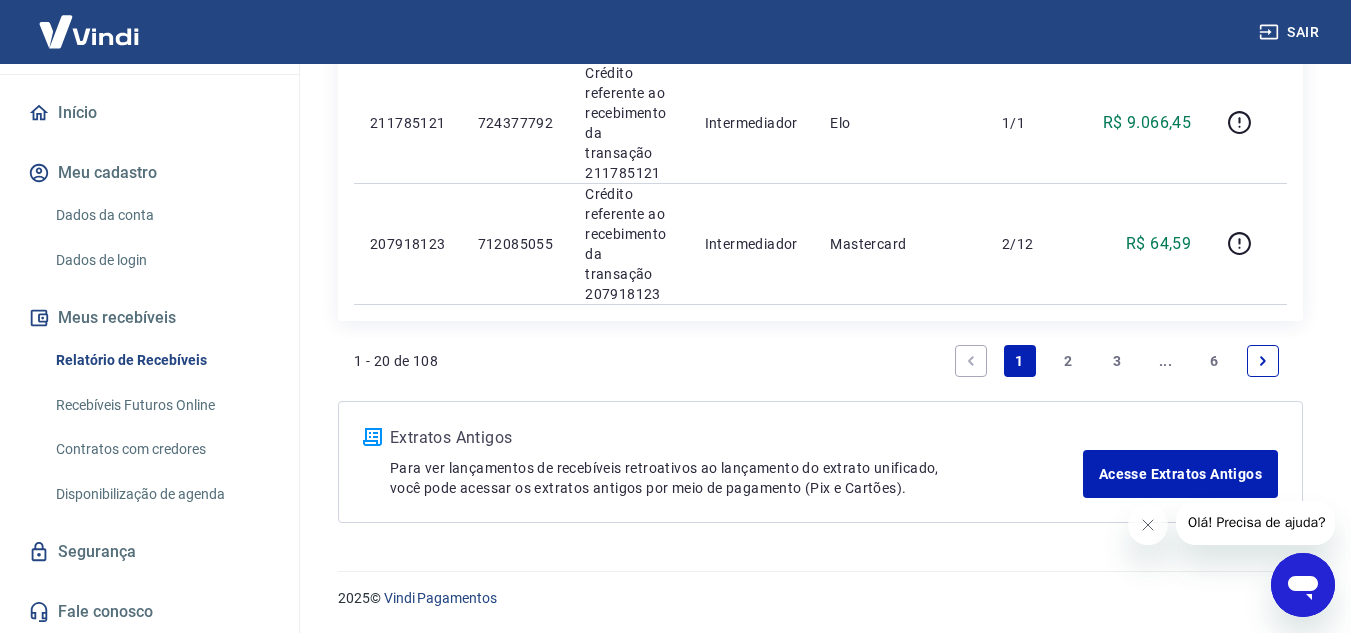 click on "3" at bounding box center [1117, 361] 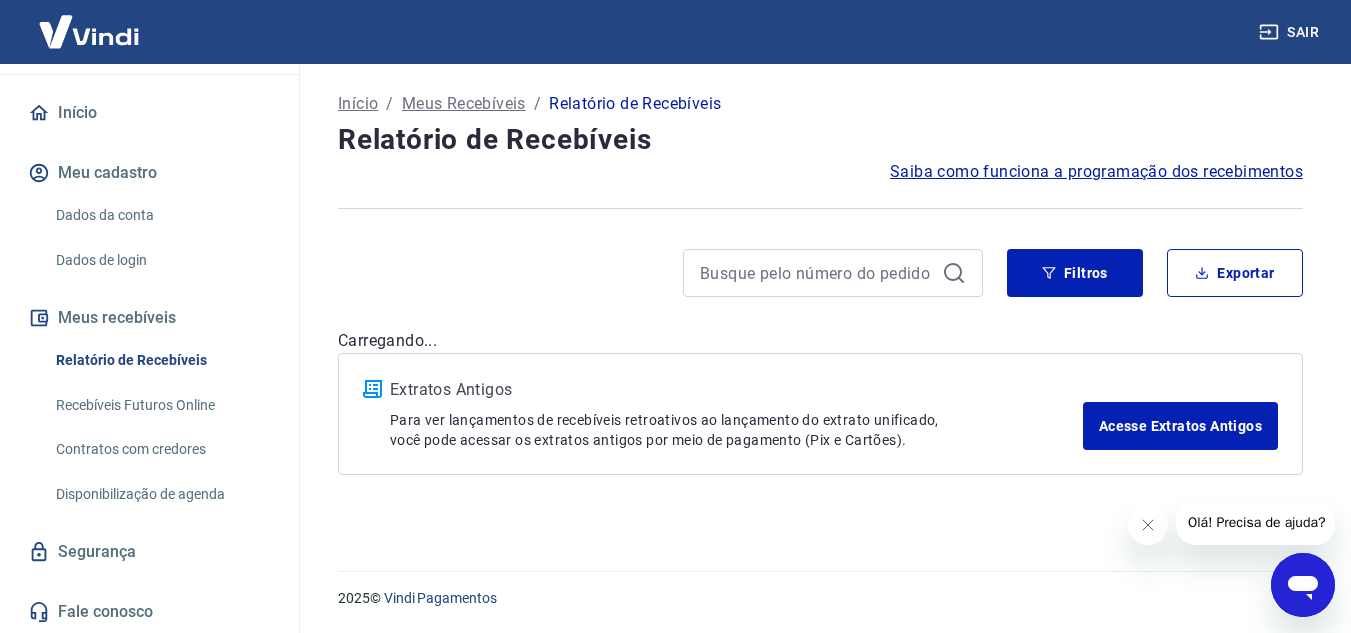 scroll, scrollTop: 0, scrollLeft: 0, axis: both 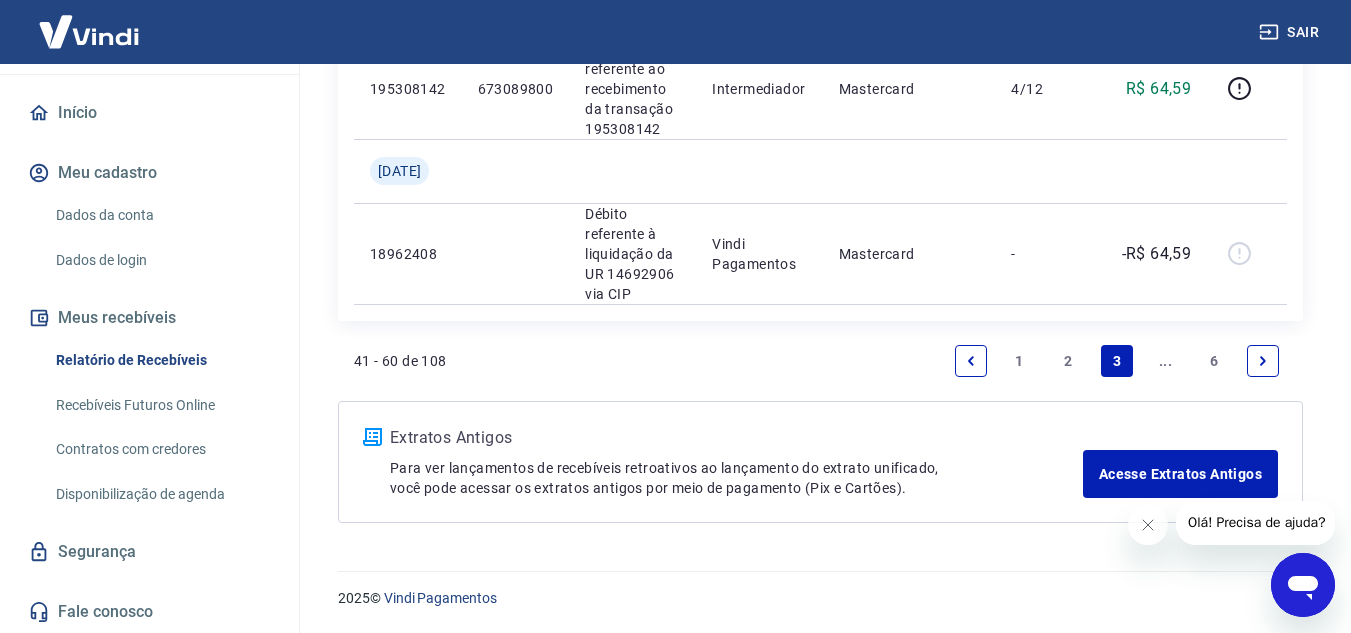 drag, startPoint x: 1147, startPoint y: 472, endPoint x: 1158, endPoint y: 472, distance: 11 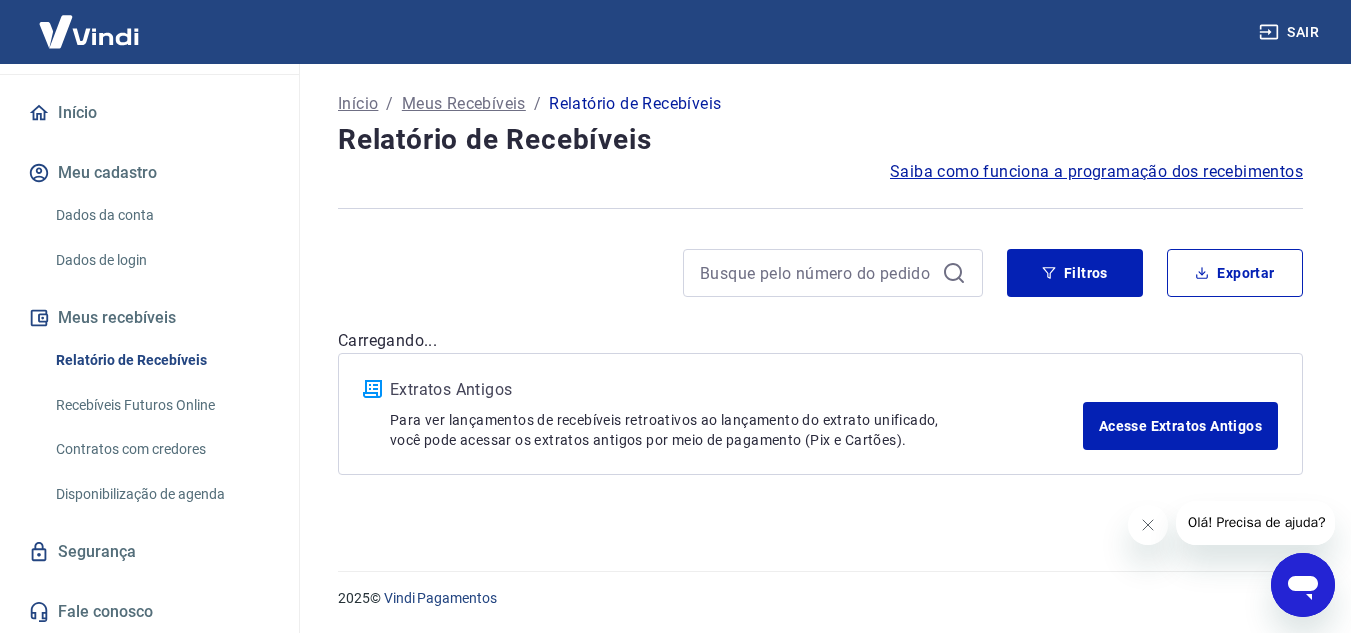 scroll, scrollTop: 0, scrollLeft: 0, axis: both 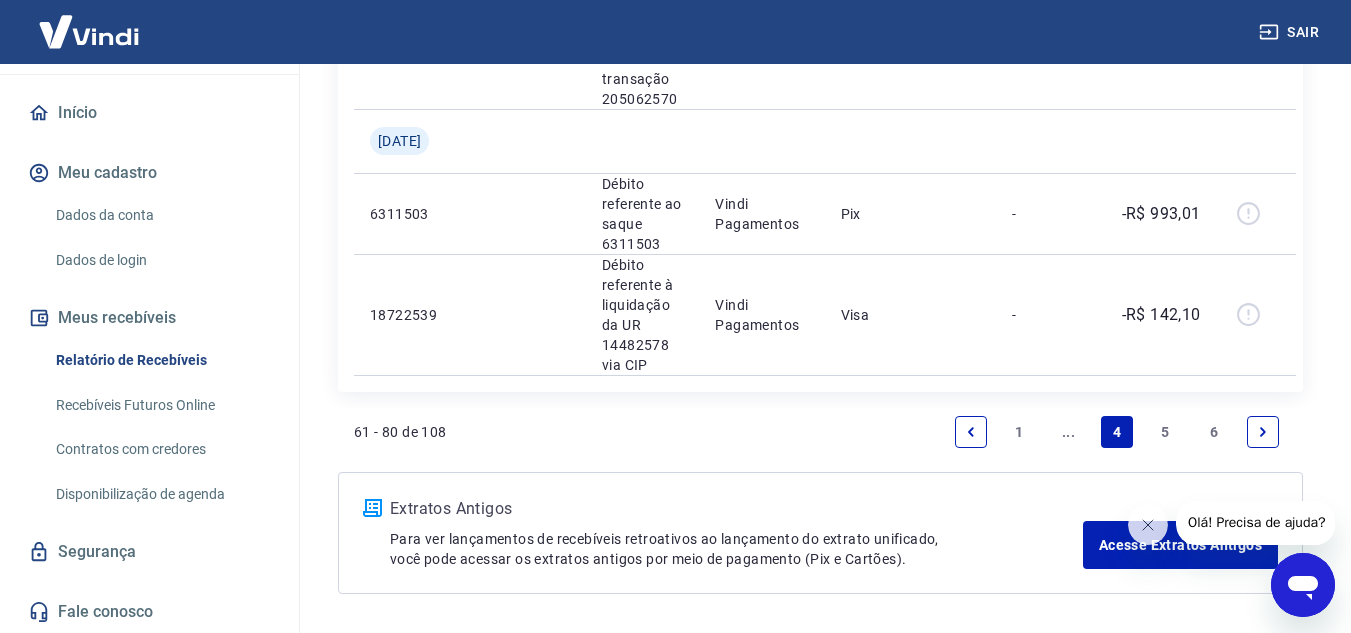 click on "..." at bounding box center (1068, 432) 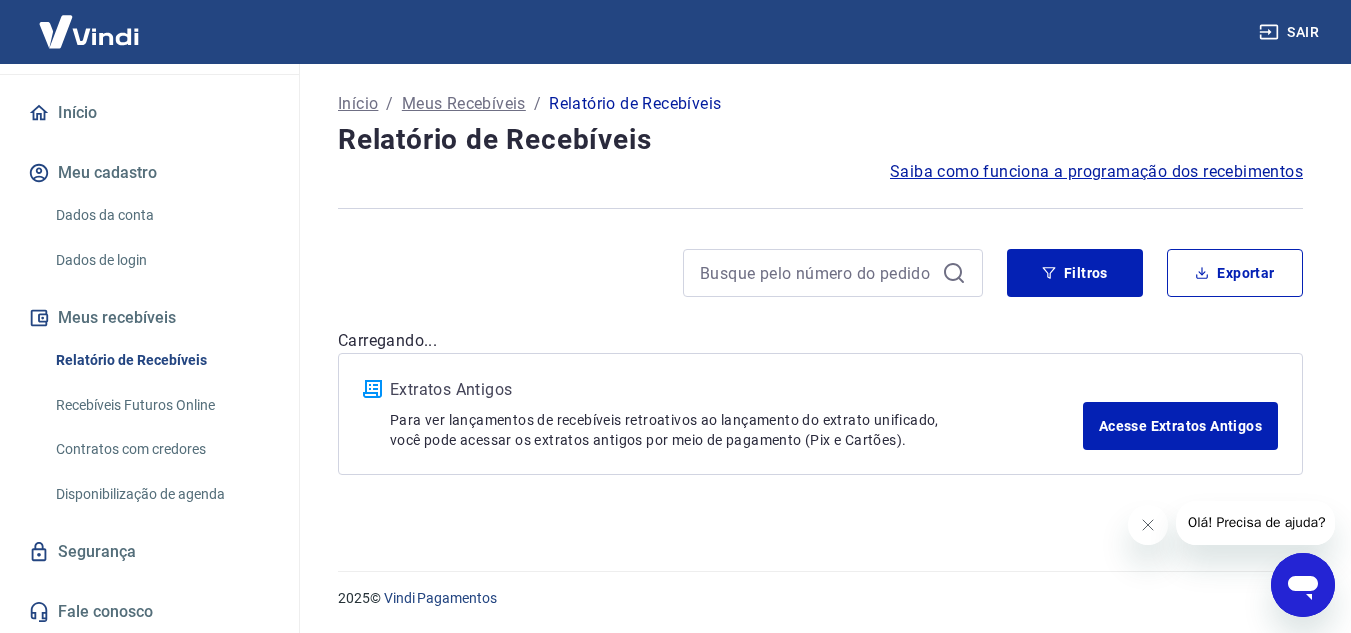 scroll, scrollTop: 0, scrollLeft: 0, axis: both 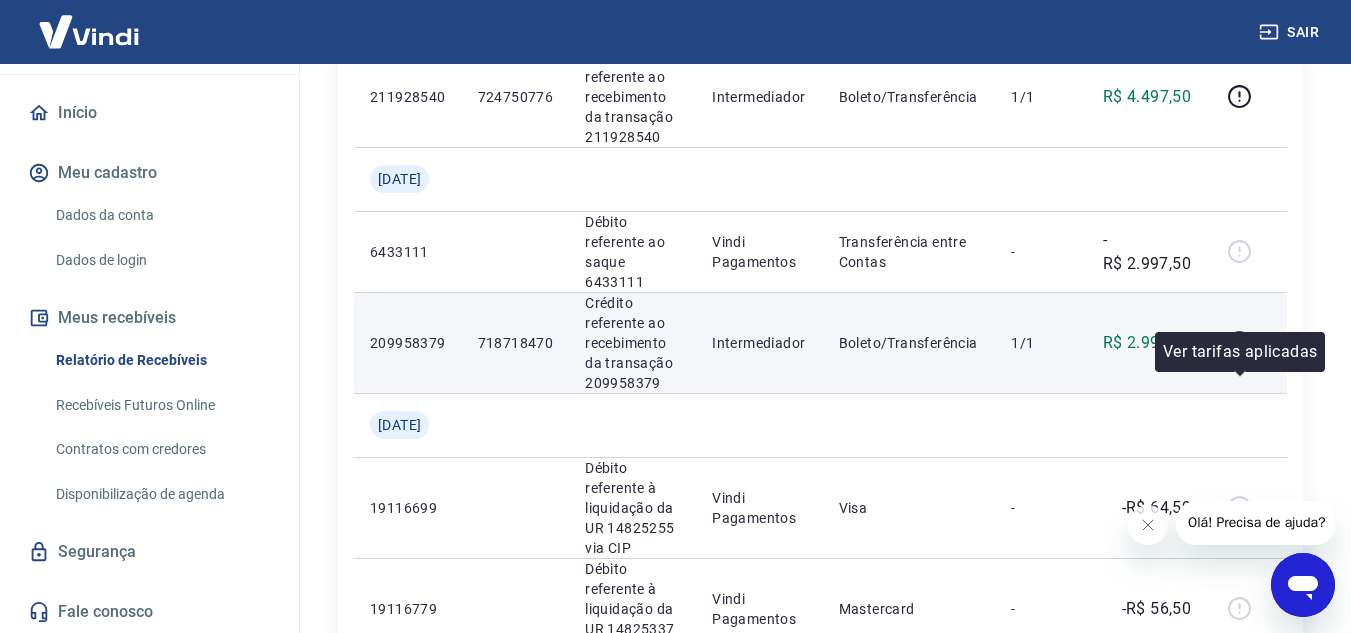 click 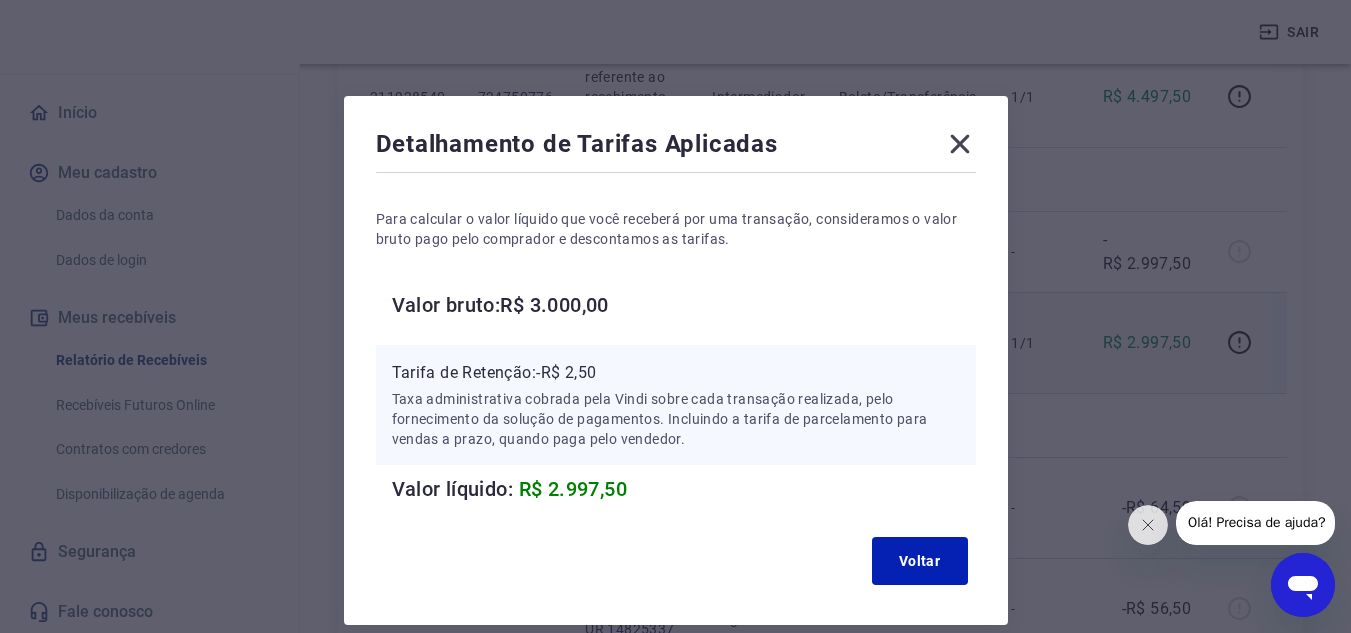 type 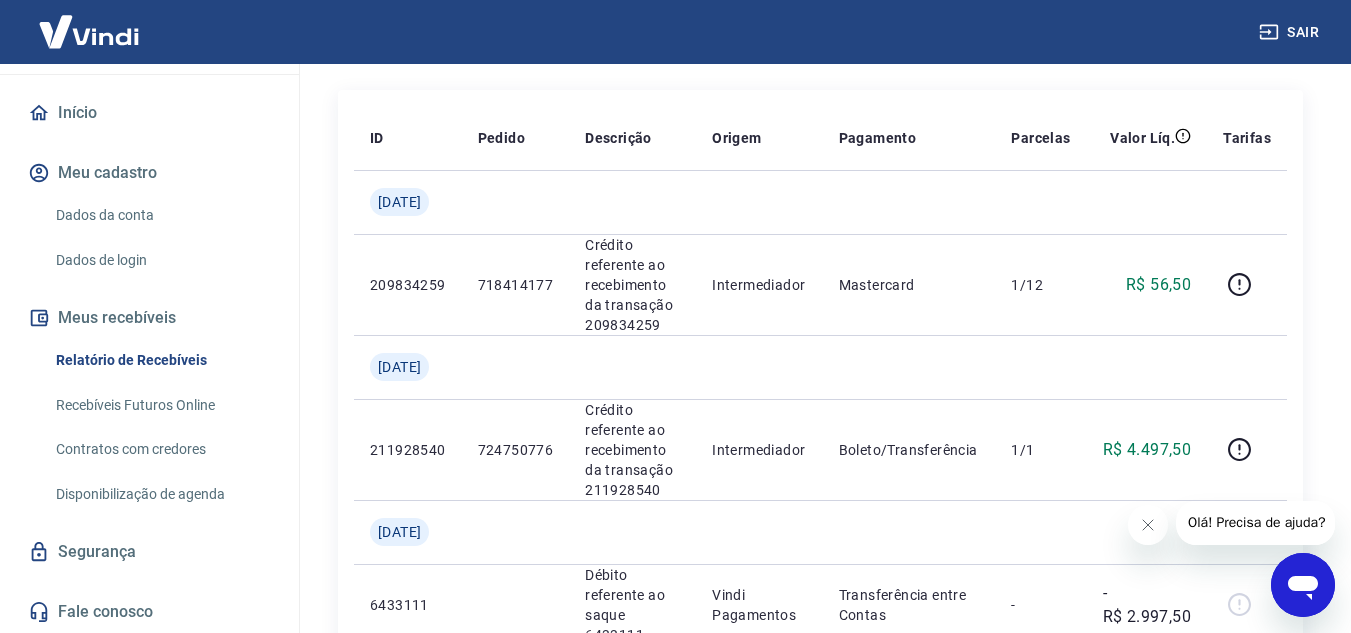 scroll, scrollTop: 227, scrollLeft: 0, axis: vertical 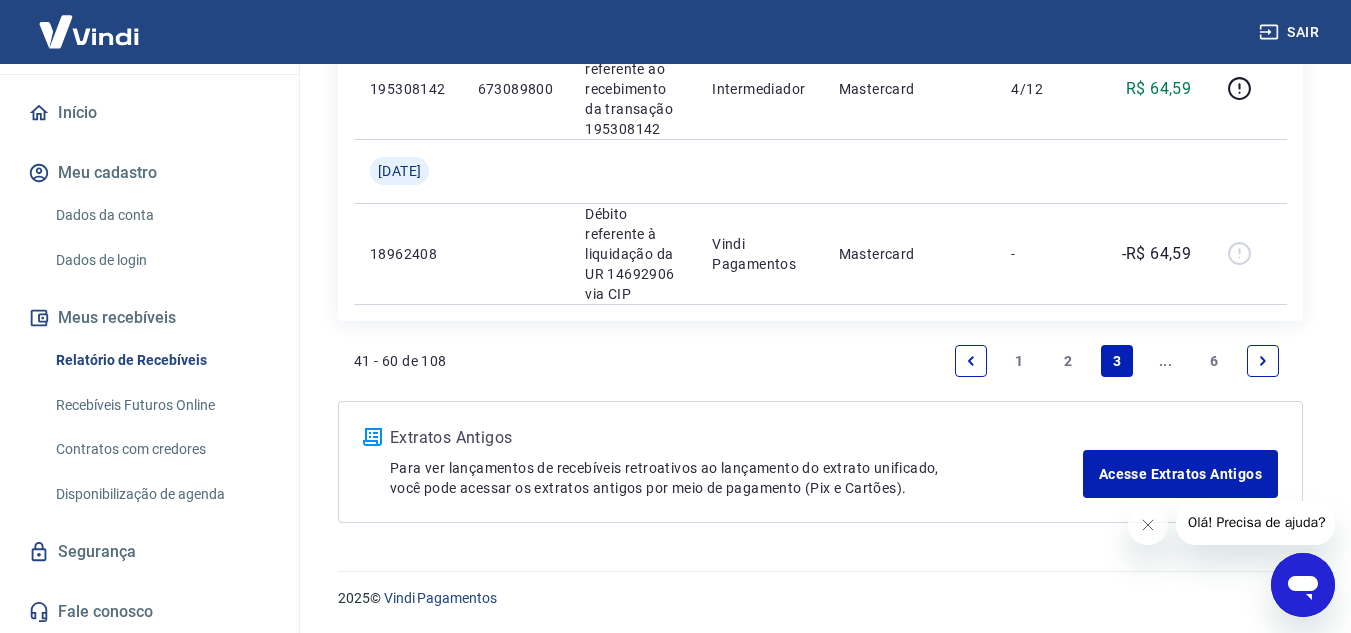 click on "2" at bounding box center [1068, 361] 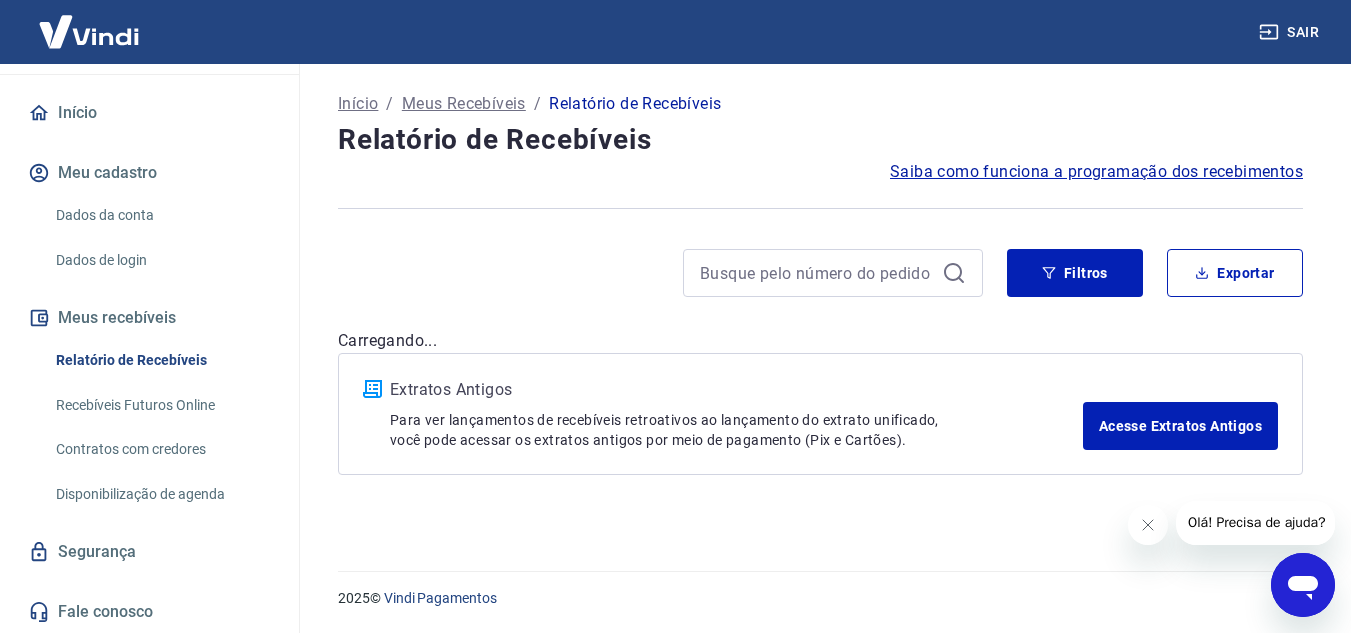 scroll, scrollTop: 0, scrollLeft: 0, axis: both 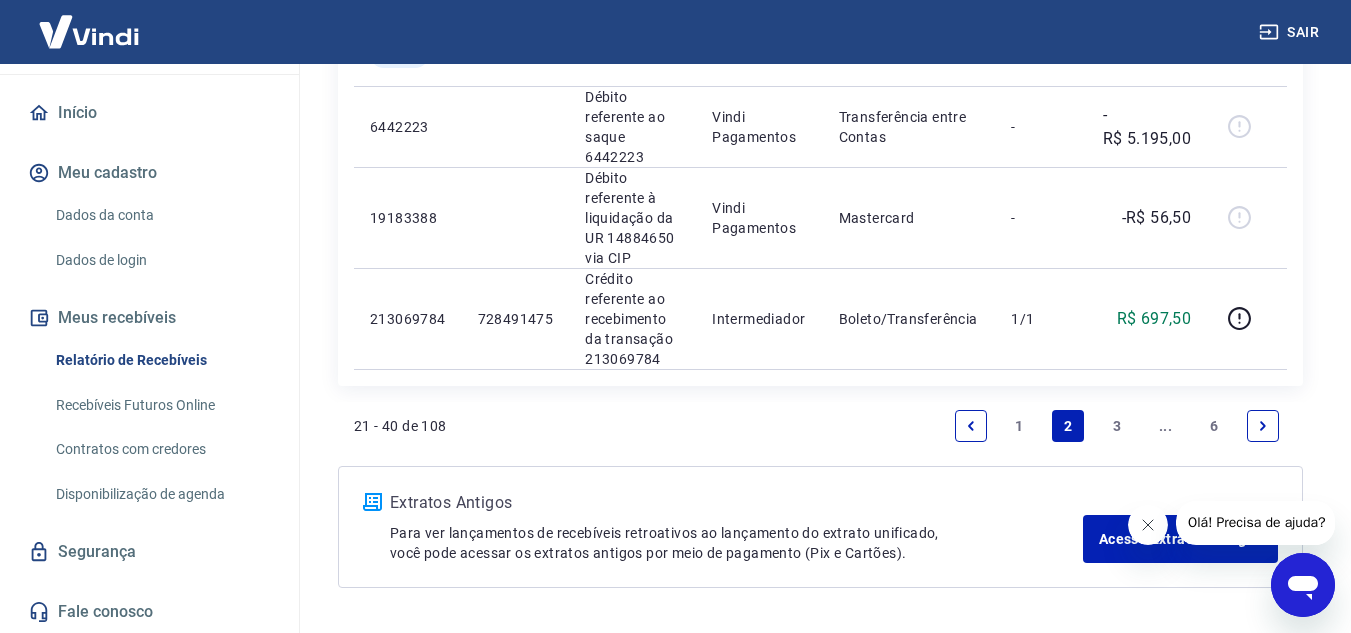 click at bounding box center (1147, 525) 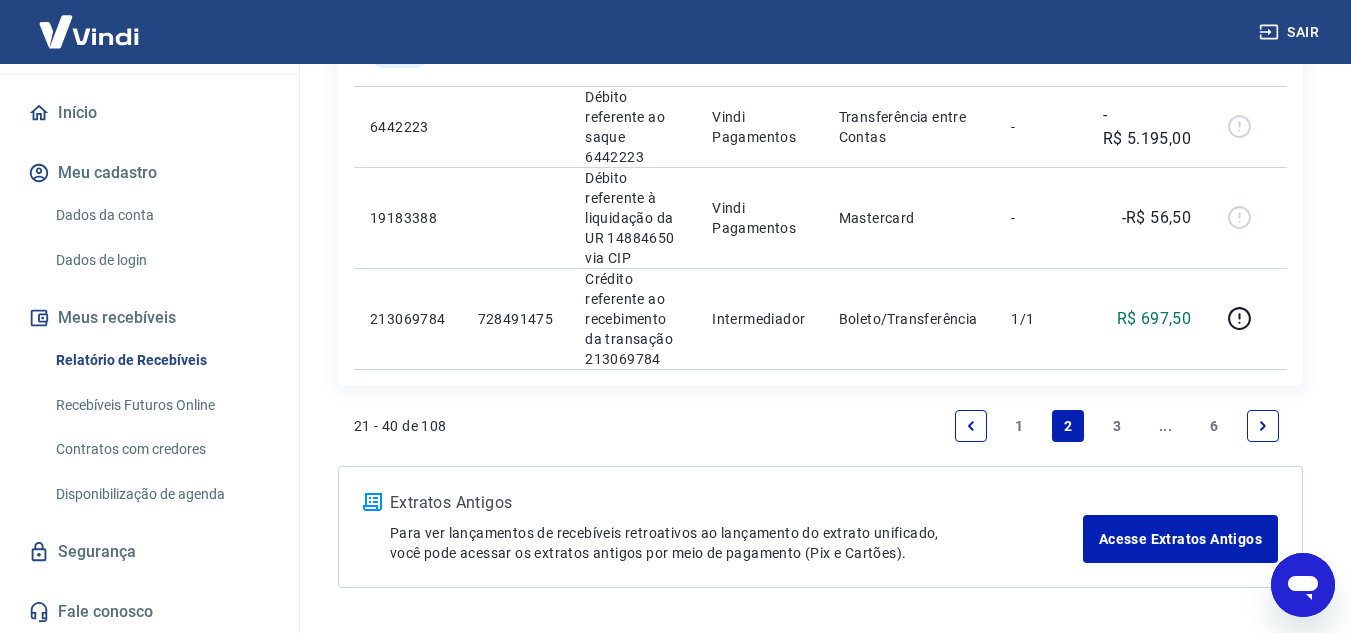 click on "3" at bounding box center [1117, 426] 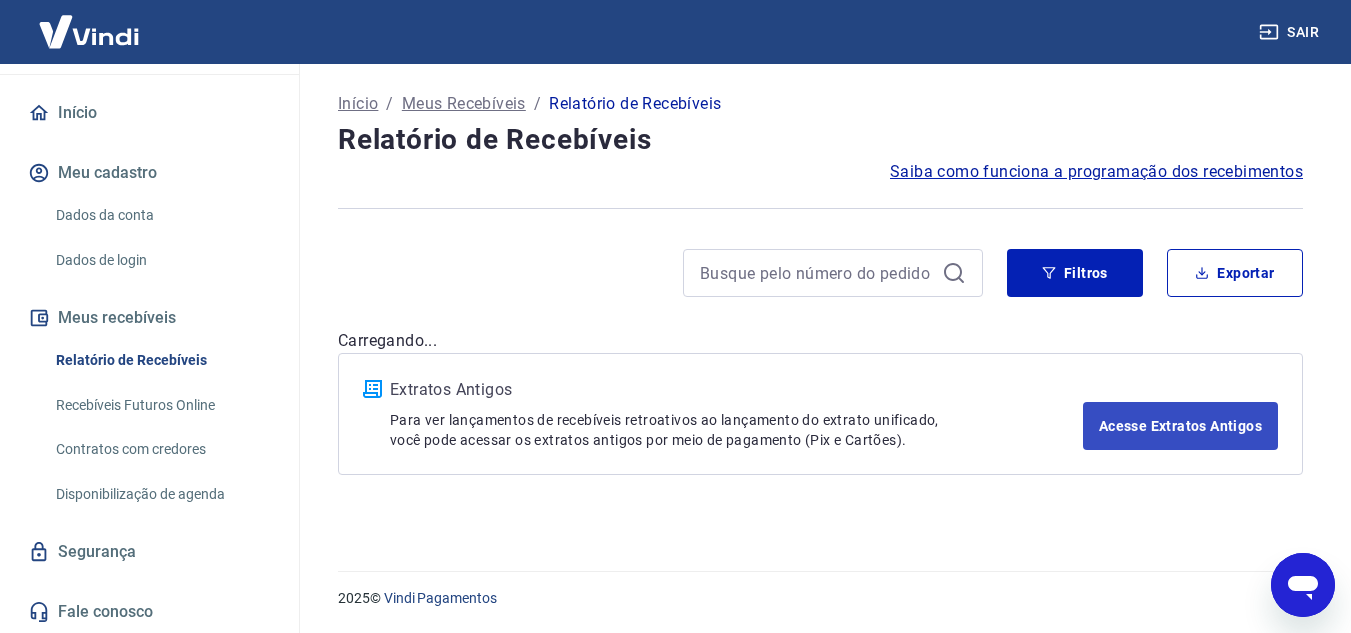 scroll, scrollTop: 0, scrollLeft: 0, axis: both 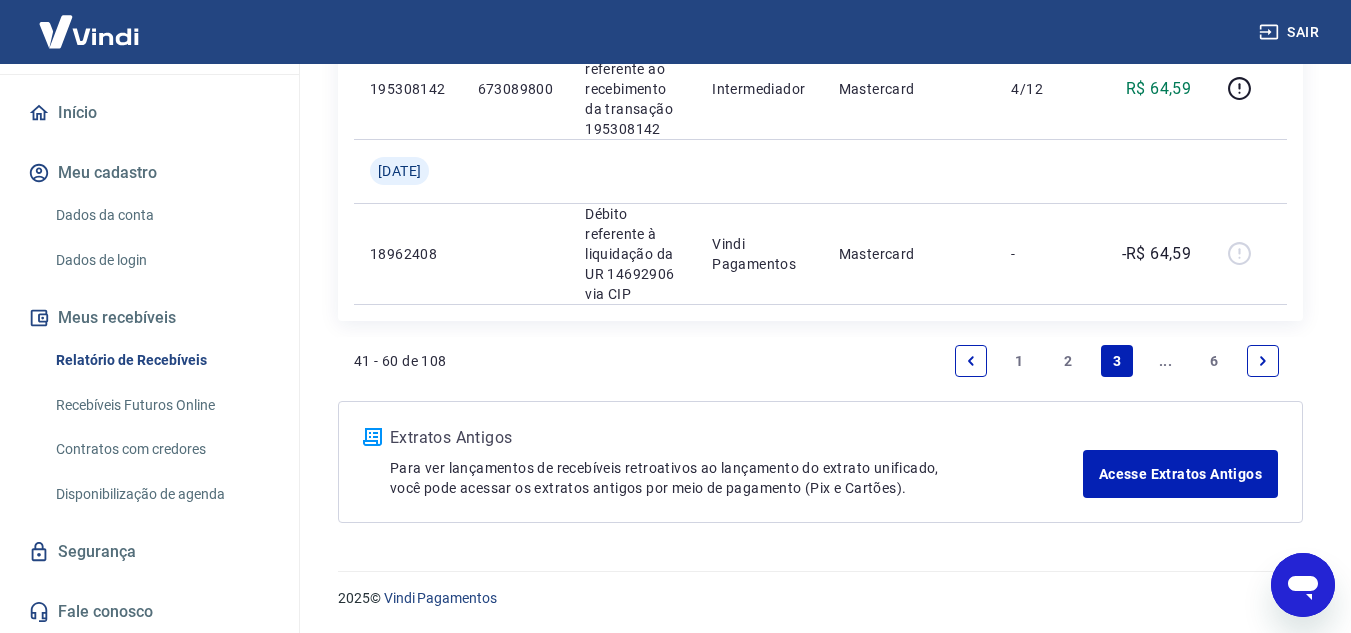 click on "2" at bounding box center [1068, 361] 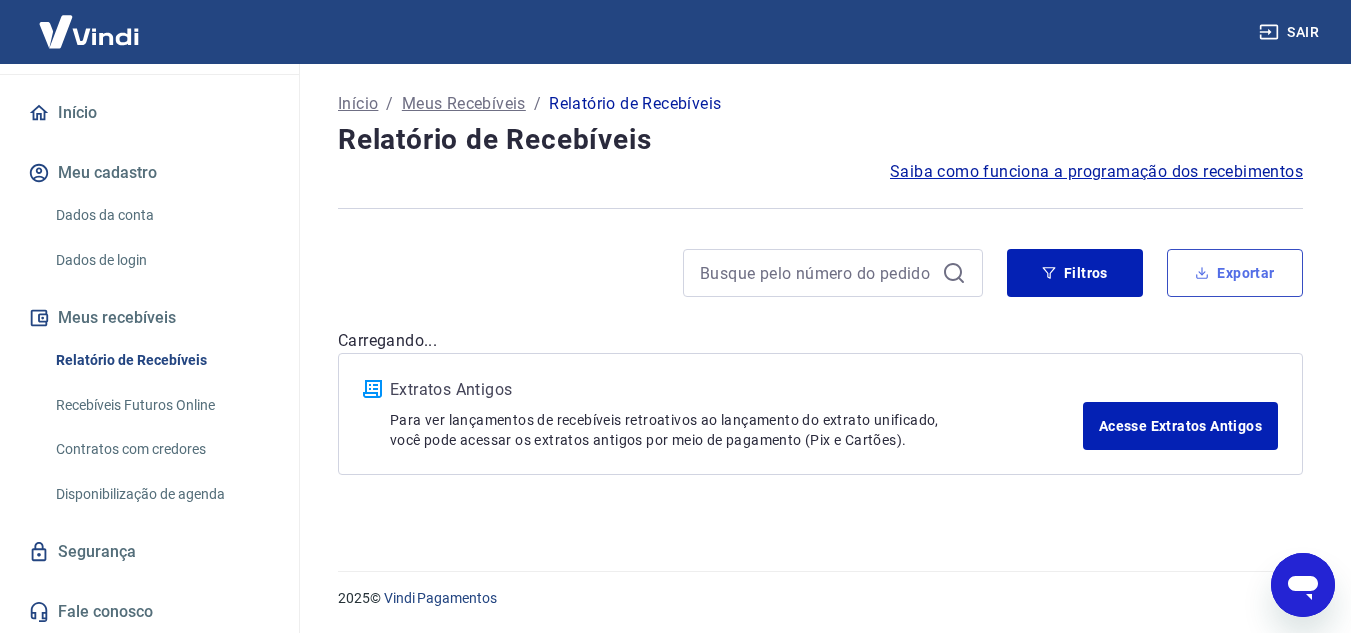 scroll, scrollTop: 0, scrollLeft: 0, axis: both 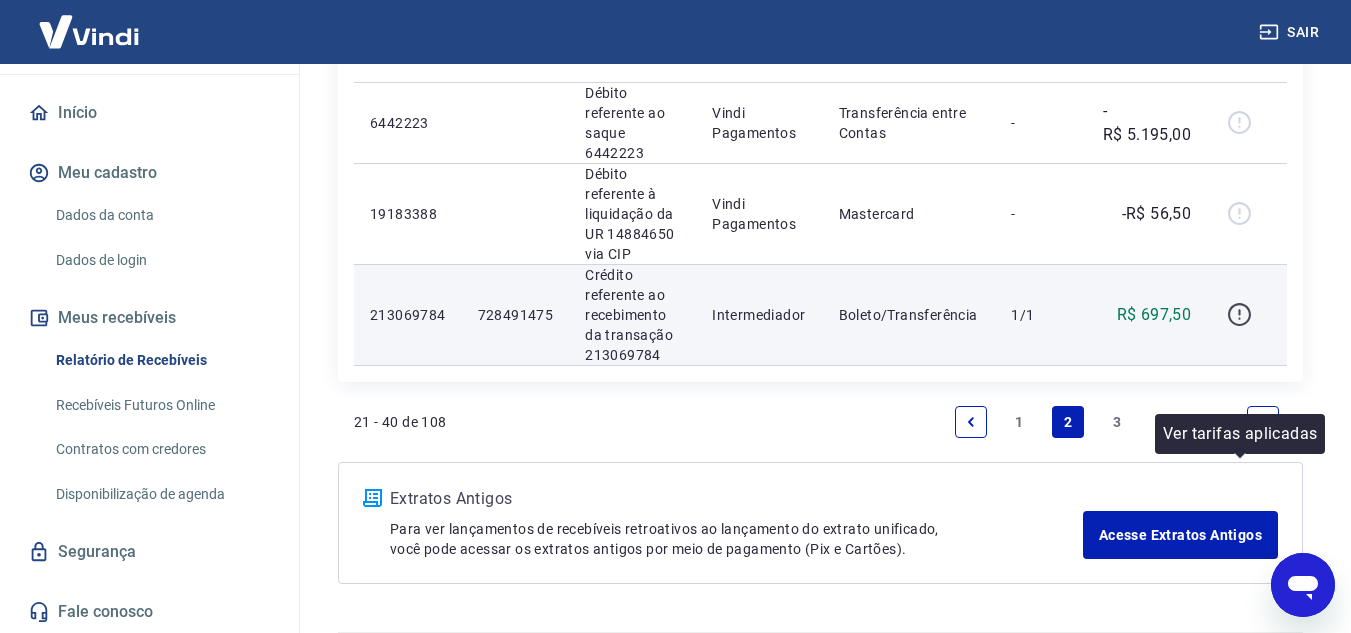 click 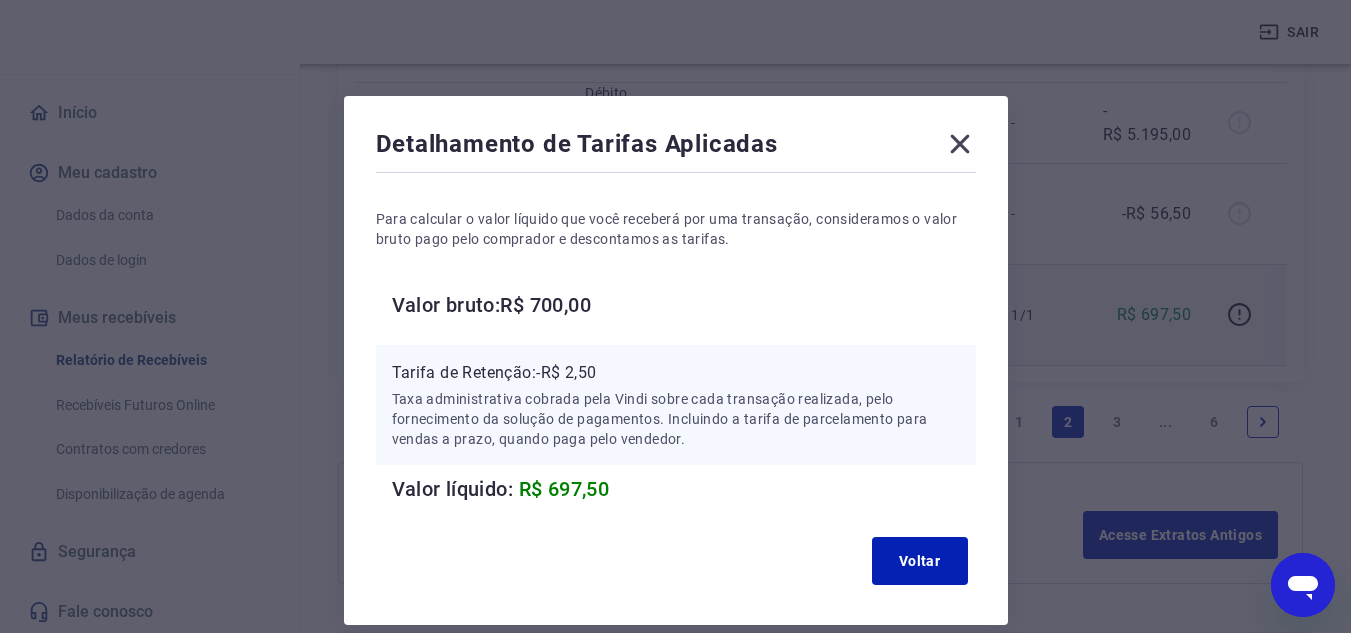click 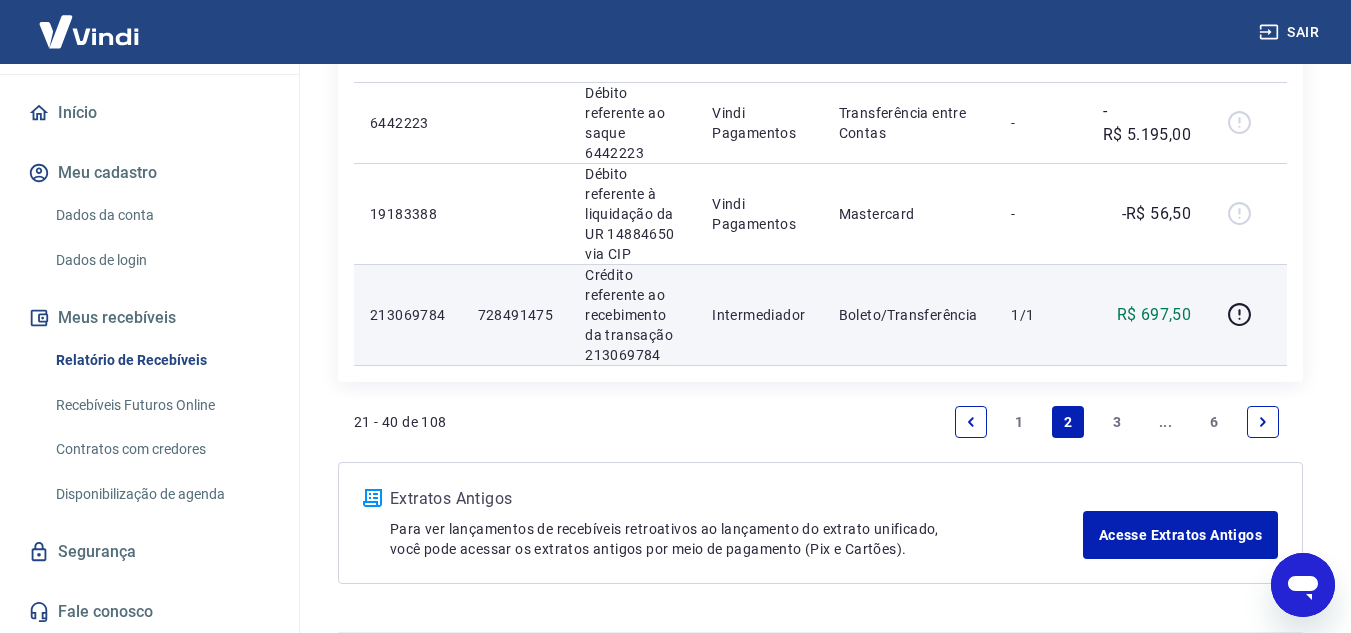 click on "3" at bounding box center (1117, 422) 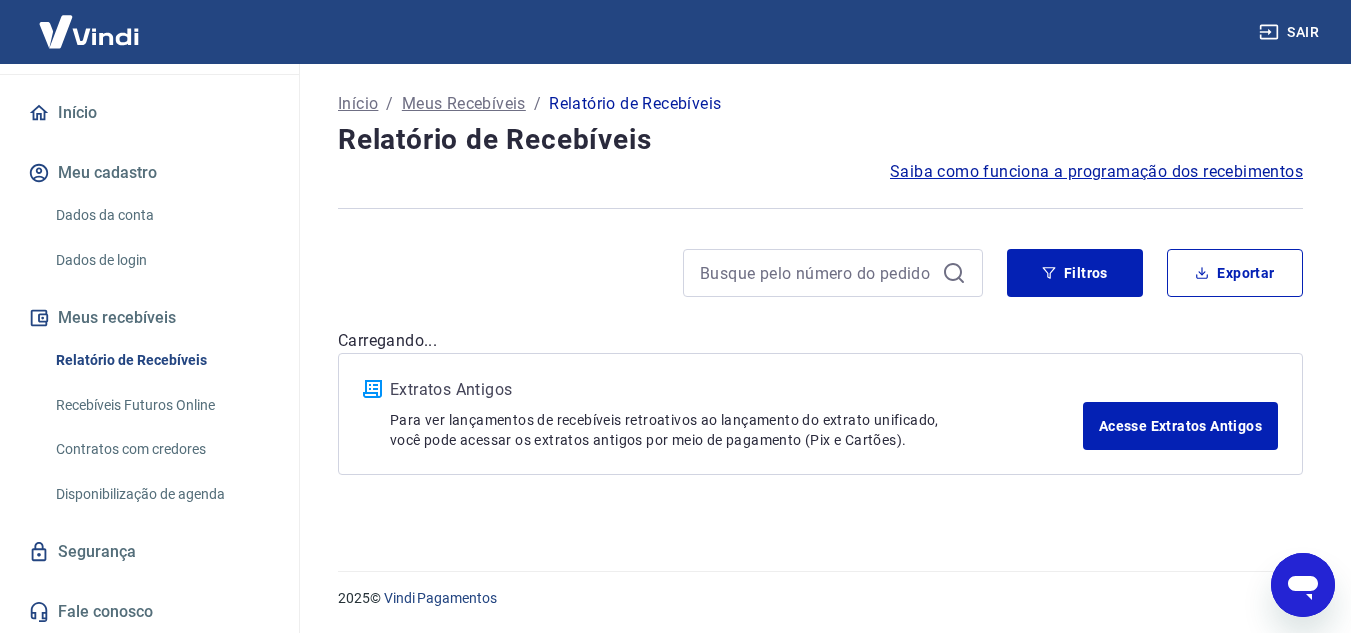 scroll, scrollTop: 0, scrollLeft: 0, axis: both 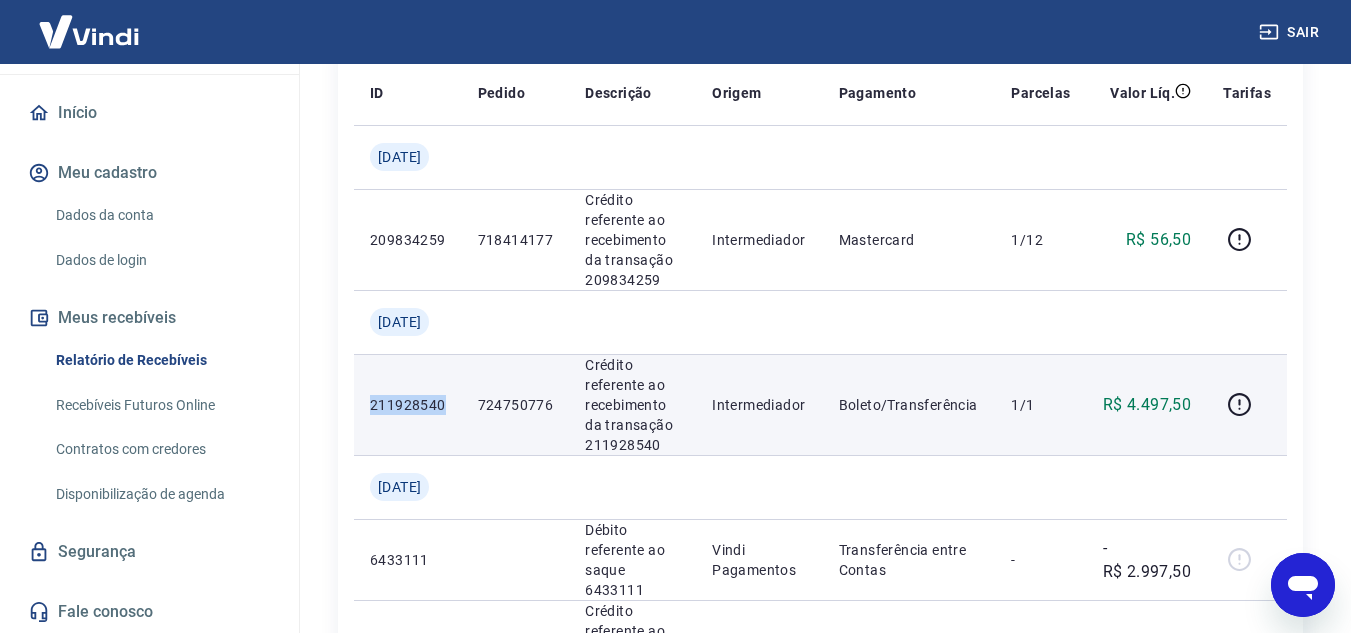 drag, startPoint x: 447, startPoint y: 433, endPoint x: 362, endPoint y: 435, distance: 85.02353 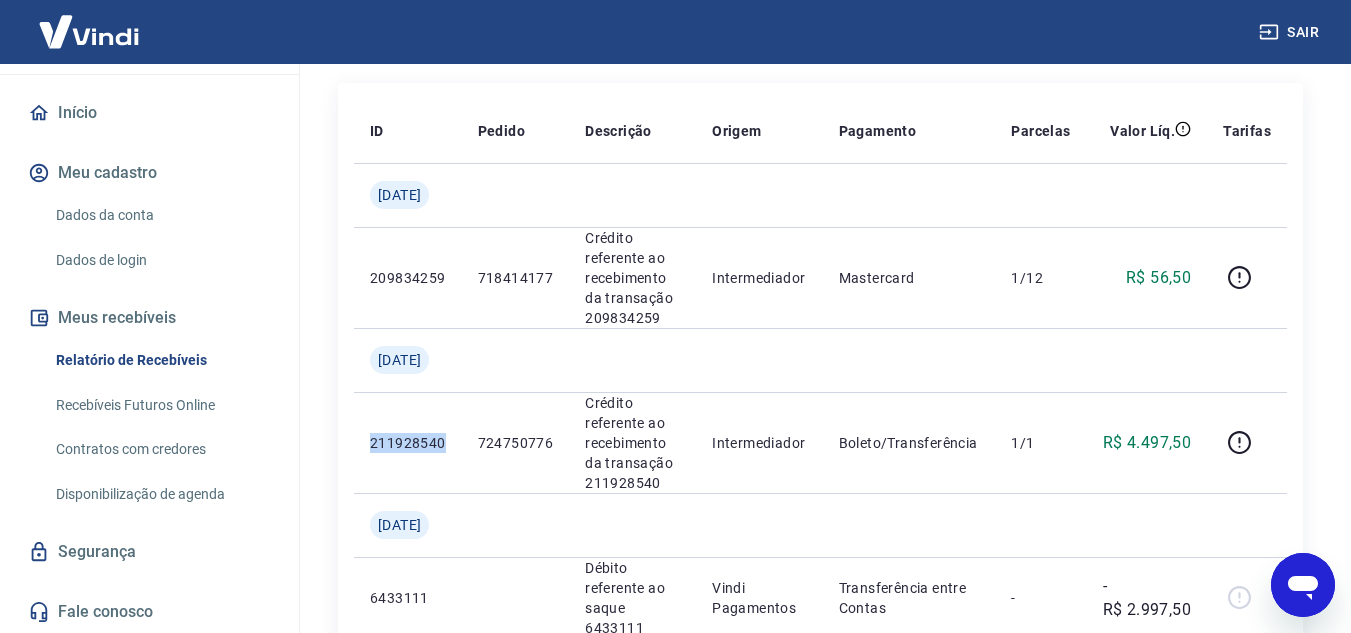 scroll, scrollTop: 233, scrollLeft: 0, axis: vertical 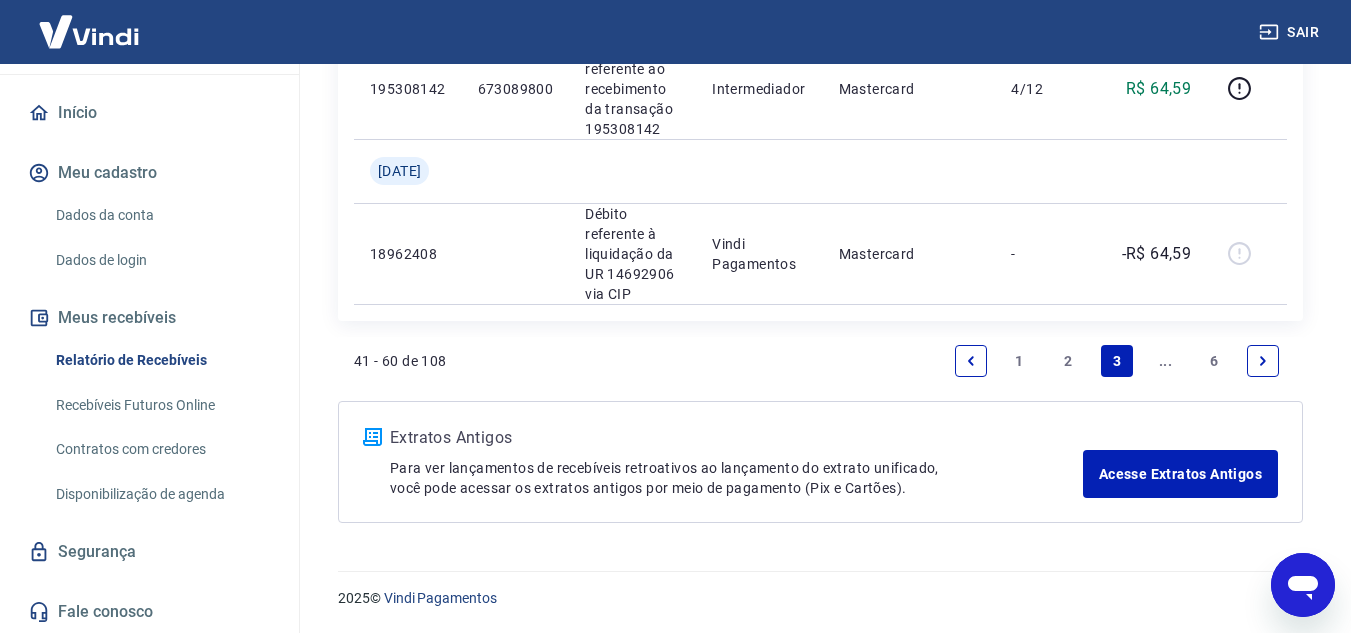 click on "2" at bounding box center (1068, 361) 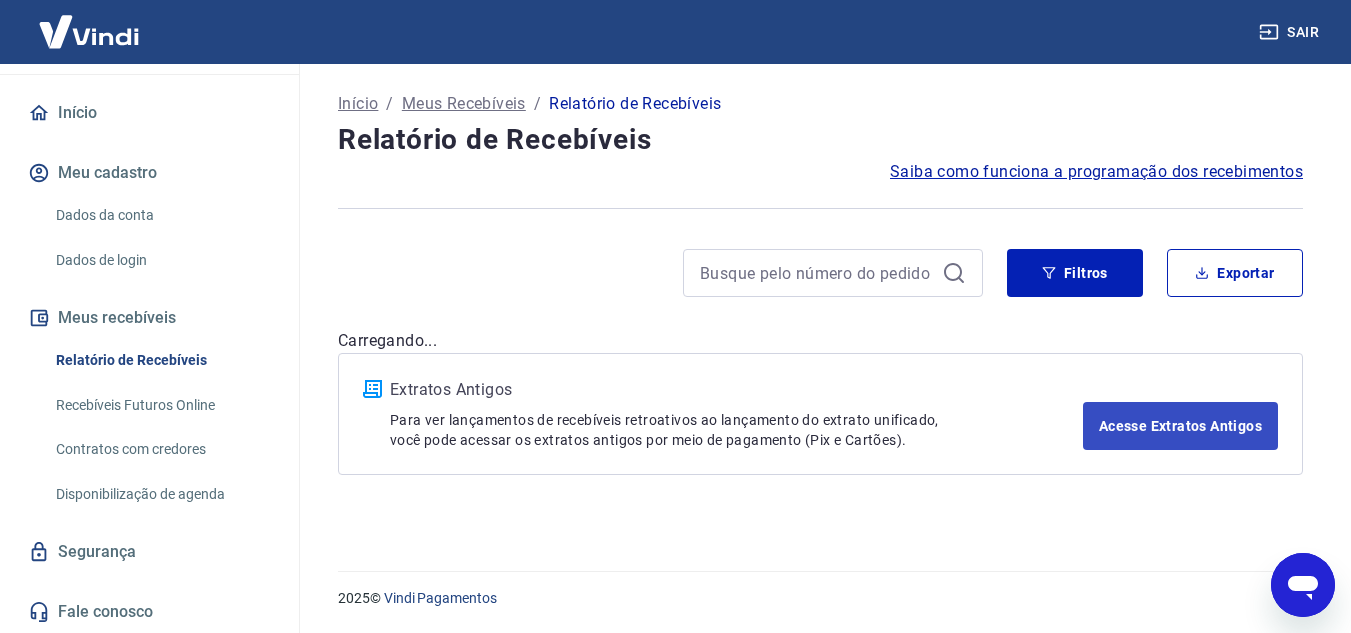 scroll, scrollTop: 0, scrollLeft: 0, axis: both 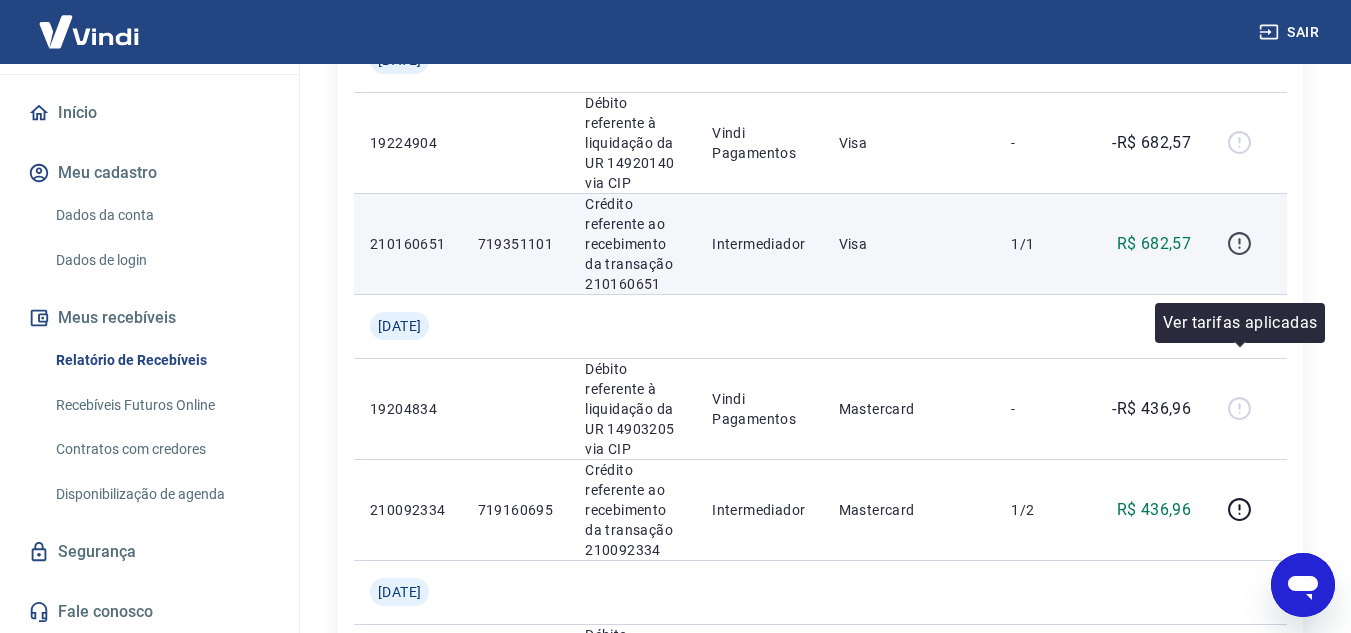 click at bounding box center (1239, 244) 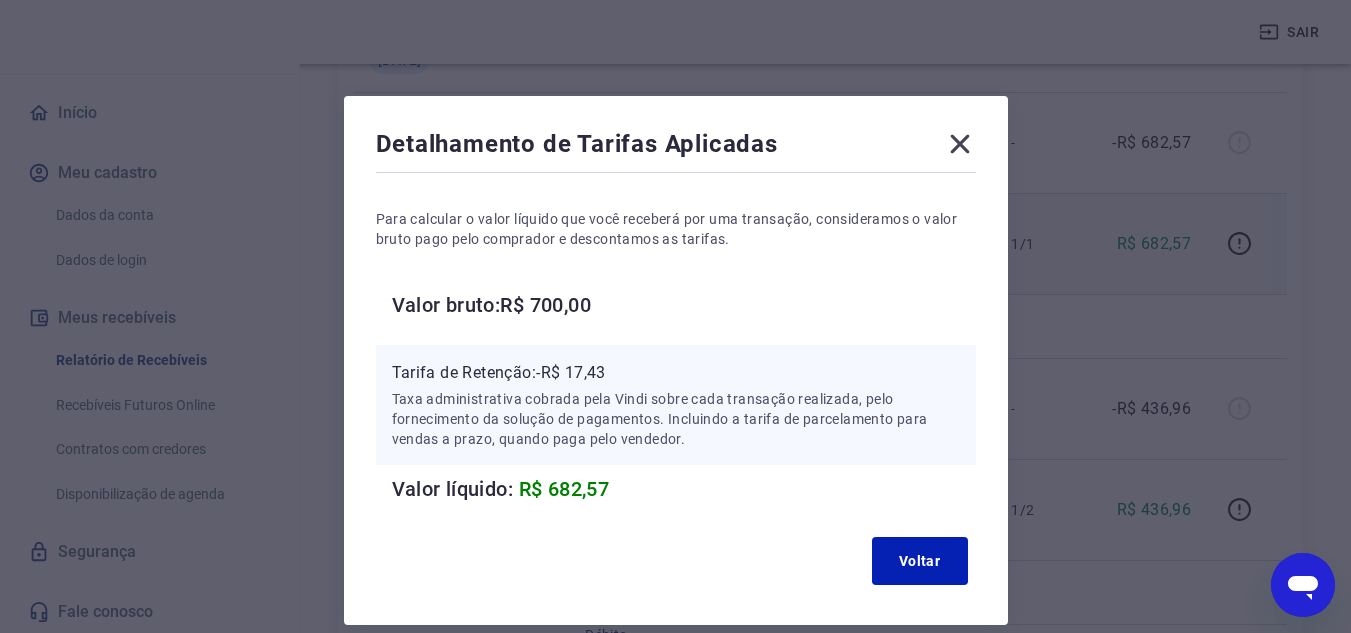click 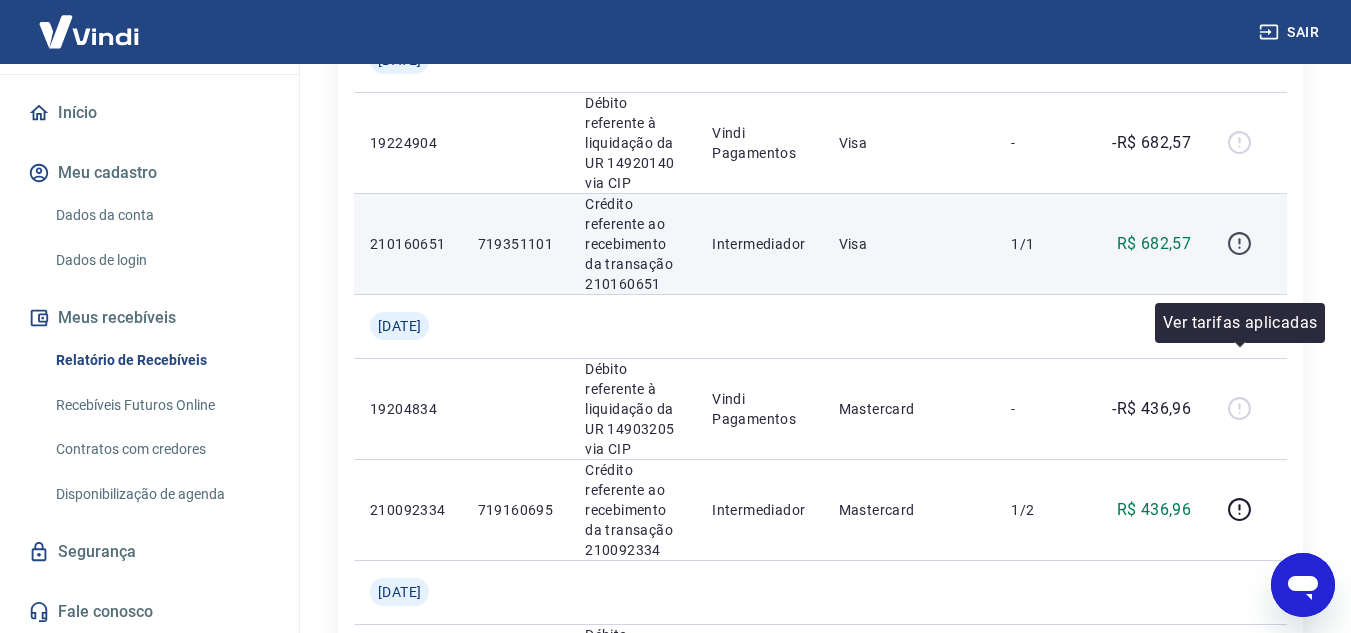 click 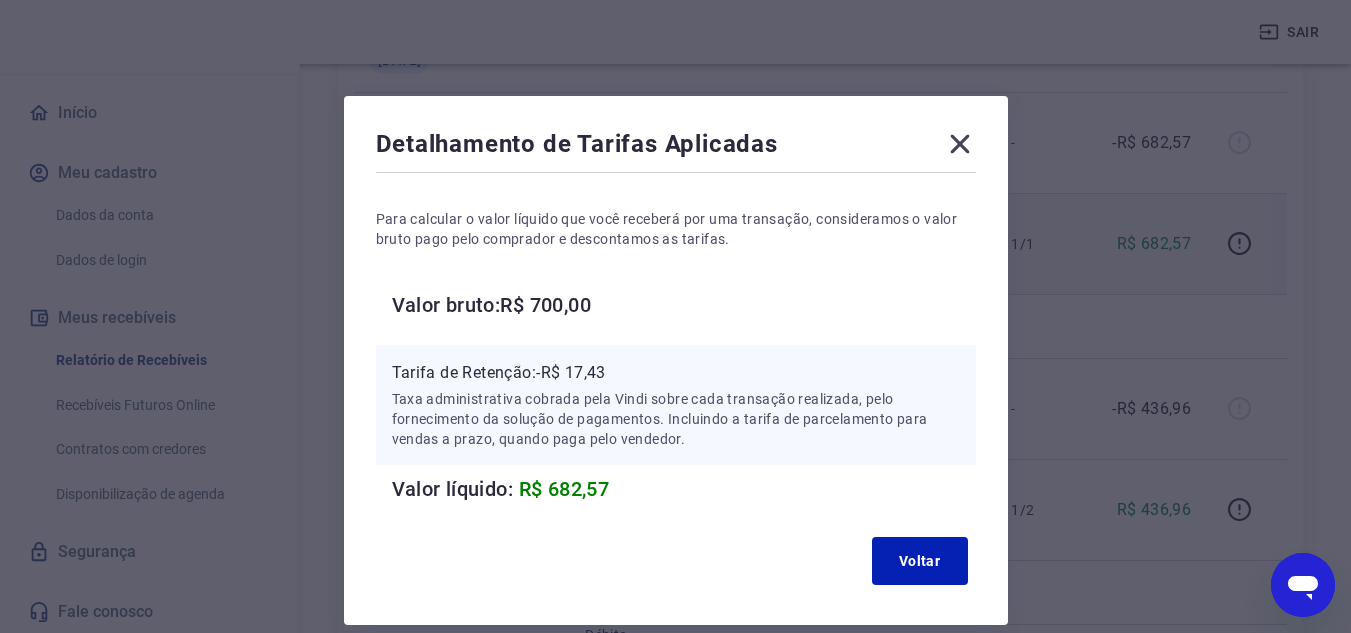 type 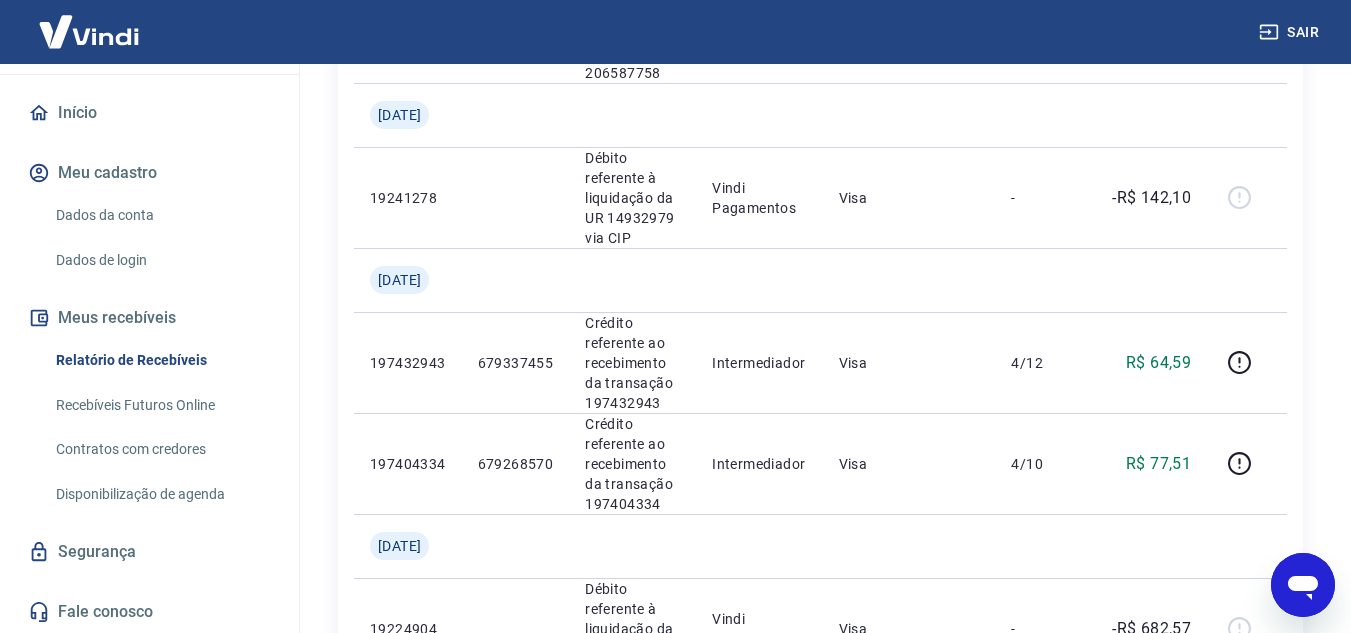 scroll, scrollTop: 1561, scrollLeft: 0, axis: vertical 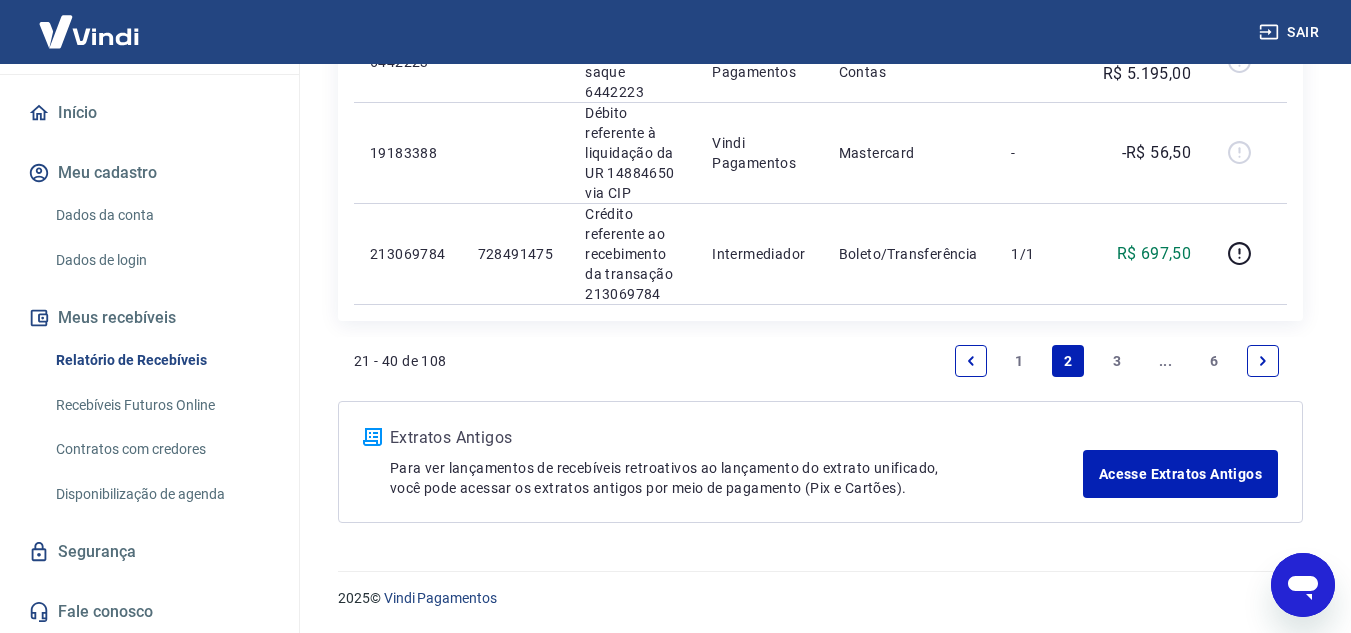 click on "1" at bounding box center [1020, 361] 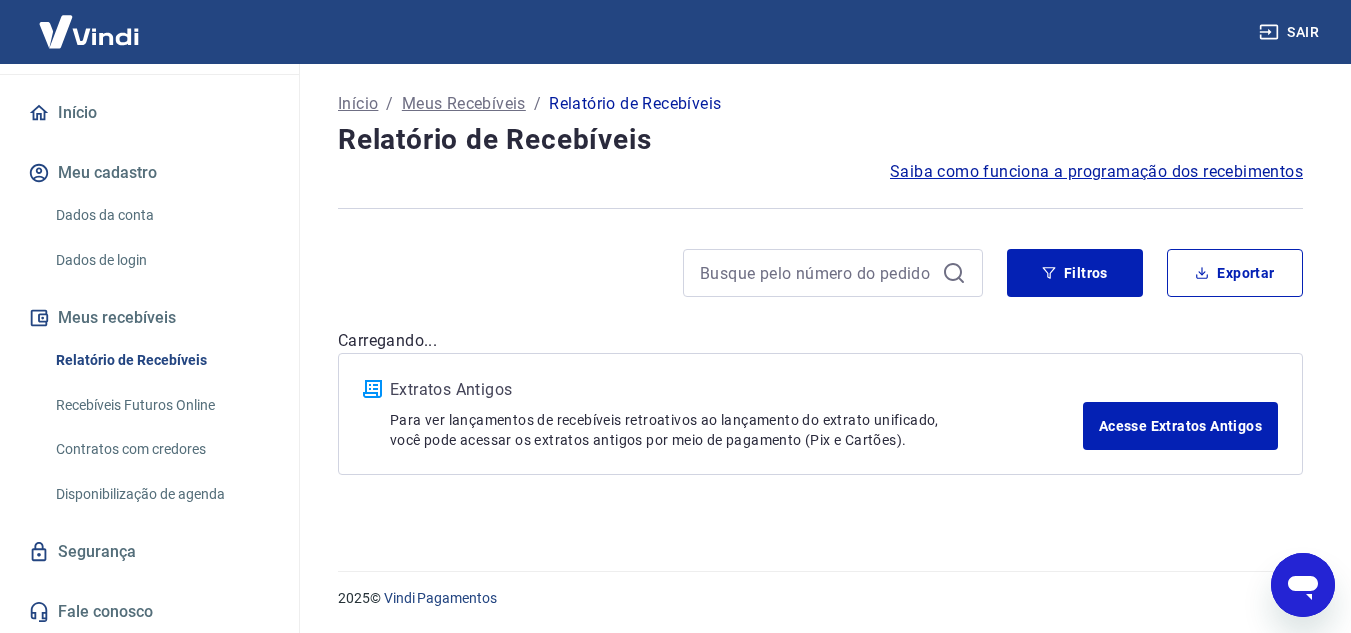 scroll, scrollTop: 0, scrollLeft: 0, axis: both 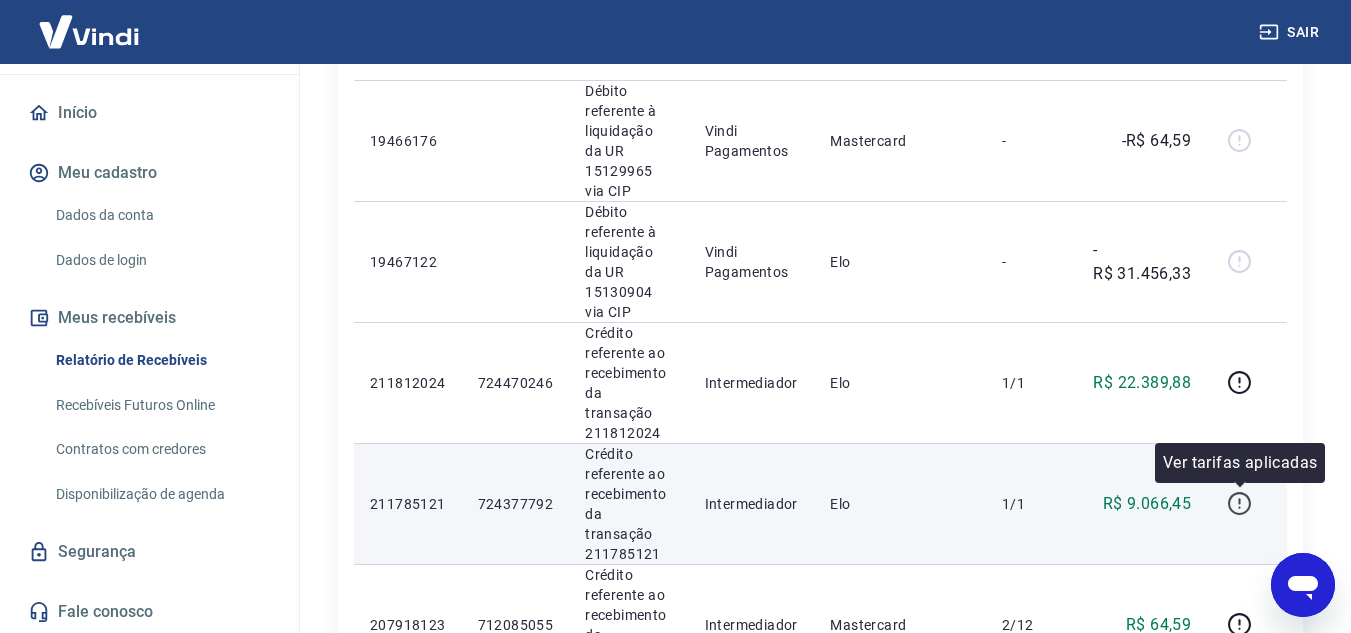 click 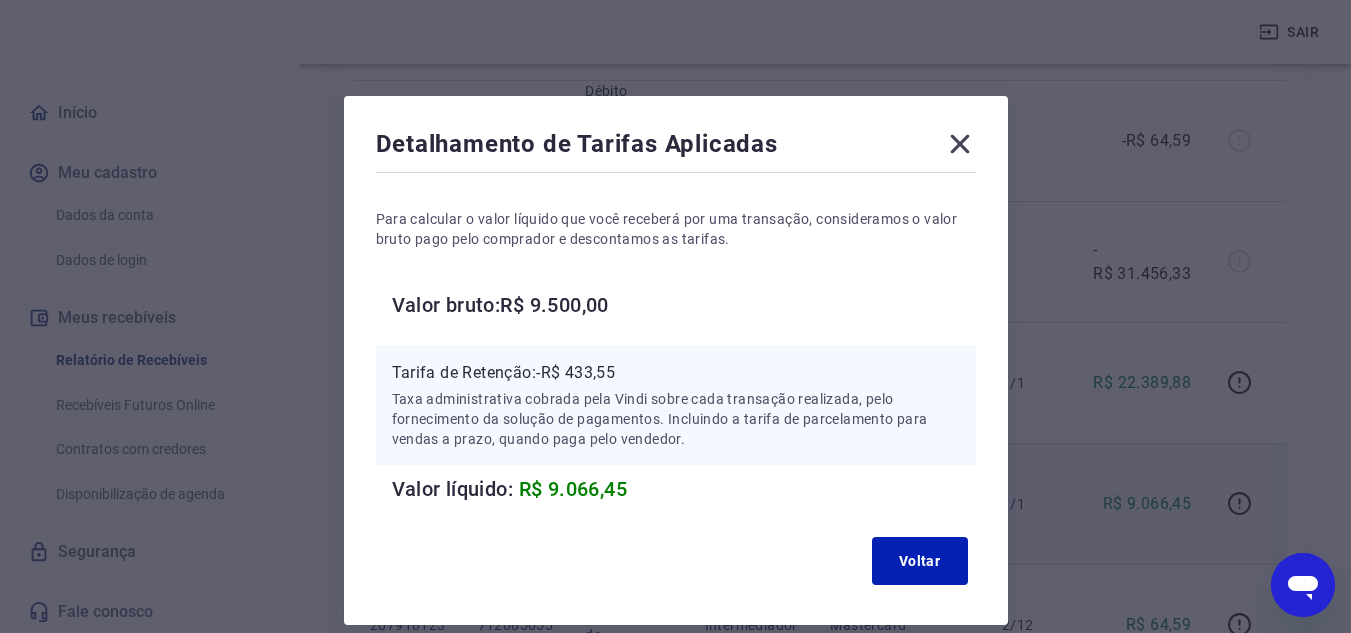type 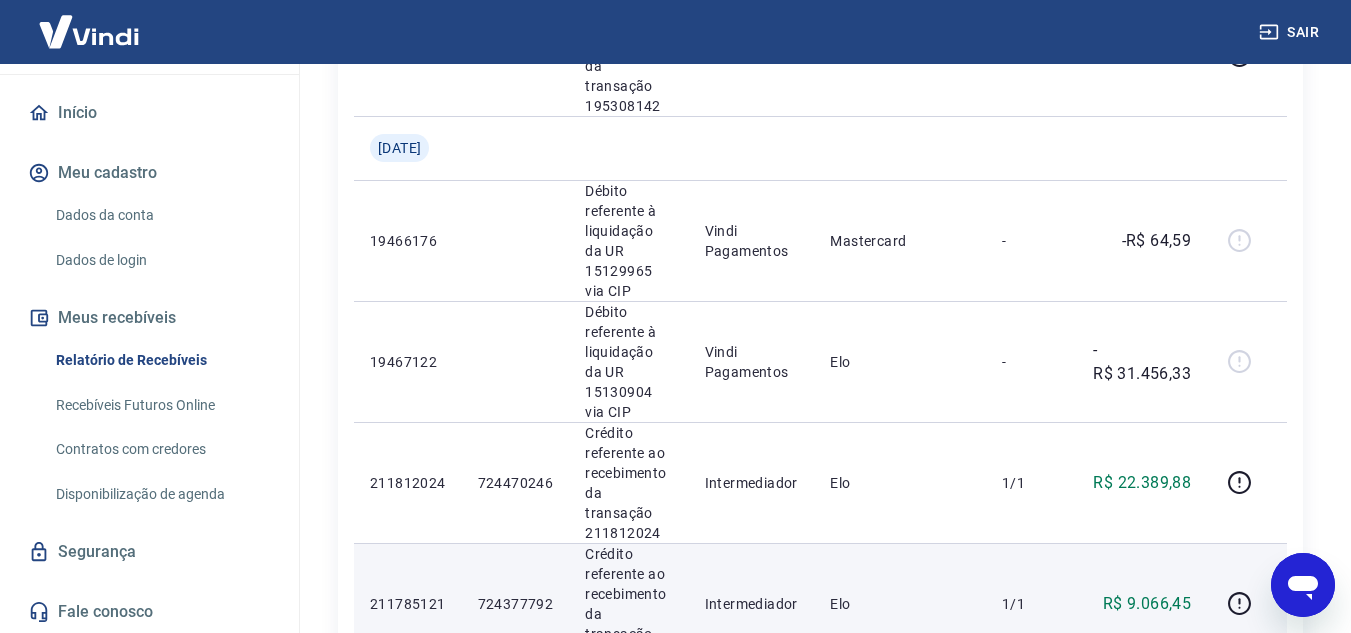 scroll, scrollTop: 2464, scrollLeft: 0, axis: vertical 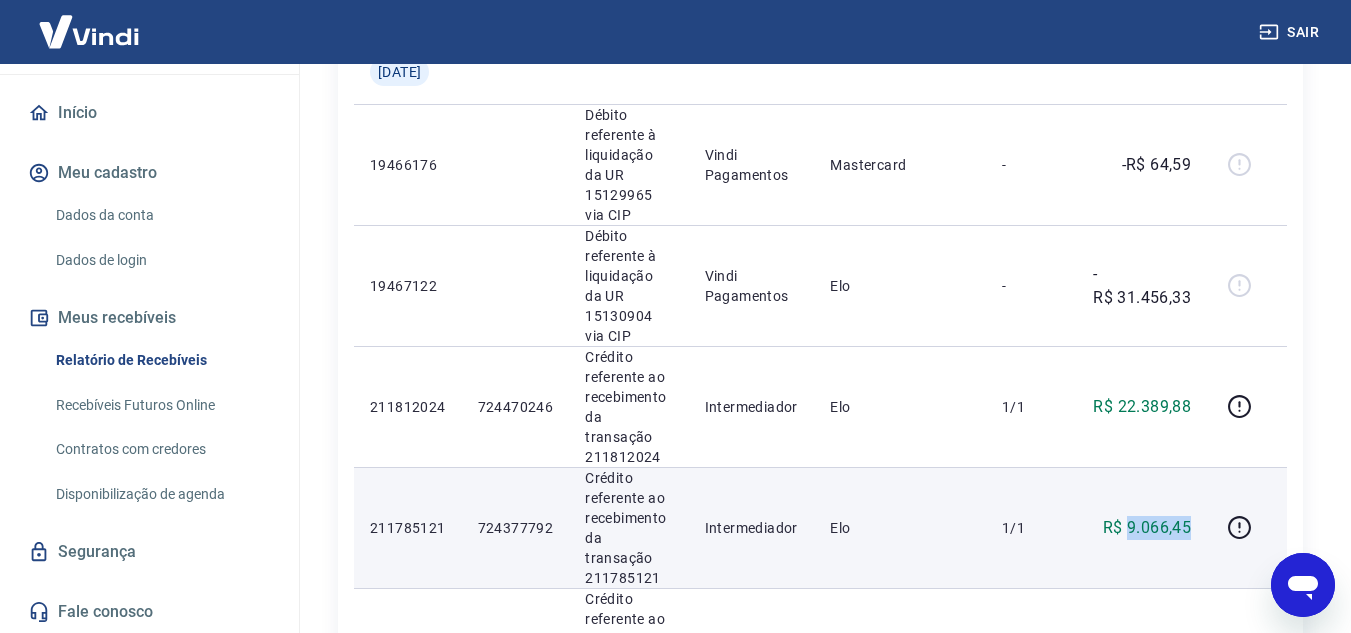 drag, startPoint x: 1129, startPoint y: 529, endPoint x: 1194, endPoint y: 526, distance: 65.06919 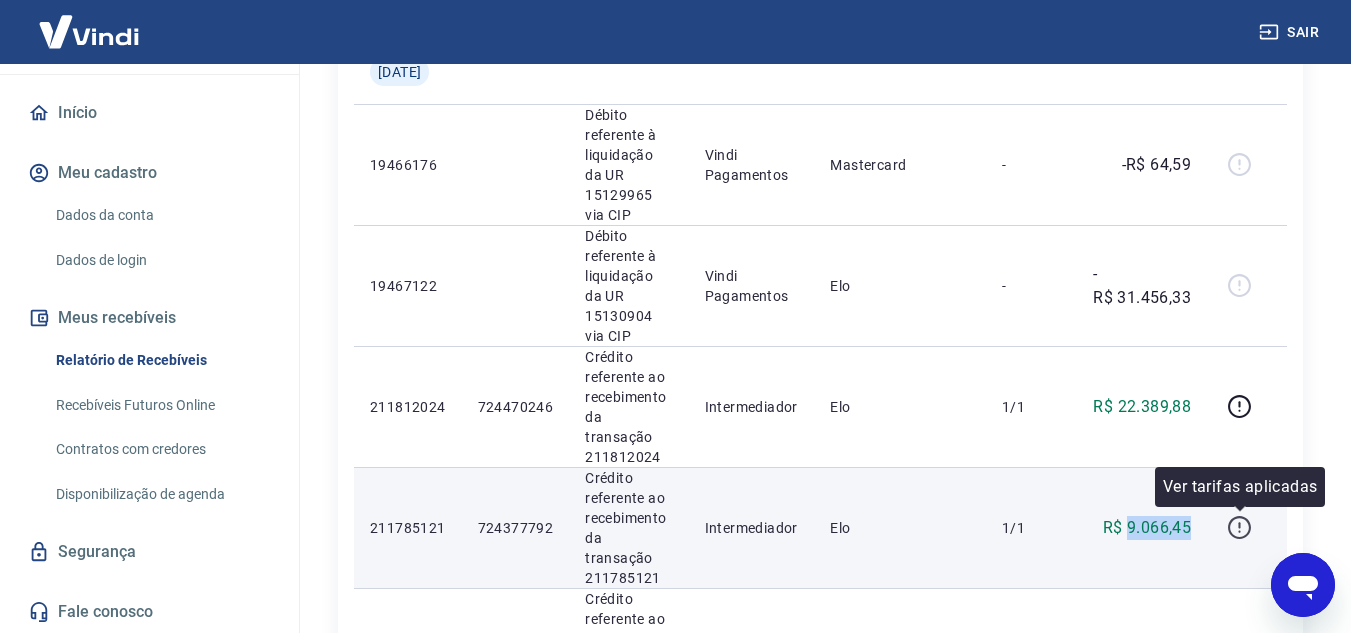 click 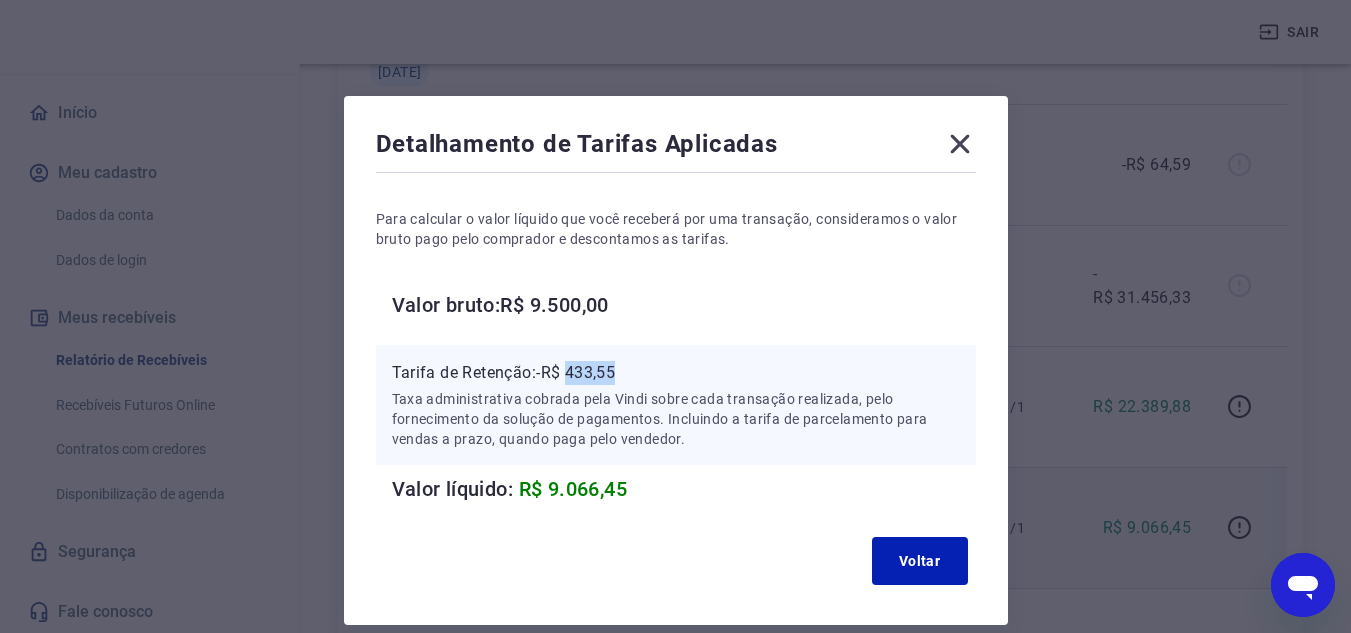 drag, startPoint x: 571, startPoint y: 371, endPoint x: 636, endPoint y: 371, distance: 65 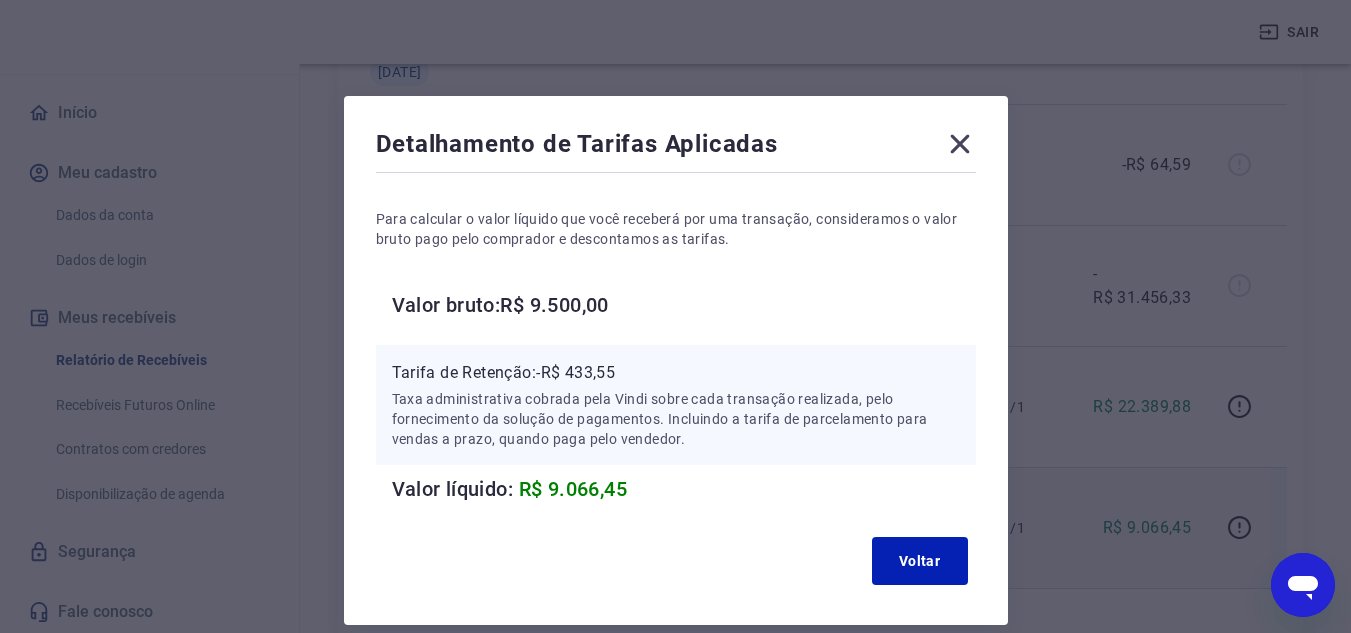 click 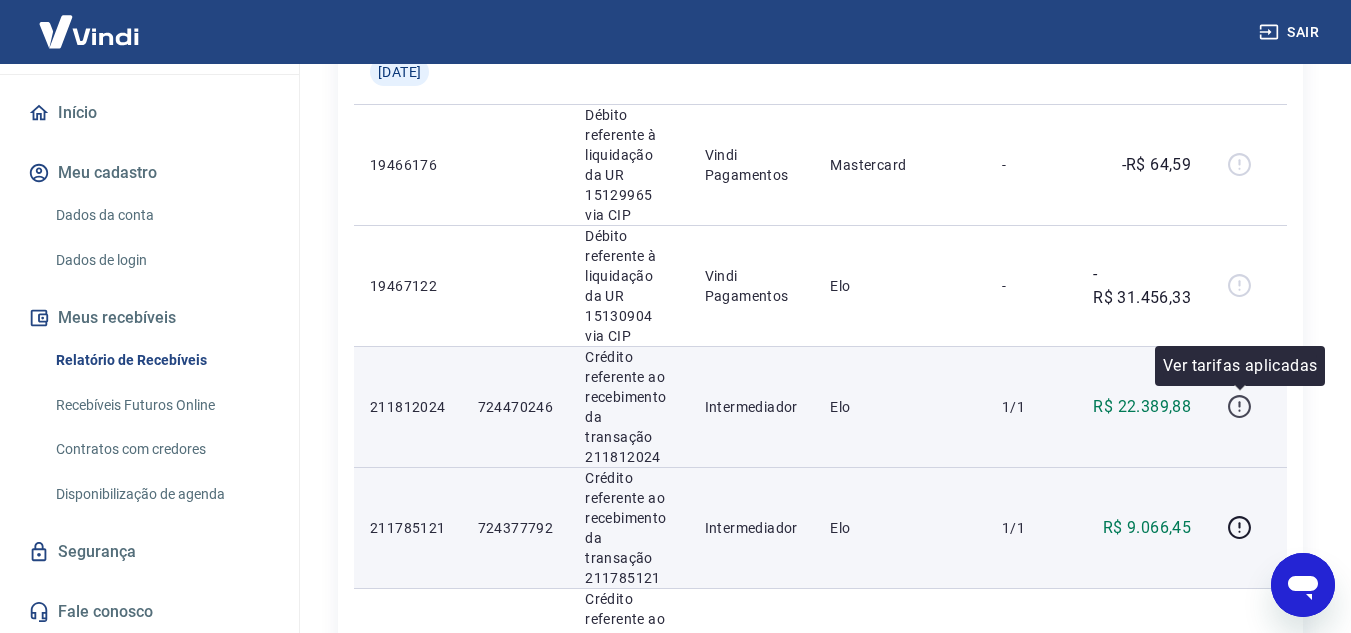 click 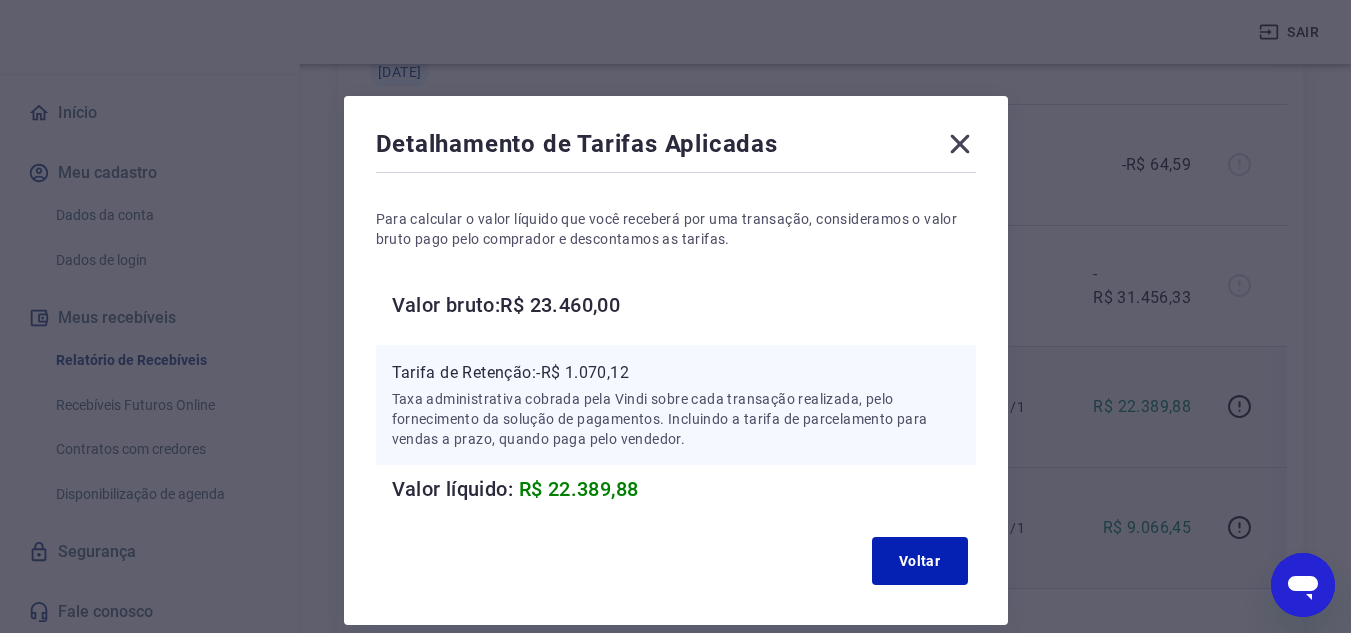 type 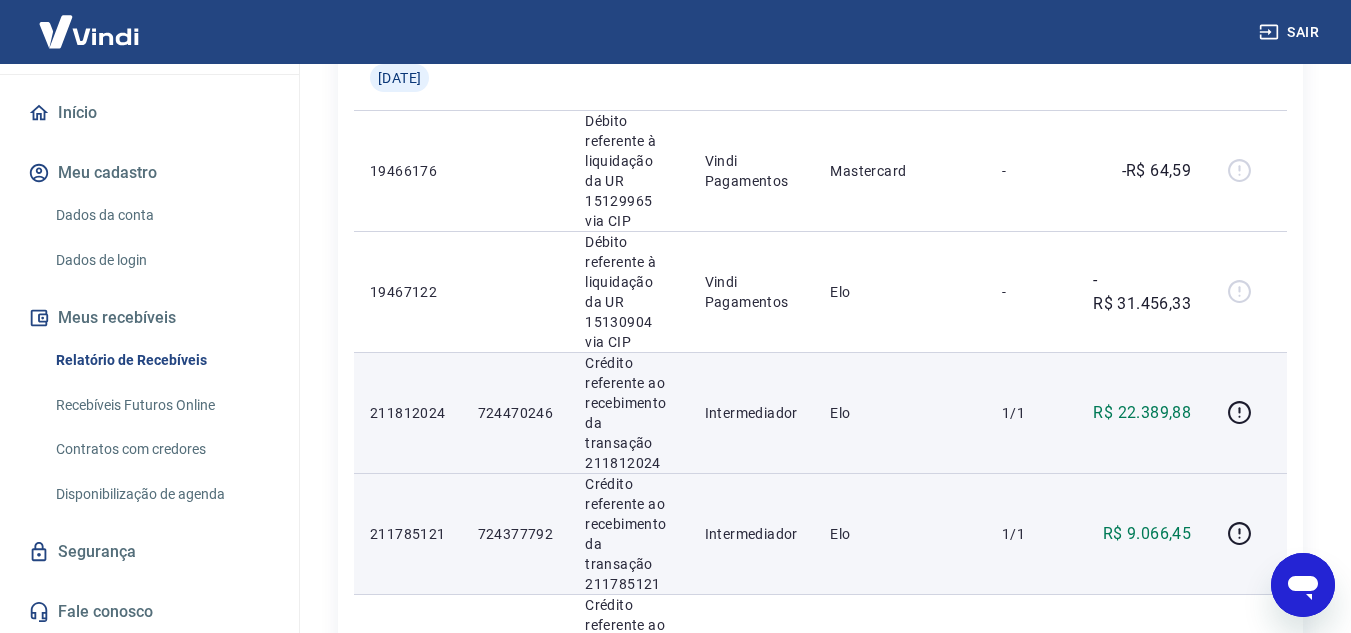 scroll, scrollTop: 2464, scrollLeft: 0, axis: vertical 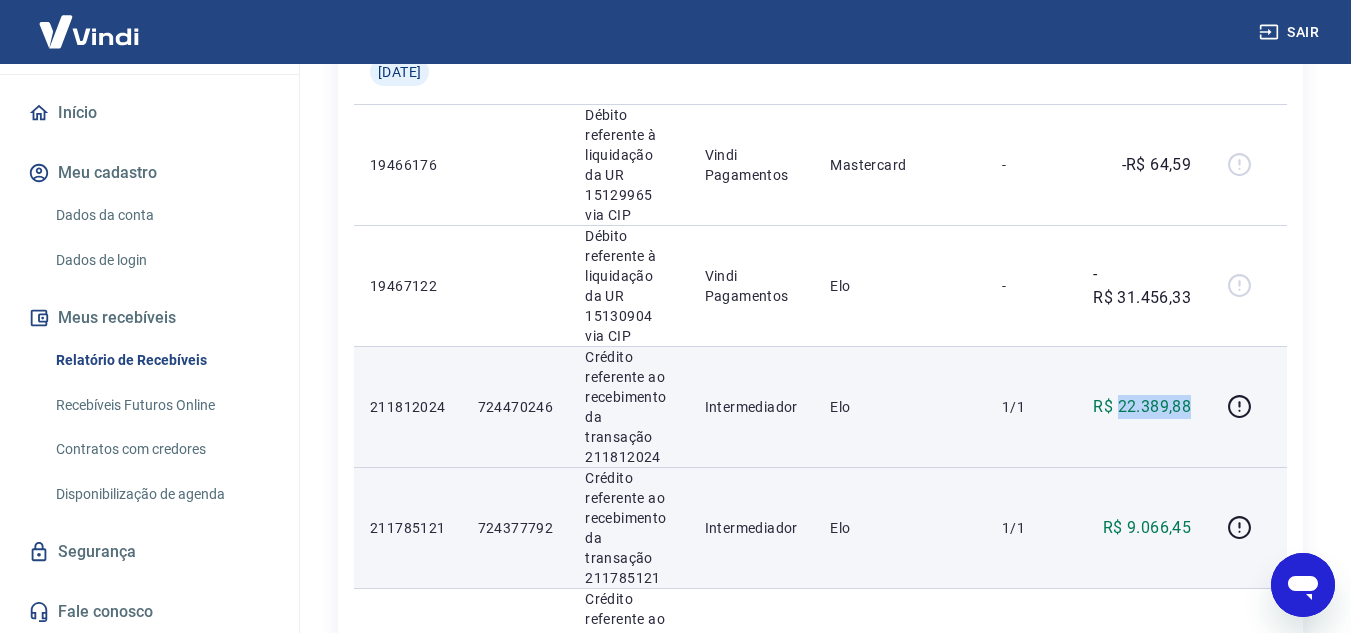 drag, startPoint x: 1120, startPoint y: 406, endPoint x: 1193, endPoint y: 402, distance: 73.109505 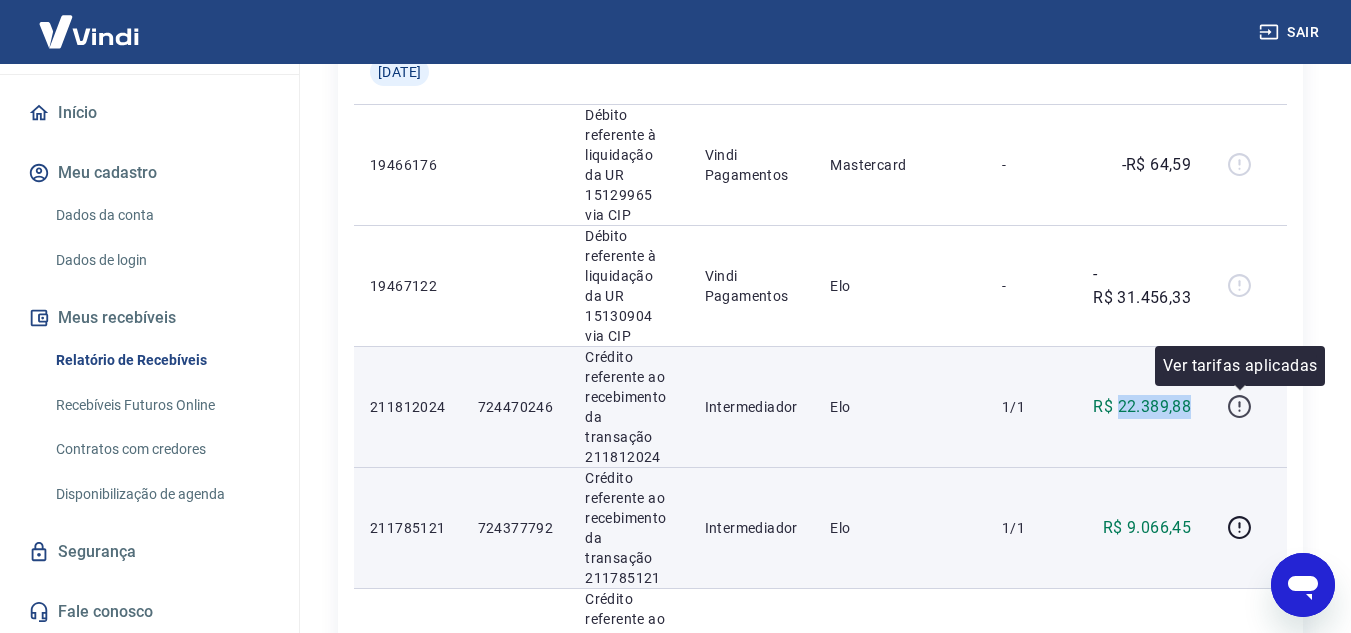 click 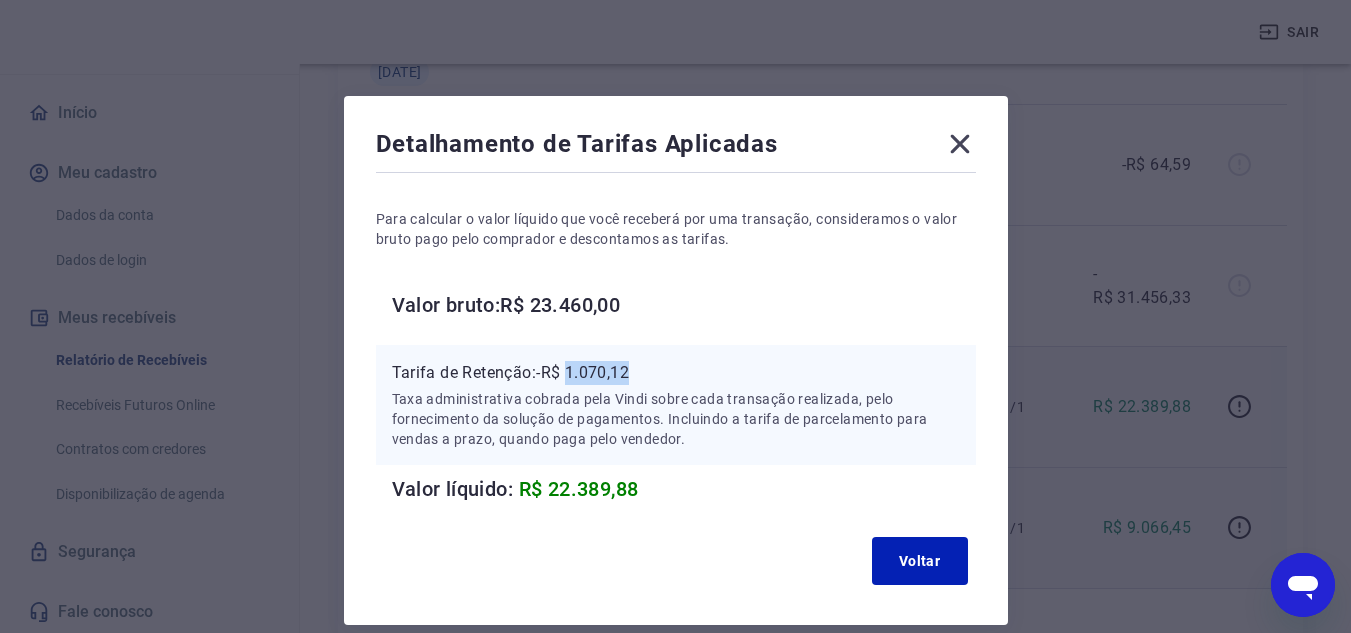 drag, startPoint x: 569, startPoint y: 378, endPoint x: 636, endPoint y: 375, distance: 67.06713 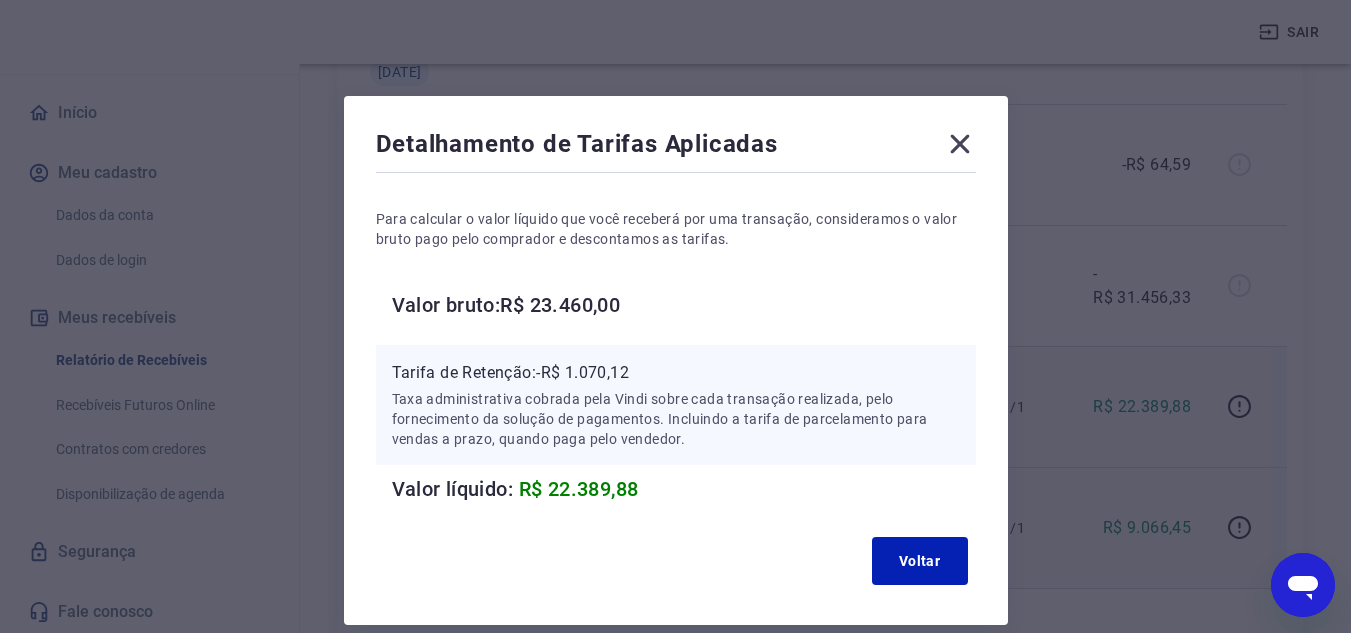 click 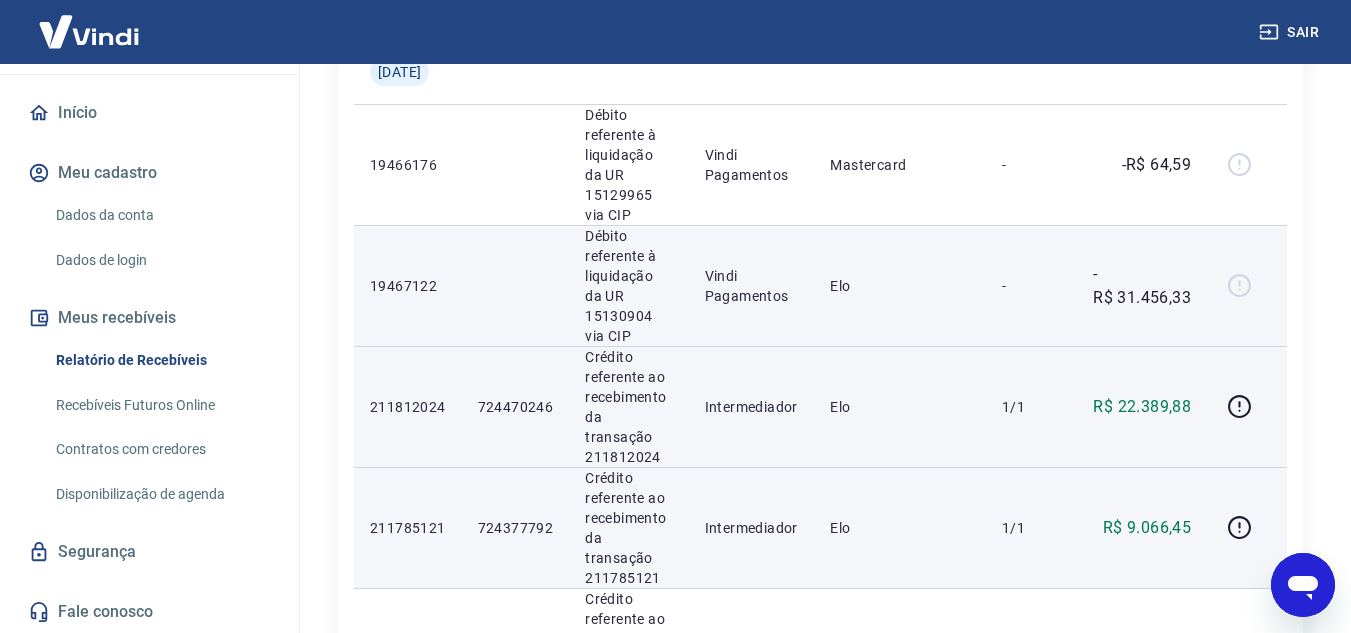 click on "-R$ 31.456,33" at bounding box center (1142, 286) 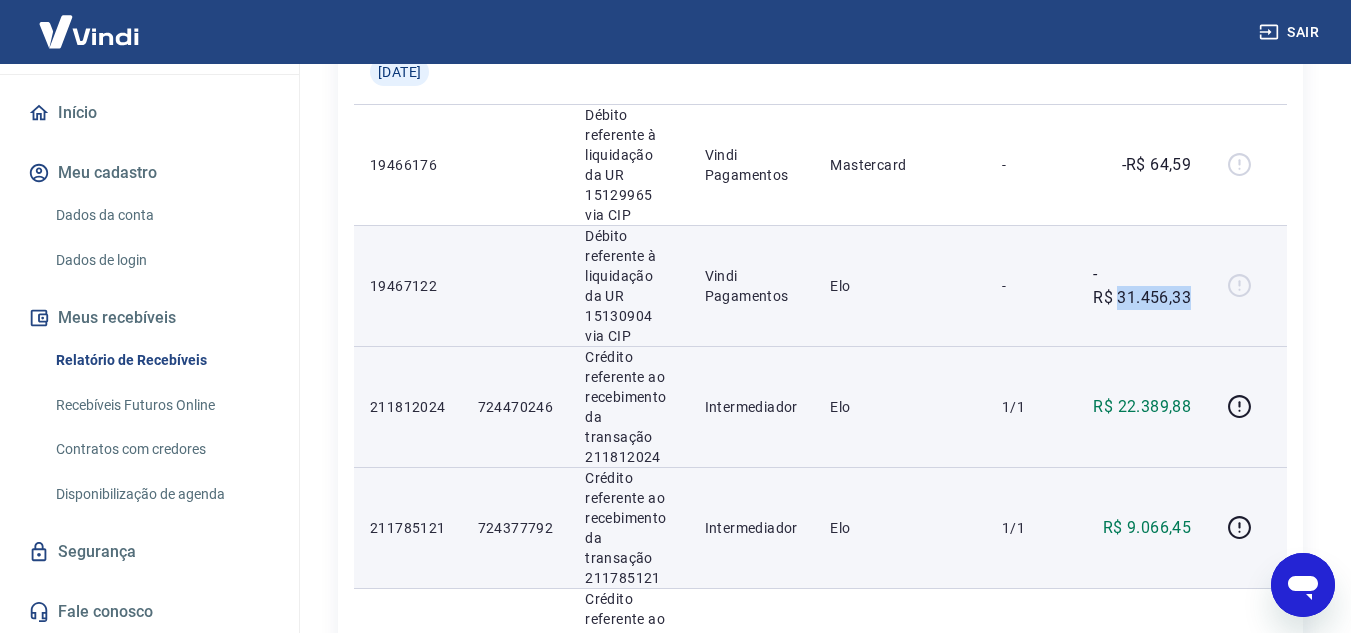 click on "-R$ 31.456,33" at bounding box center (1142, 286) 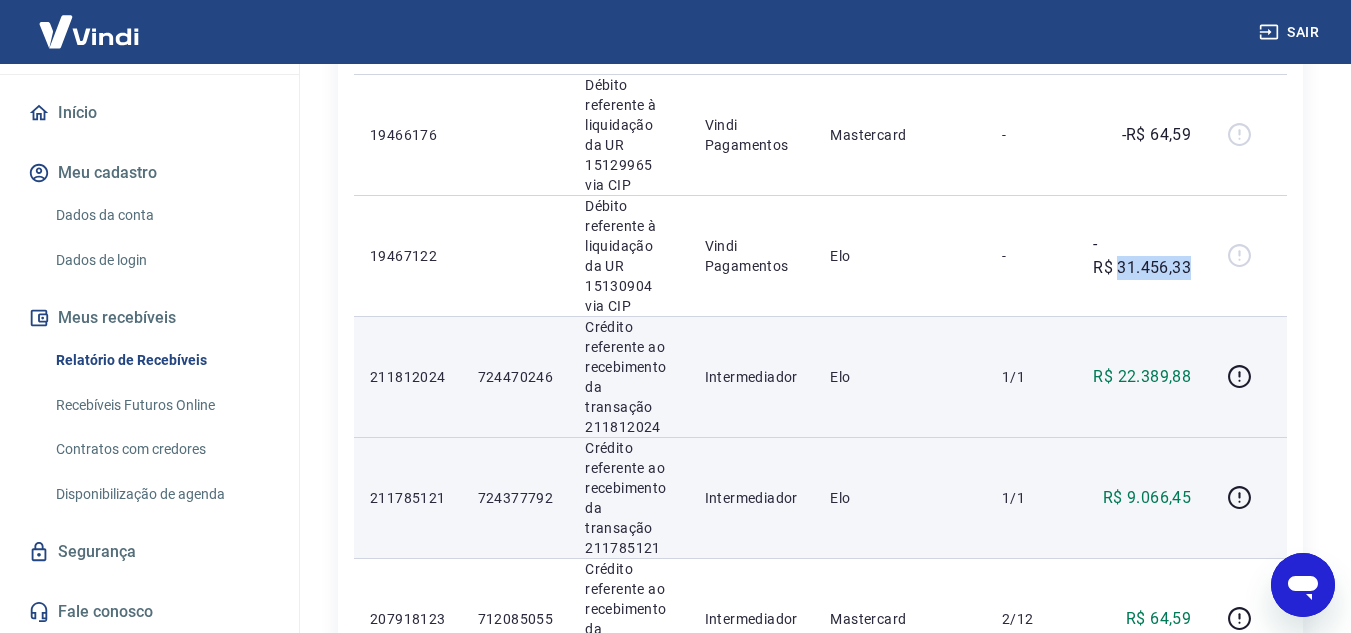 scroll, scrollTop: 2488, scrollLeft: 0, axis: vertical 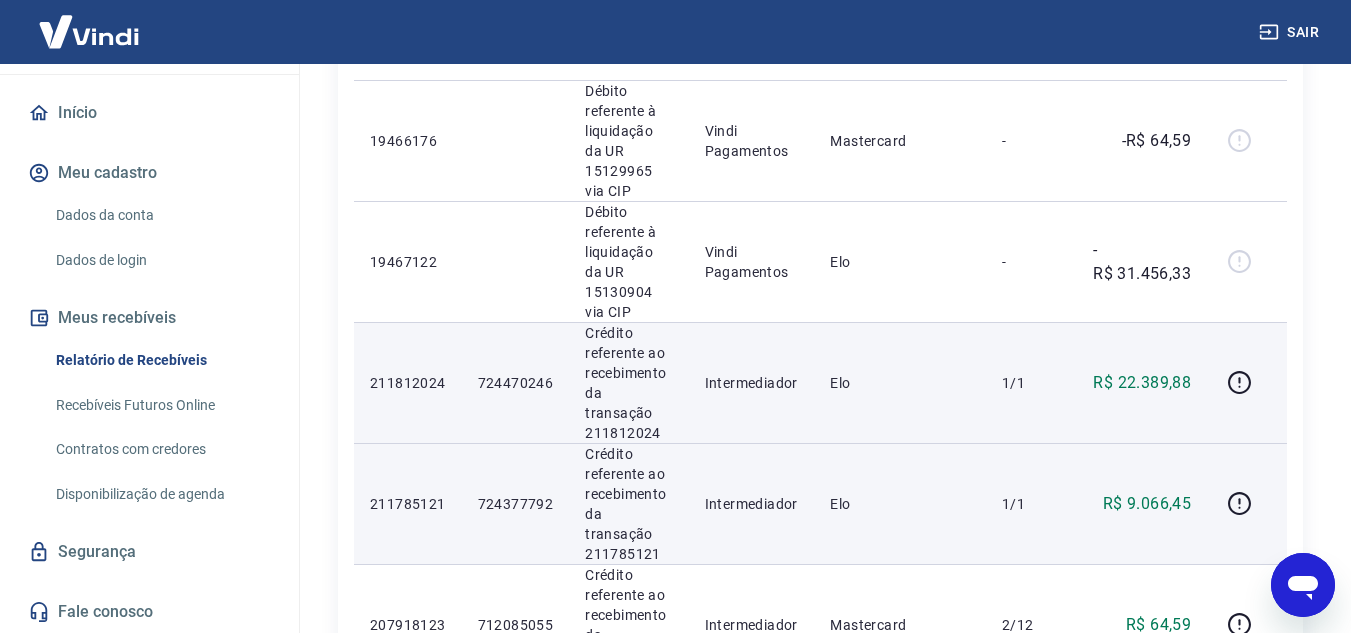 click on "Início / Meus Recebíveis / Relatório de Recebíveis Relatório de Recebíveis Saiba como funciona a programação dos recebimentos Saiba como funciona a programação dos recebimentos Filtros Exportar ID Pedido Descrição Origem Pagamento Parcelas Valor Líq. Tarifas Qua, 09 jul 19595981 Débito referente à liquidação da UR 15240111 via CIP Vindi Pagamentos Visa - -R$ 121,14 204896192 702551704 Crédito referente ao recebimento da transação 204896192 Intermediador Visa 3/8 R$ 121,14 Ter, 08 jul 19576808 Débito referente à liquidação da UR 15224789 via CIP Vindi Pagamentos Mastercard - -R$ 64,59 208911333 715427936 Crédito referente ao recebimento da transação 208911333 Intermediador Mastercard 2/12 R$ 64,59 Seg, 07 jul 19555051 Débito referente à liquidação da UR 15206943 via CIP Vindi Pagamentos Mastercard - -R$ 56,50 195986503 675079043 Crédito referente ao recebimento da transação 195986503 Intermediador Mastercard 5/12 R$ 56,50 Sex, 04 jul 19507102 Vindi Pagamentos Visa - Visa" at bounding box center [820, -748] 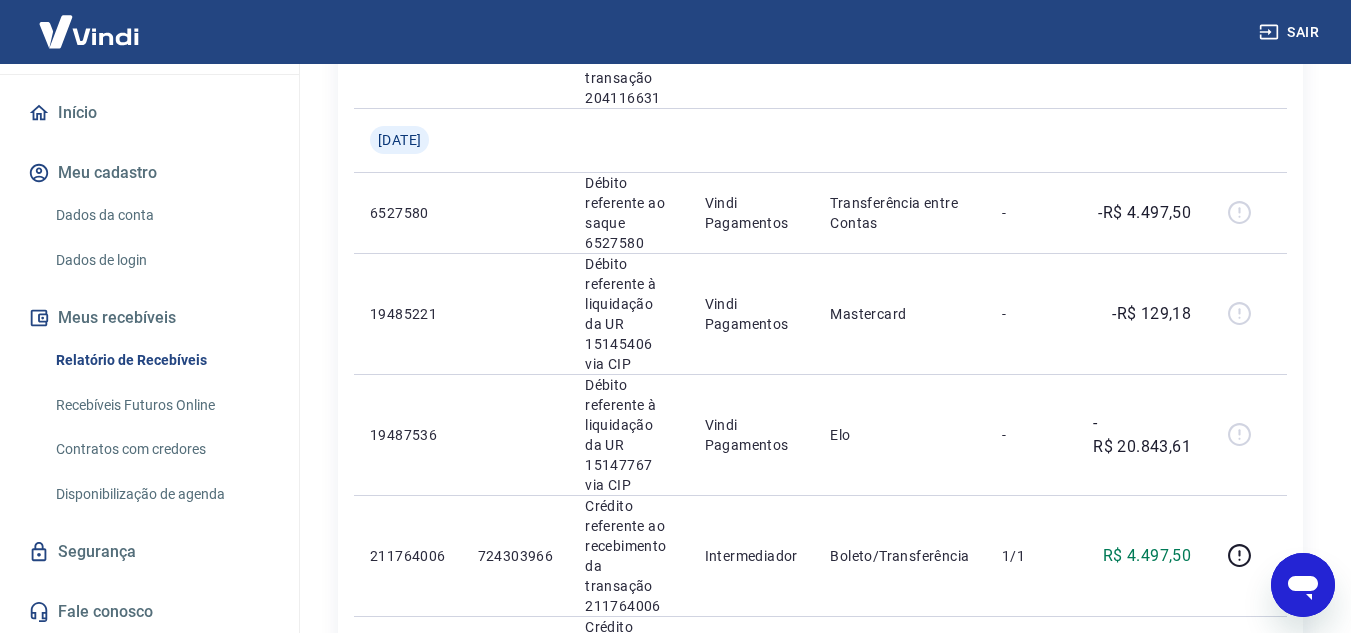 scroll, scrollTop: 1520, scrollLeft: 0, axis: vertical 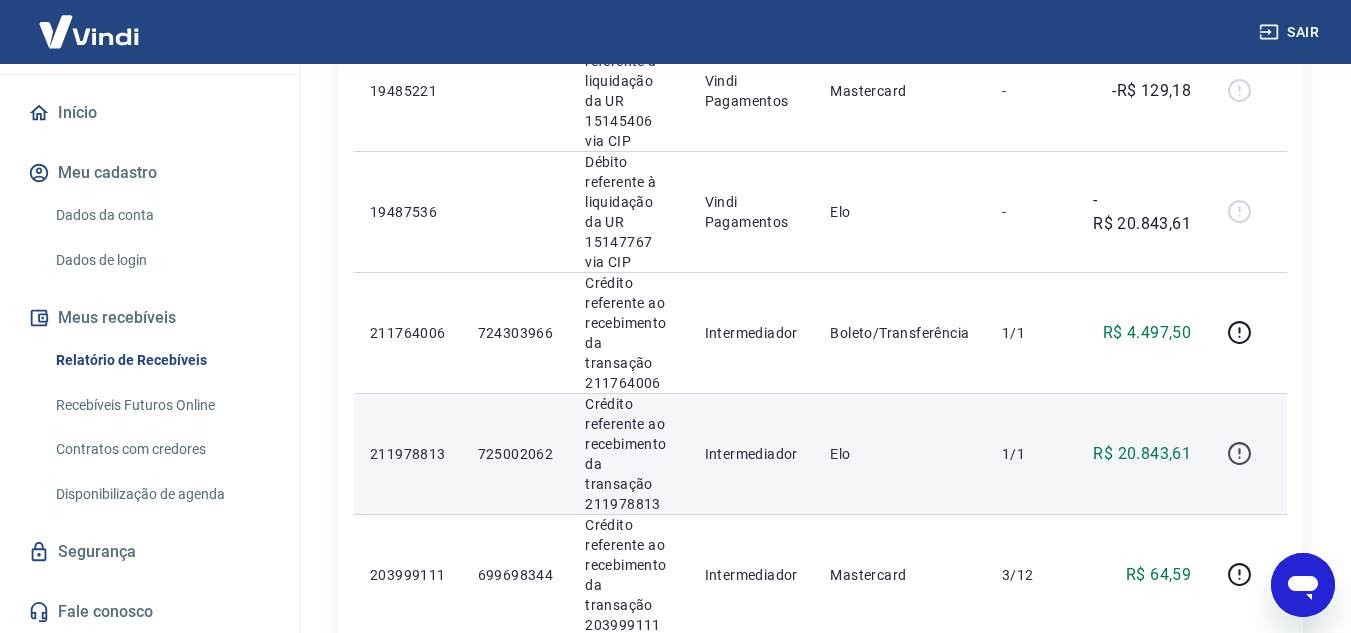 click 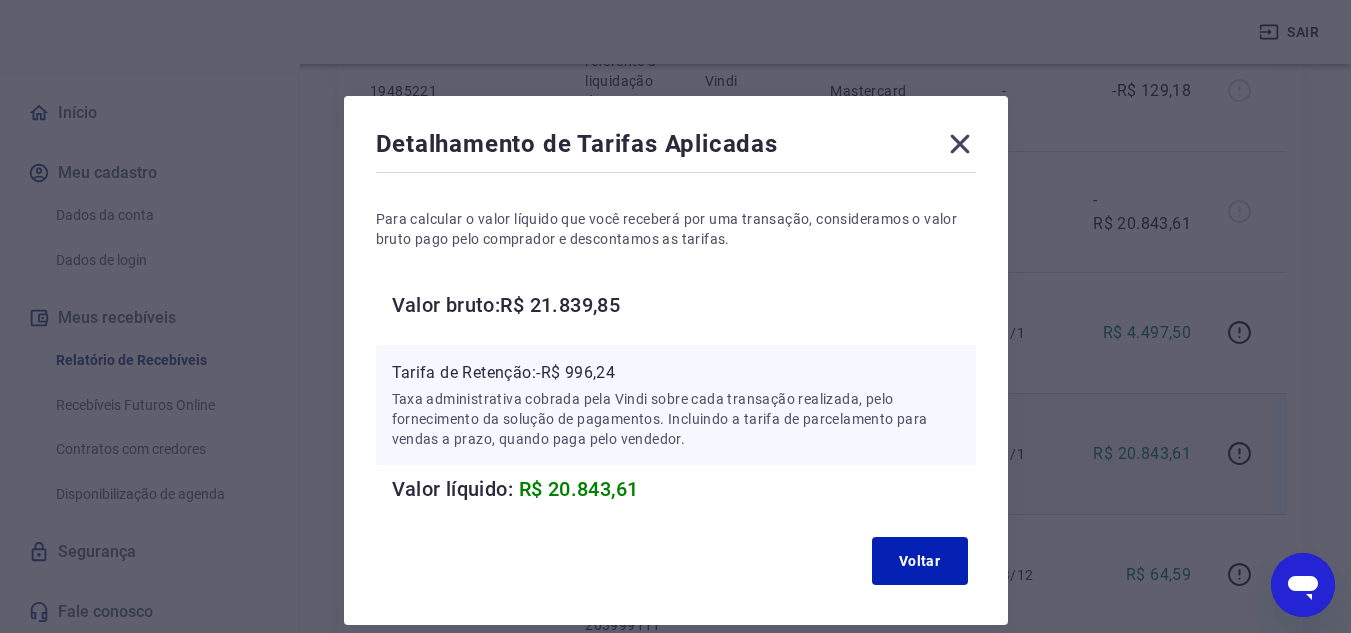 type 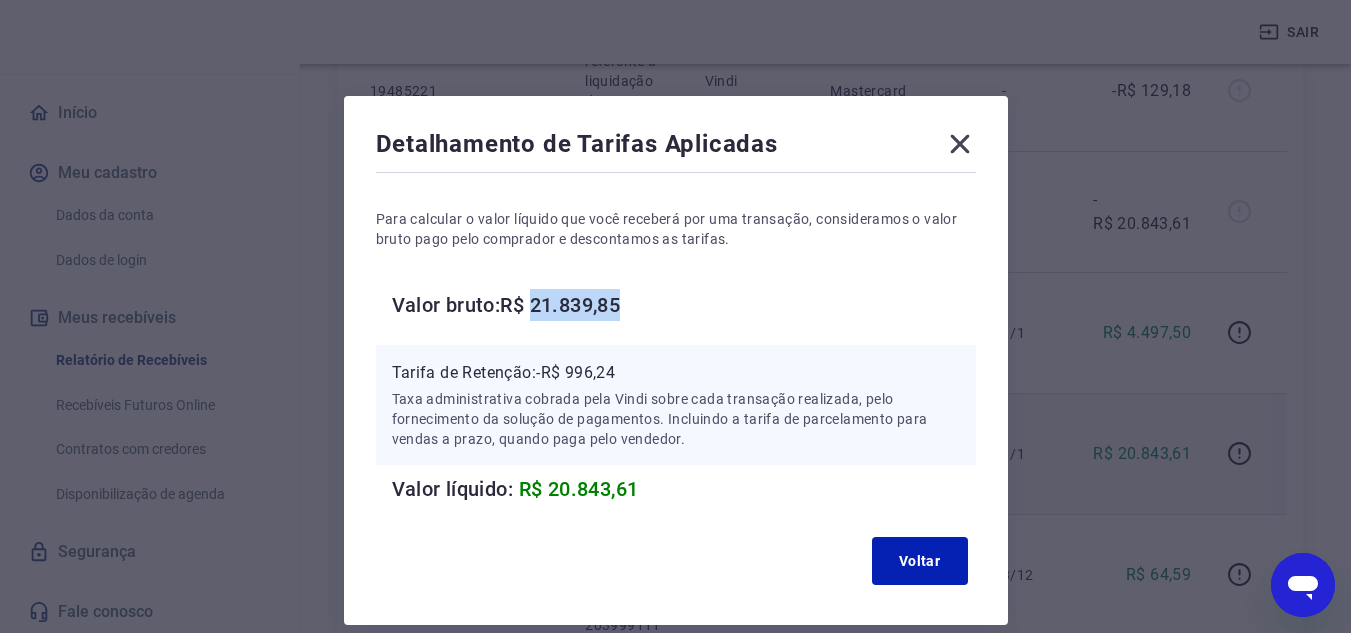 drag, startPoint x: 630, startPoint y: 308, endPoint x: 538, endPoint y: 306, distance: 92.021736 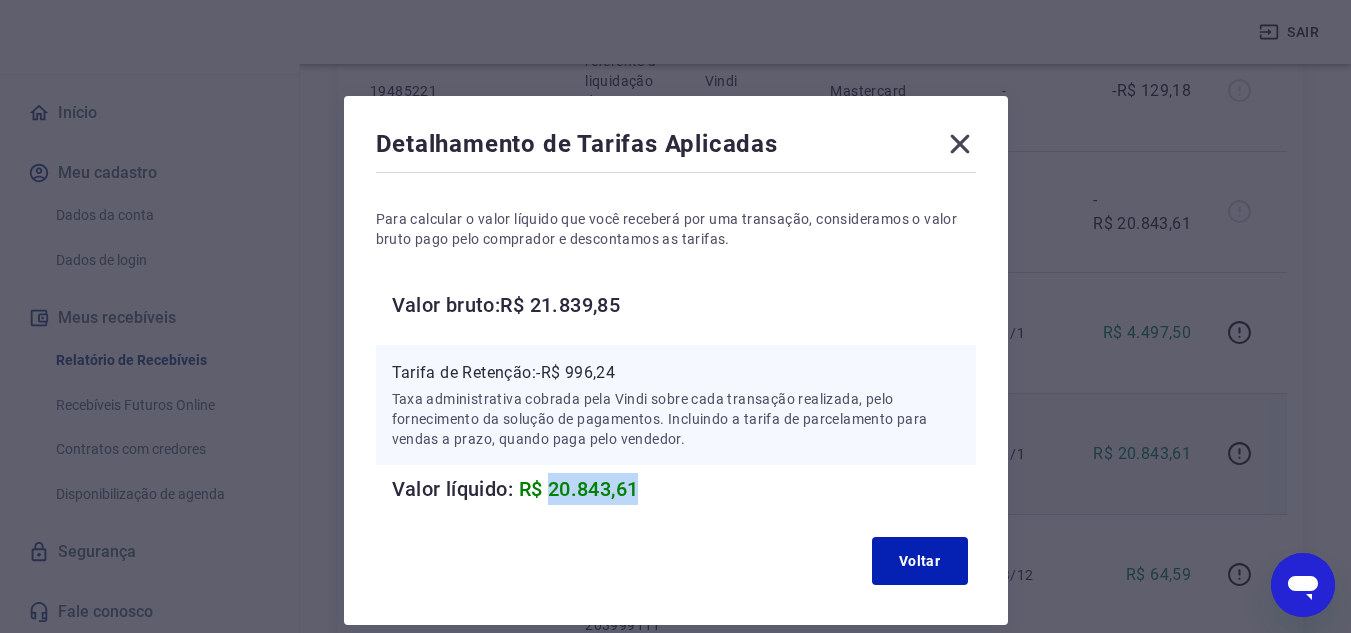 drag, startPoint x: 554, startPoint y: 483, endPoint x: 654, endPoint y: 484, distance: 100.005 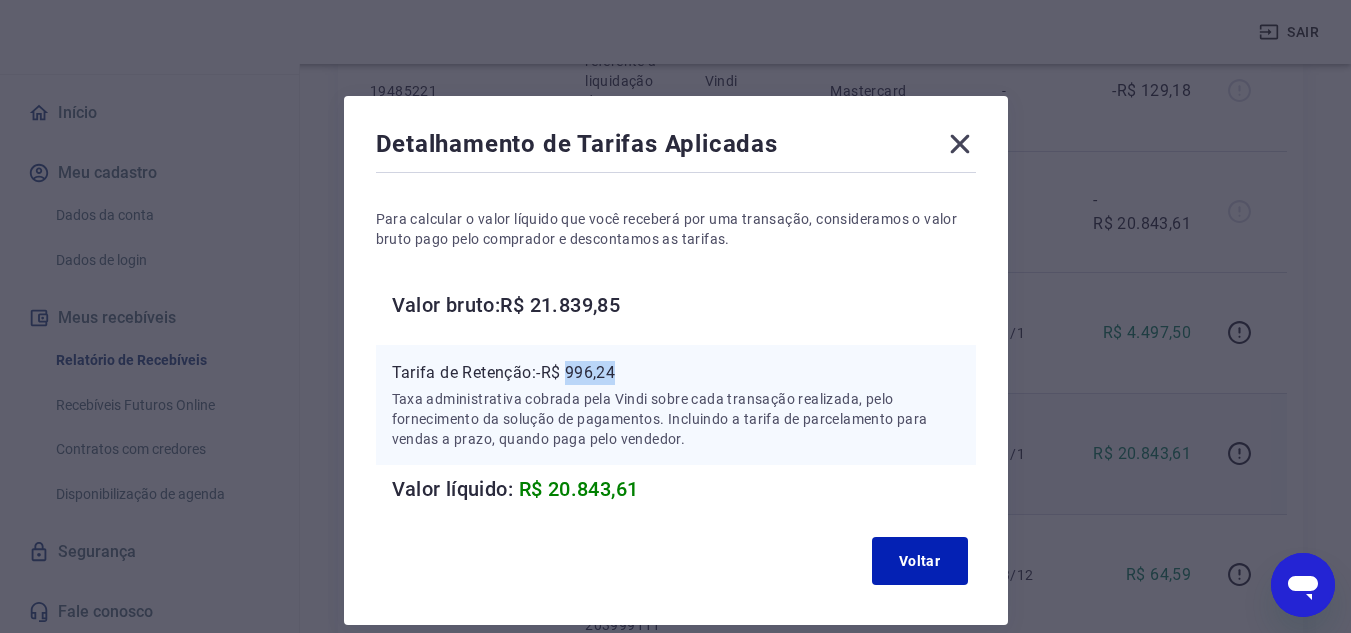 drag, startPoint x: 574, startPoint y: 367, endPoint x: 617, endPoint y: 368, distance: 43.011627 